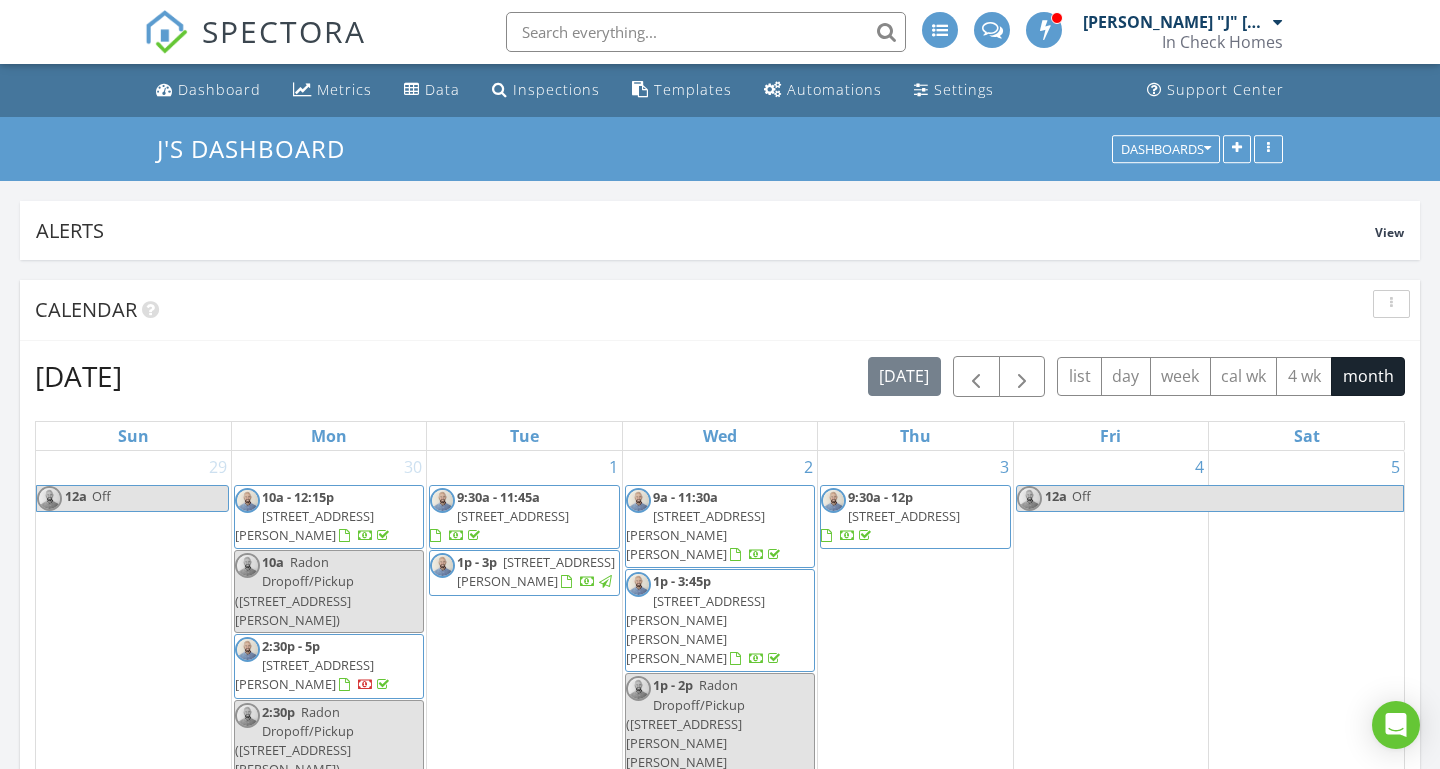 scroll, scrollTop: 126, scrollLeft: 0, axis: vertical 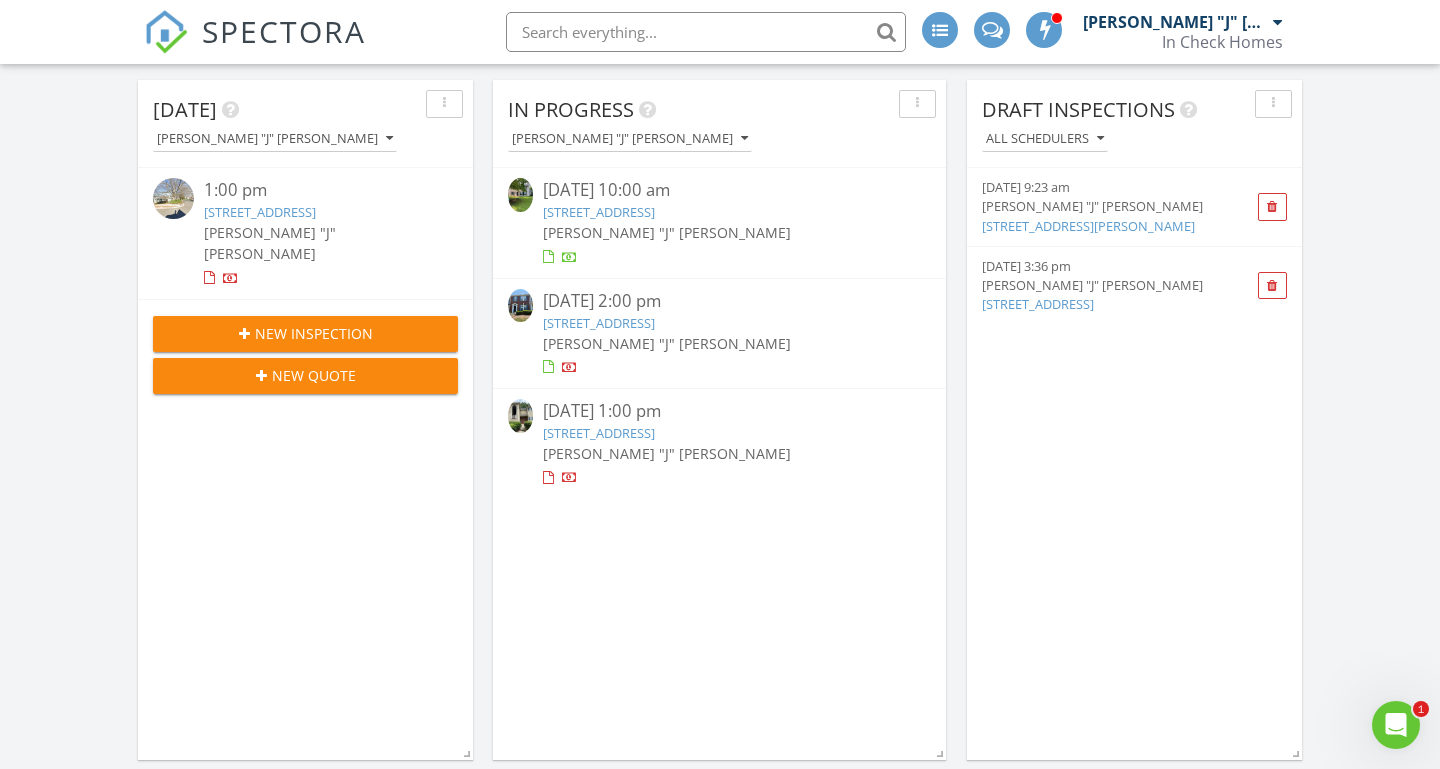 click on "3627 Curtland Pl NW, Concord, NC" at bounding box center [1088, 226] 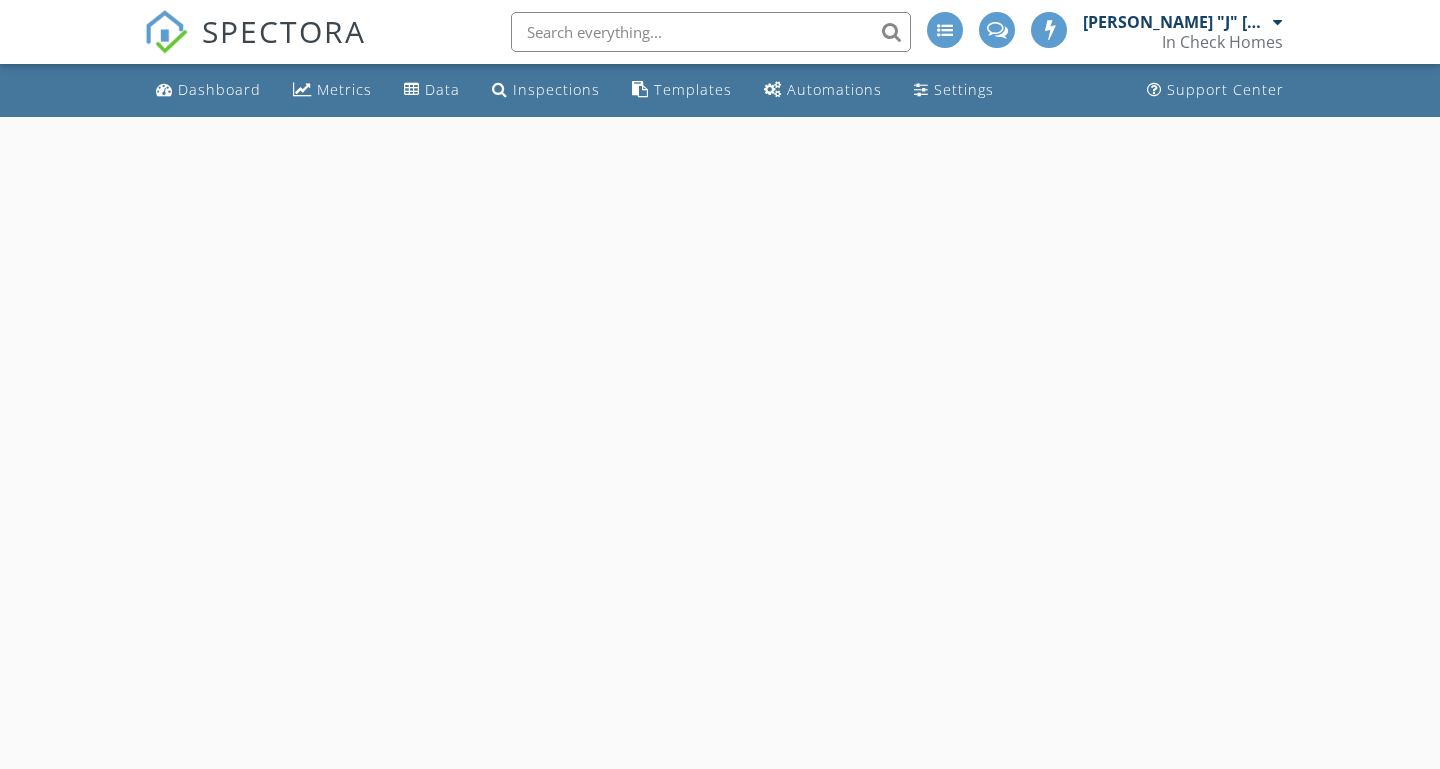 scroll, scrollTop: 0, scrollLeft: 0, axis: both 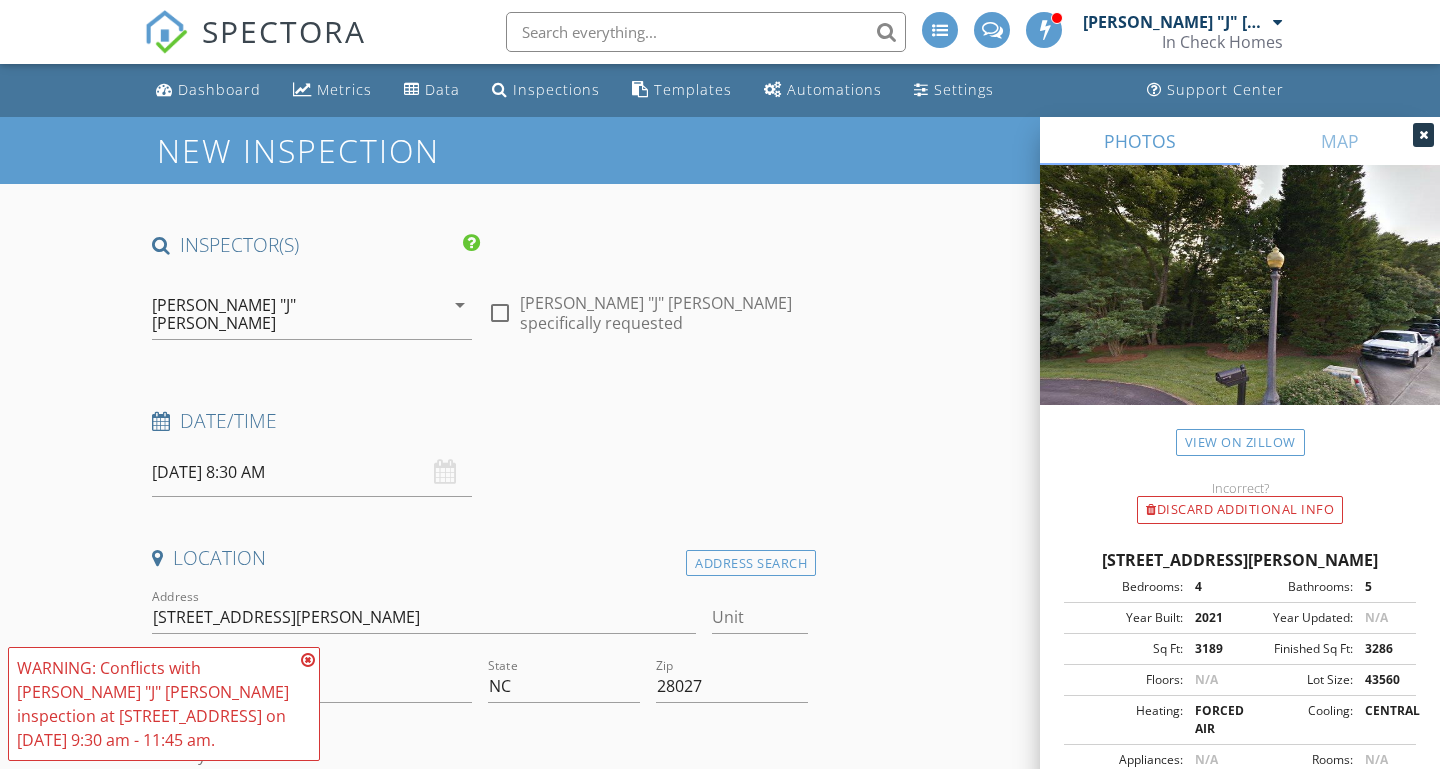 click on "07/11/2025 8:30 AM" at bounding box center [312, 472] 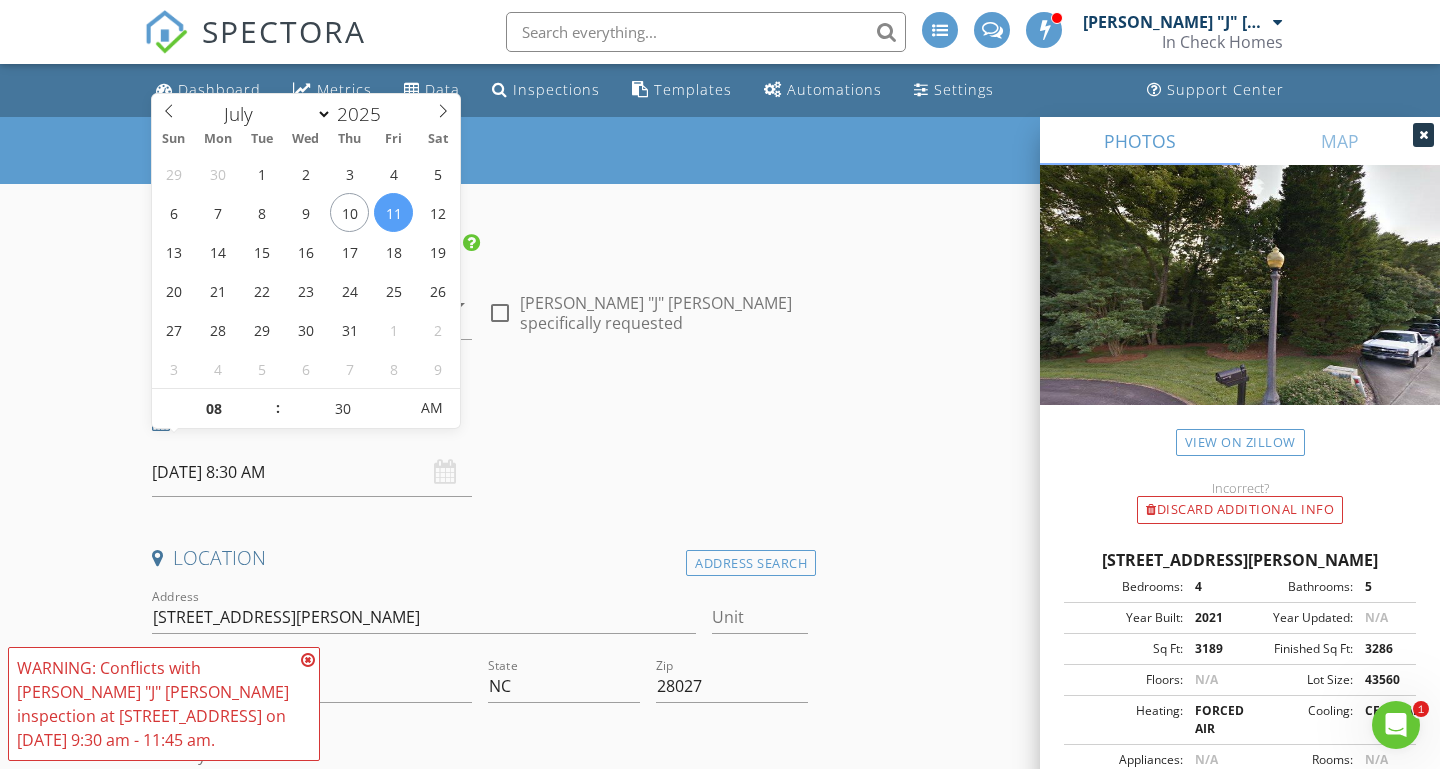 scroll, scrollTop: 0, scrollLeft: 0, axis: both 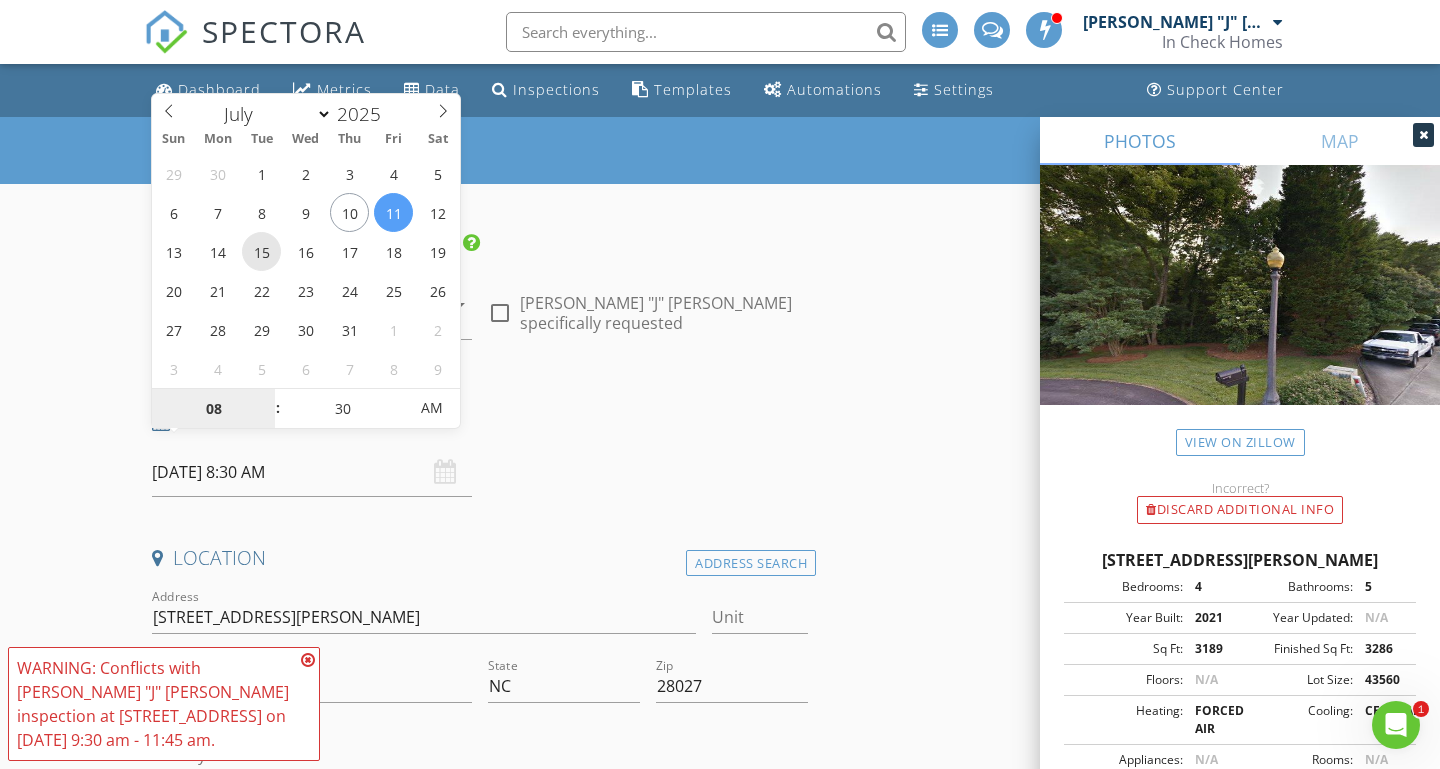 type on "07/15/2025 8:30 AM" 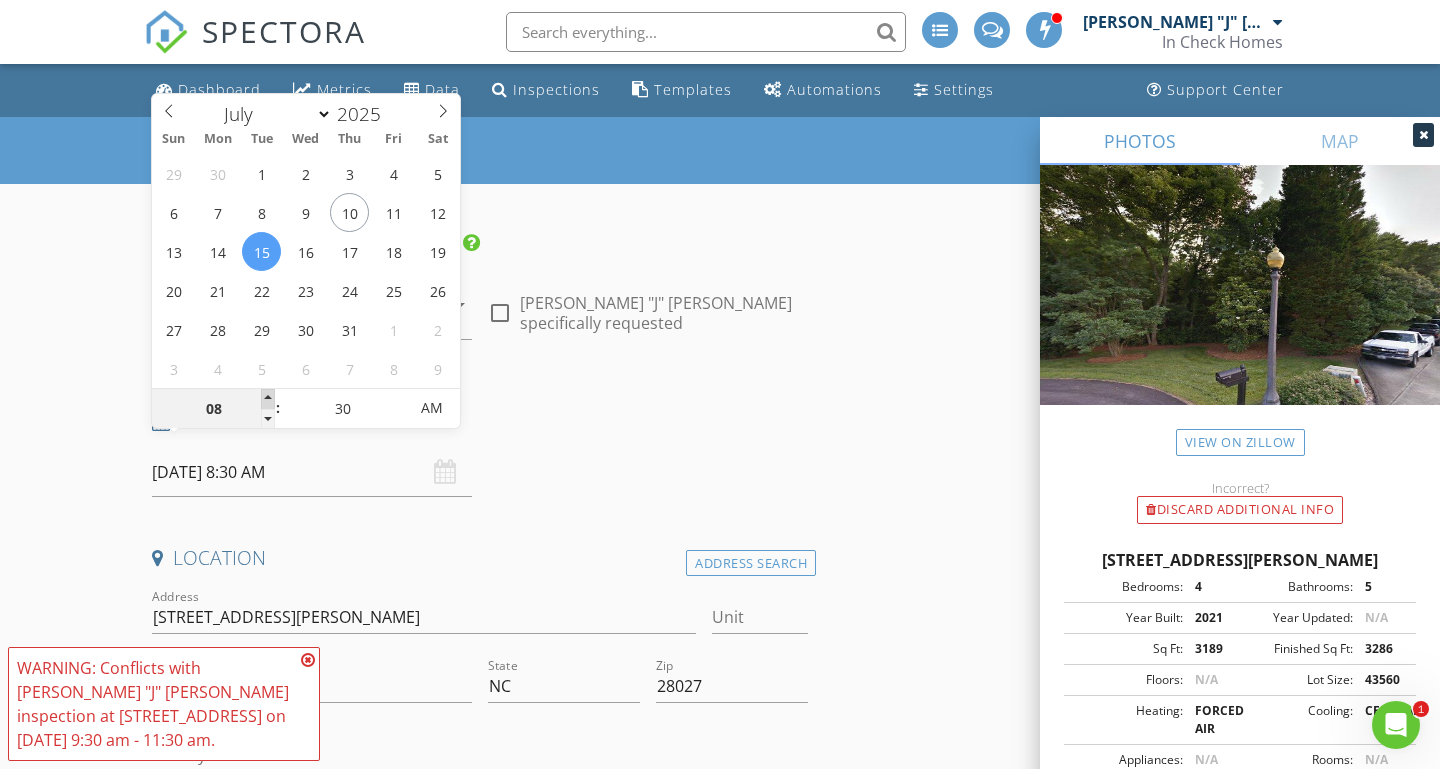 type on "09" 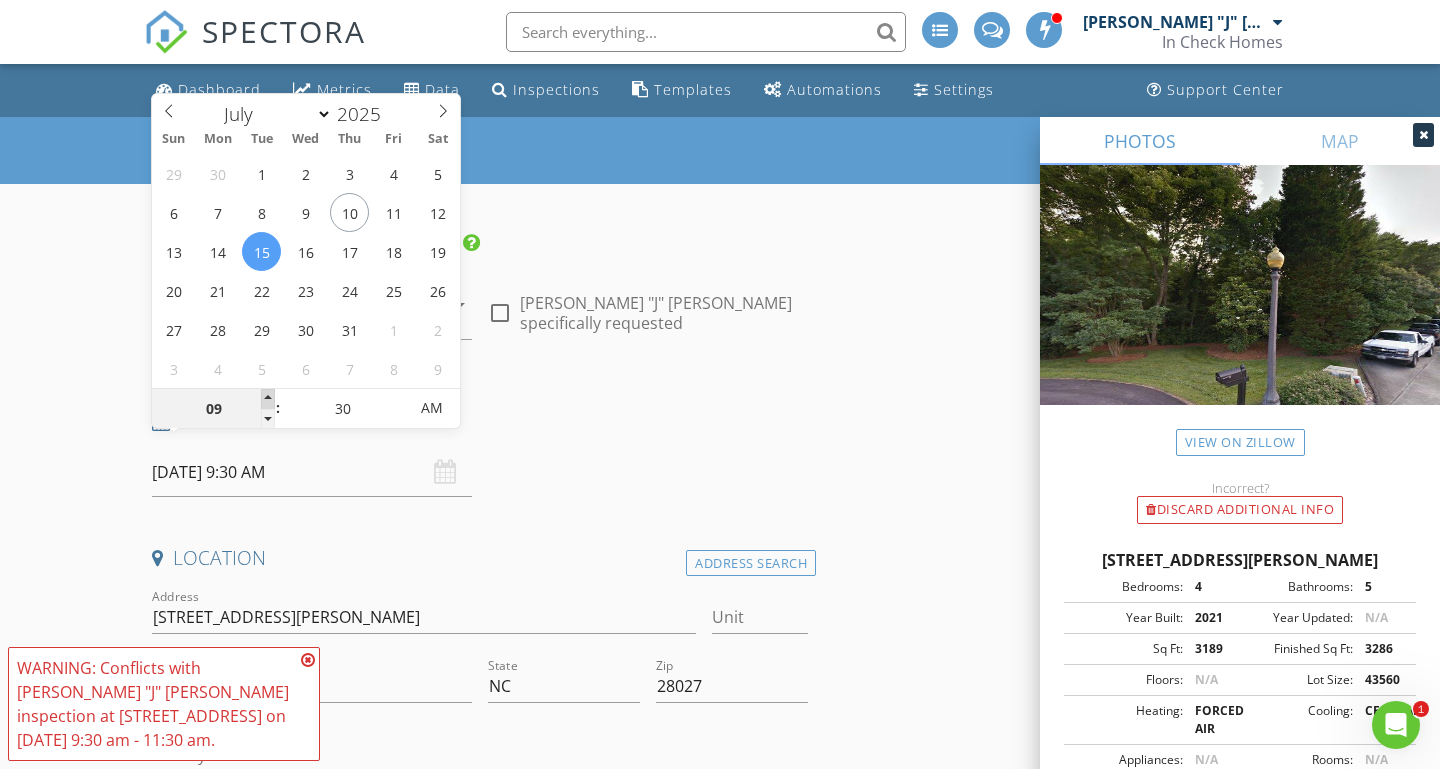 click at bounding box center (268, 399) 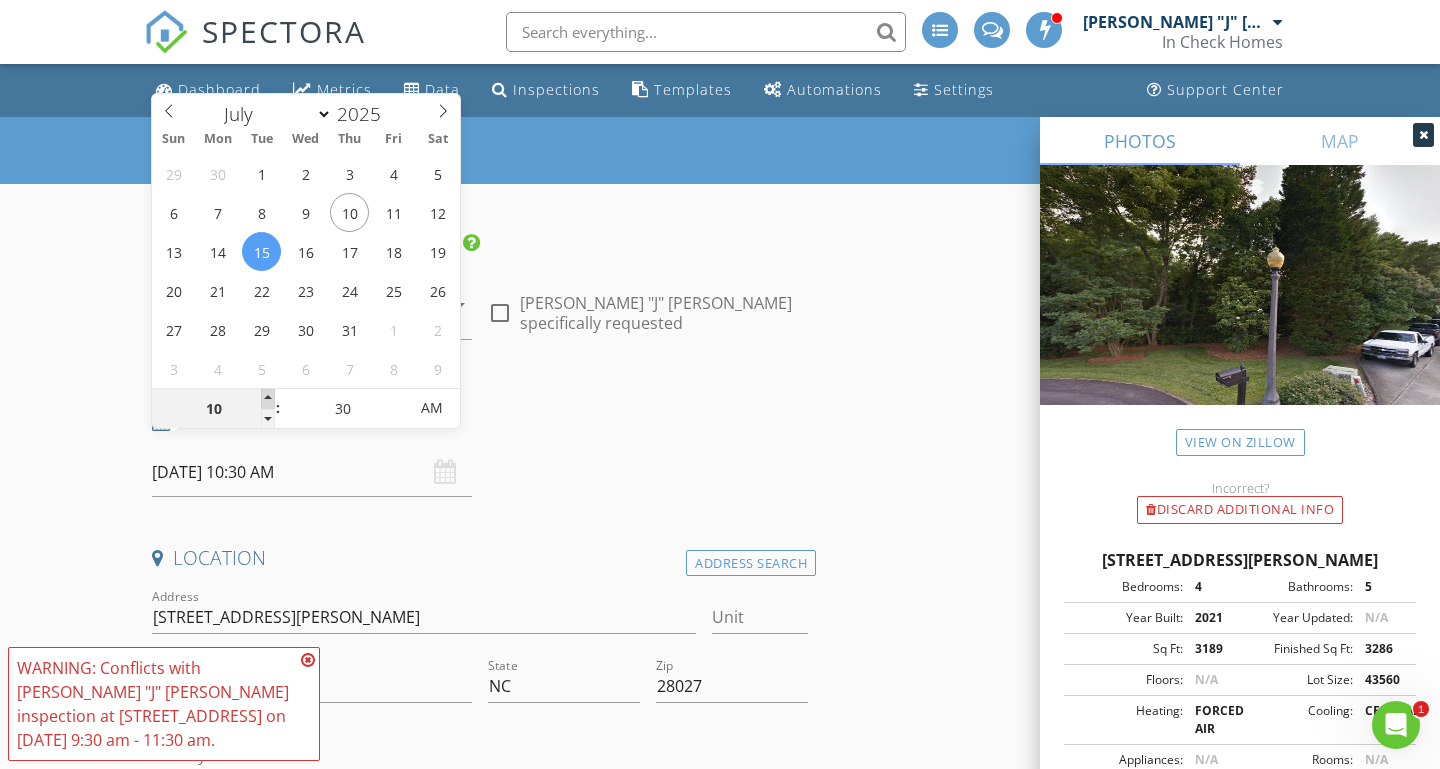 click at bounding box center (268, 399) 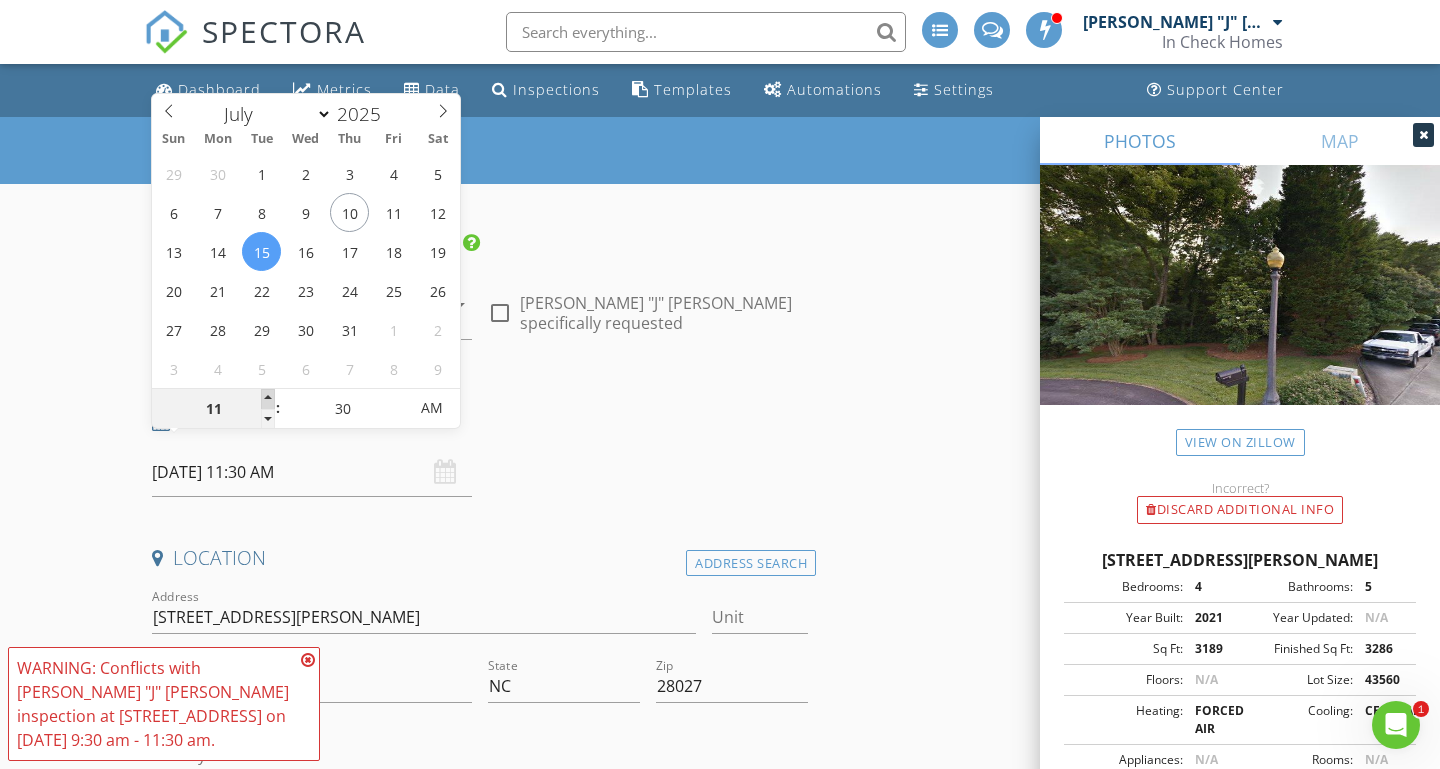 click at bounding box center (268, 399) 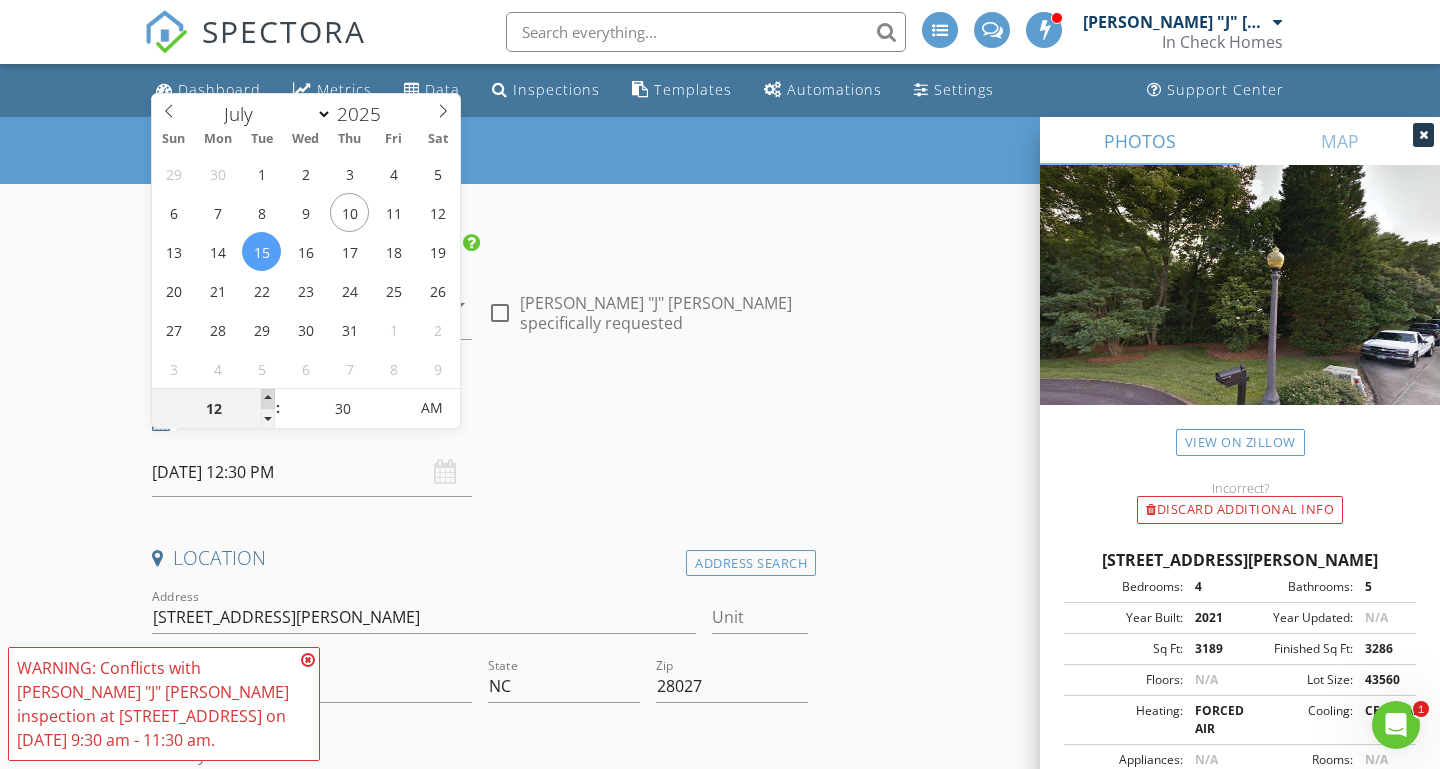 click at bounding box center (268, 399) 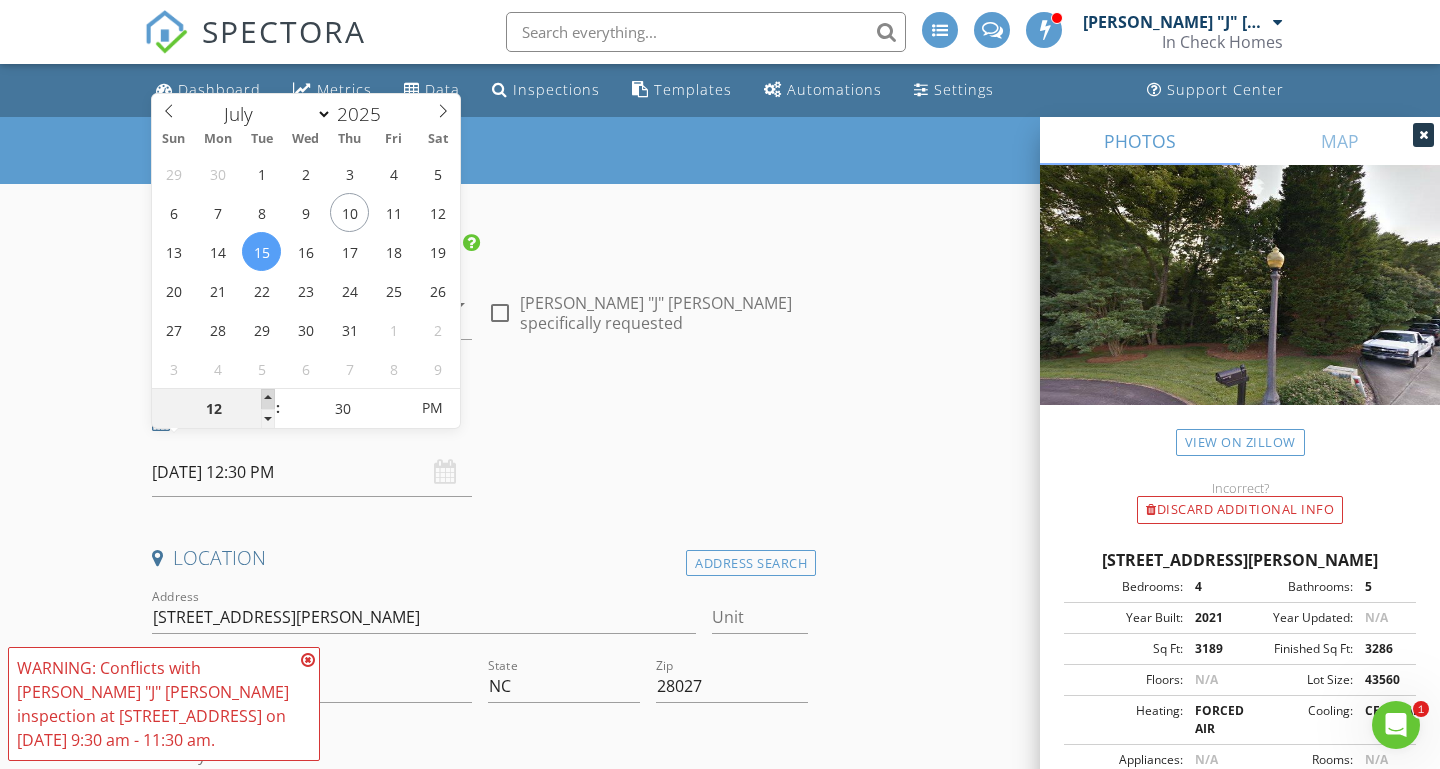 type on "01" 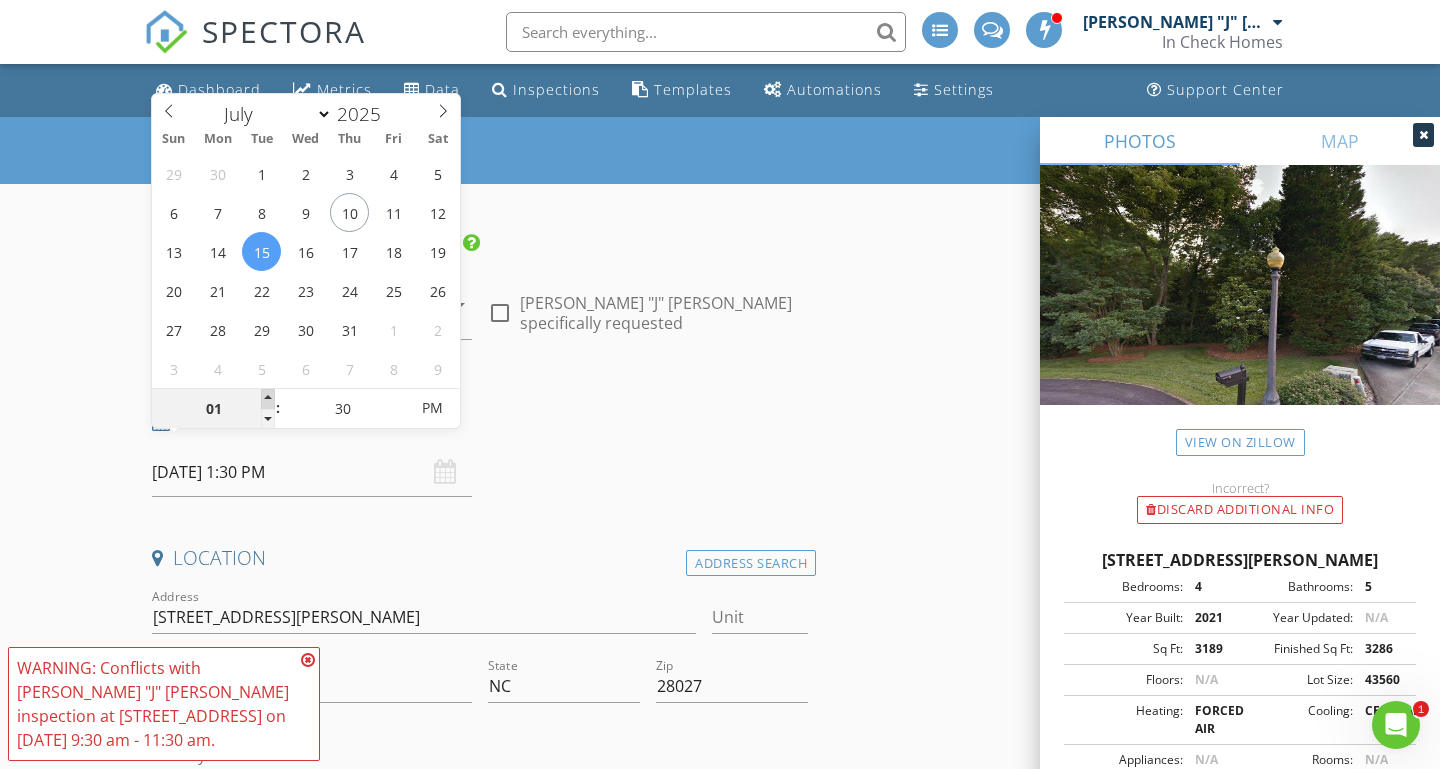 click at bounding box center [268, 399] 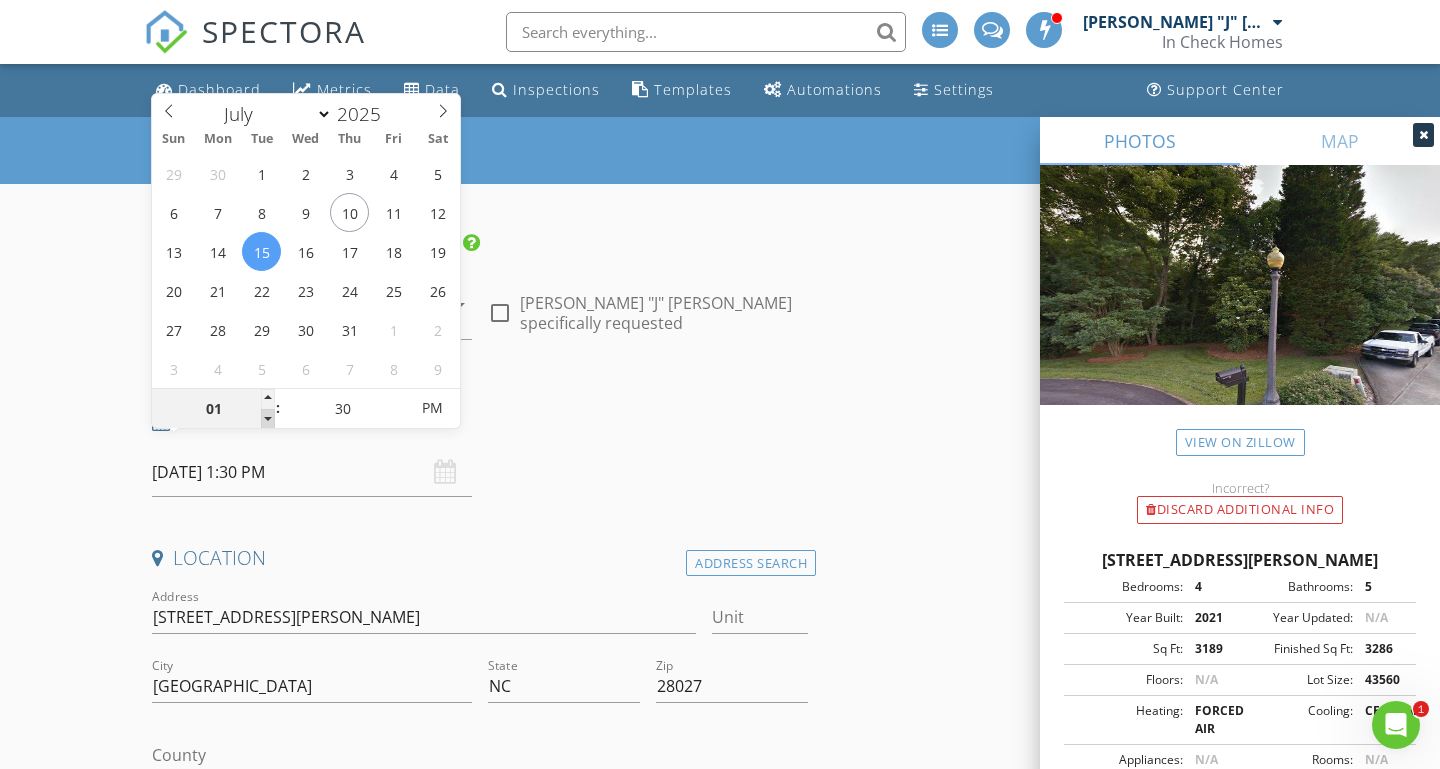 type on "12" 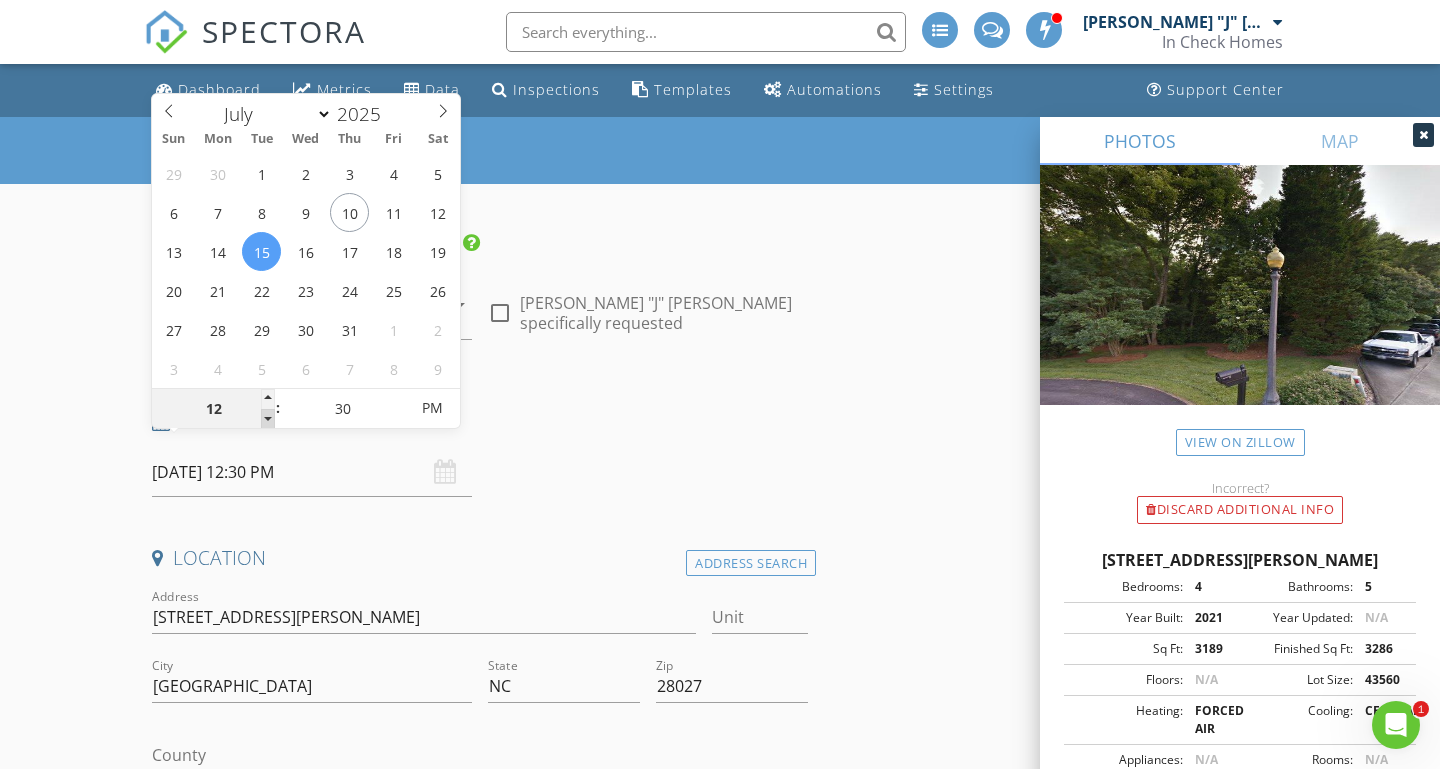 click at bounding box center (268, 419) 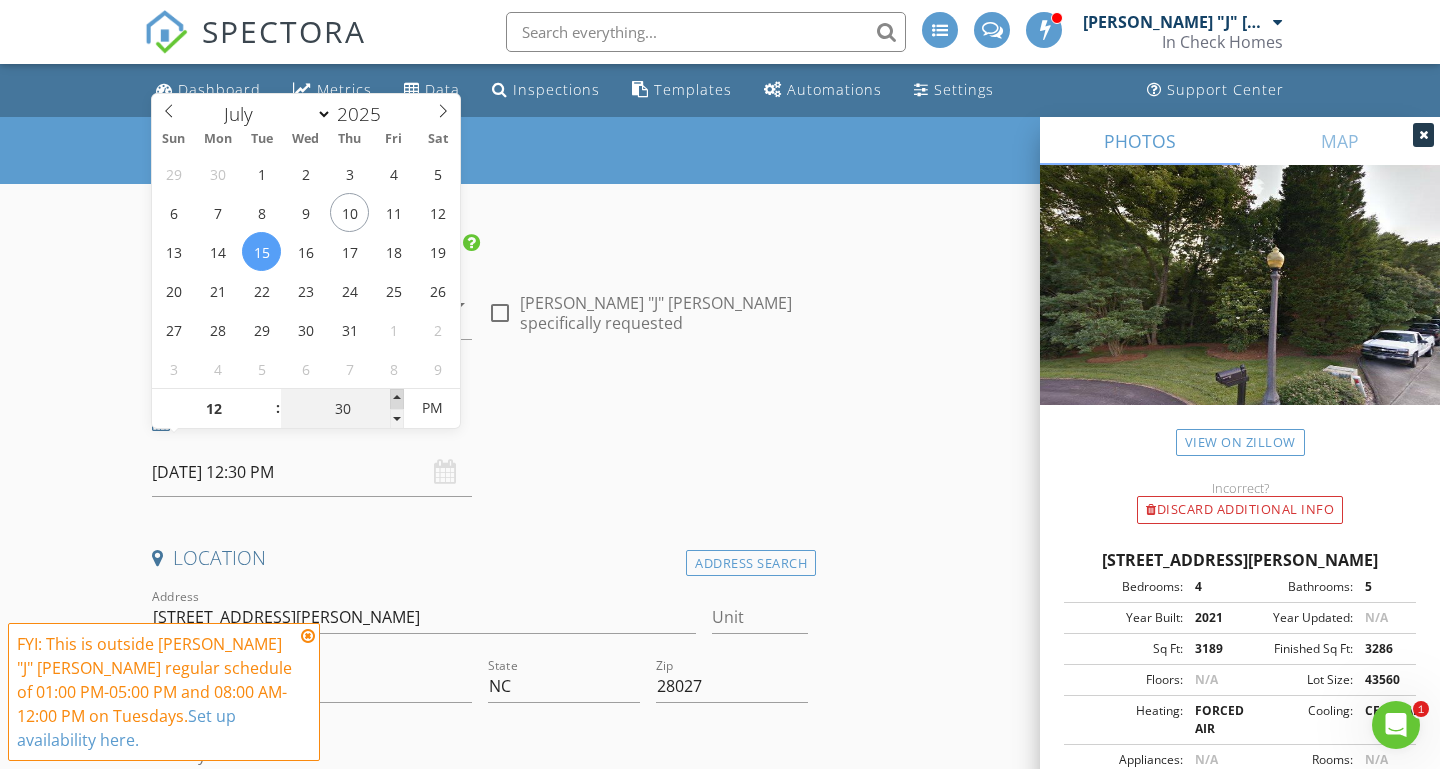 type on "35" 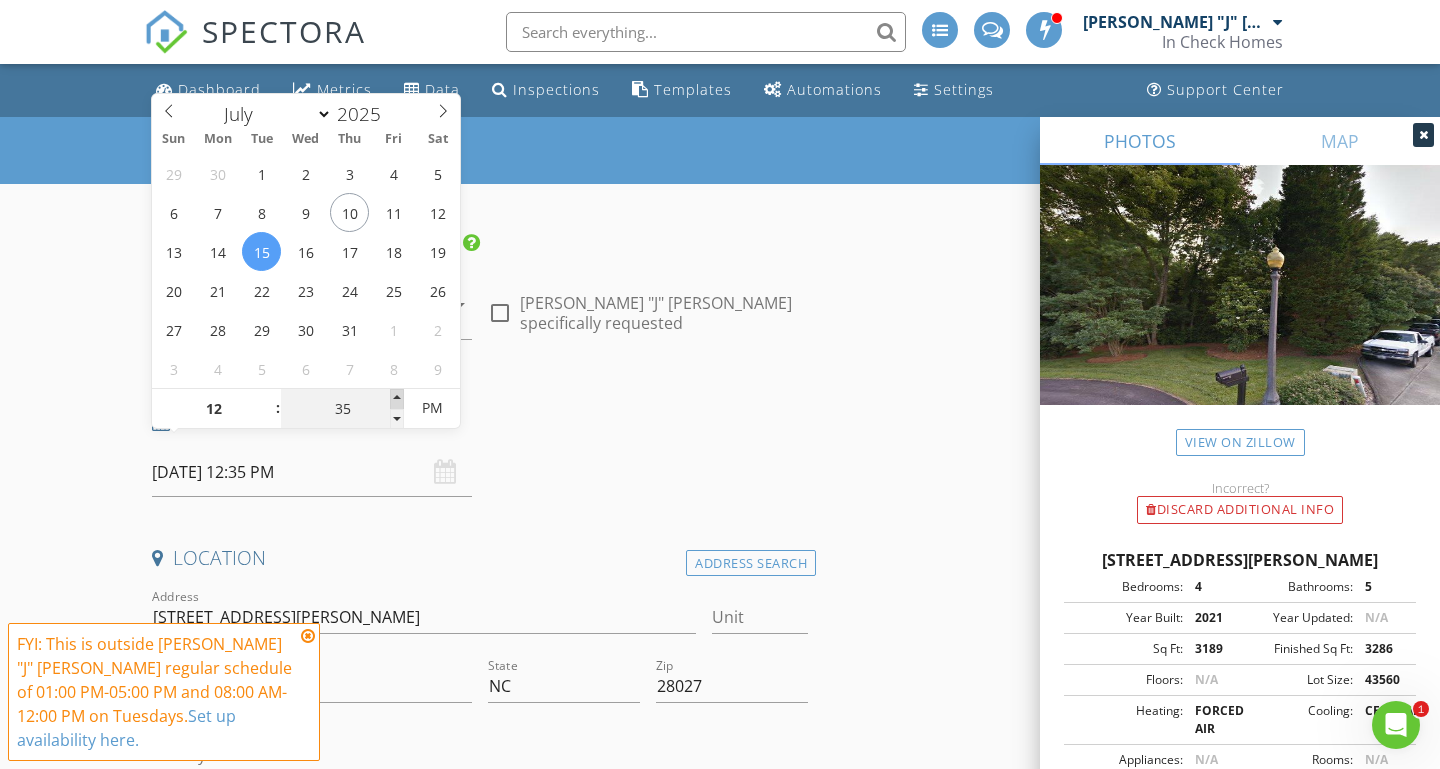 click at bounding box center [397, 399] 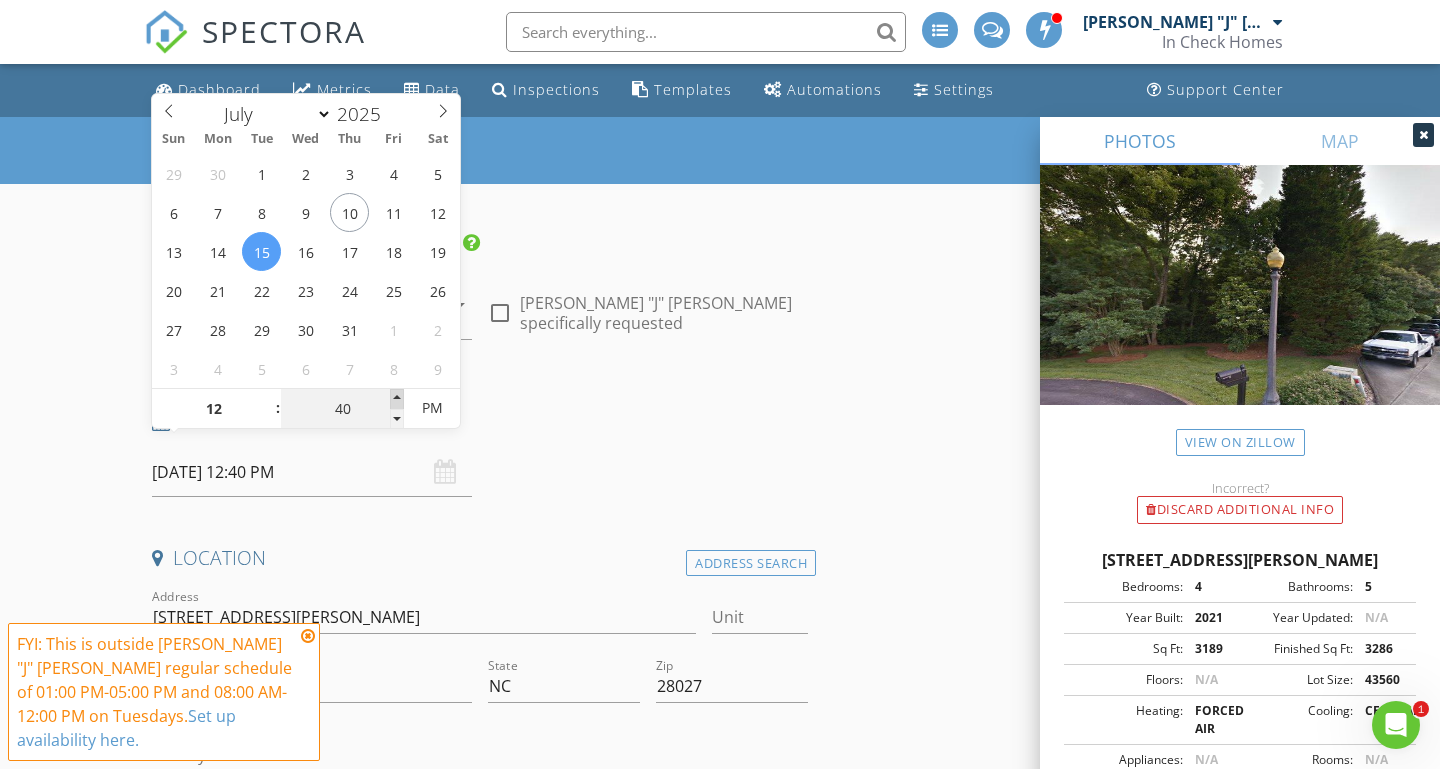 click at bounding box center [397, 399] 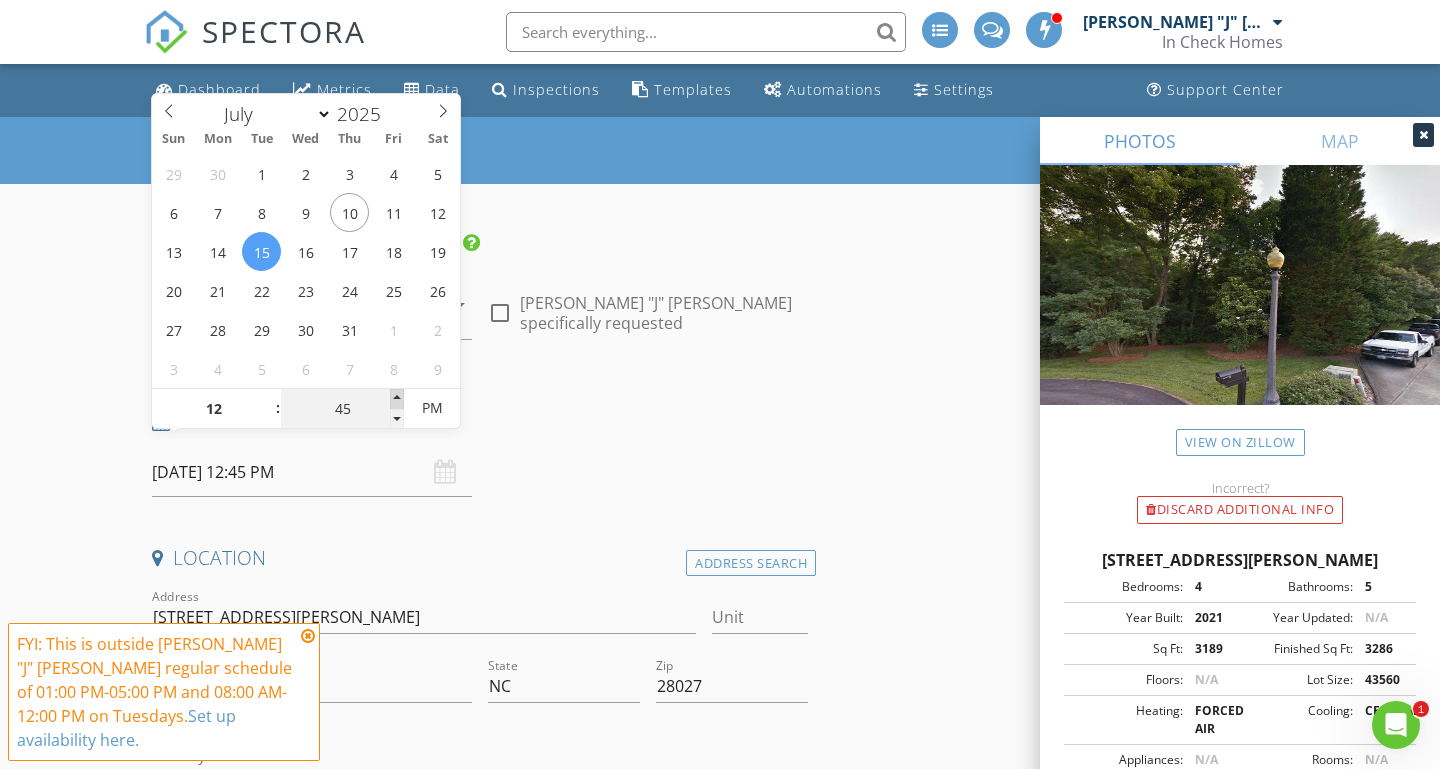 click at bounding box center [397, 399] 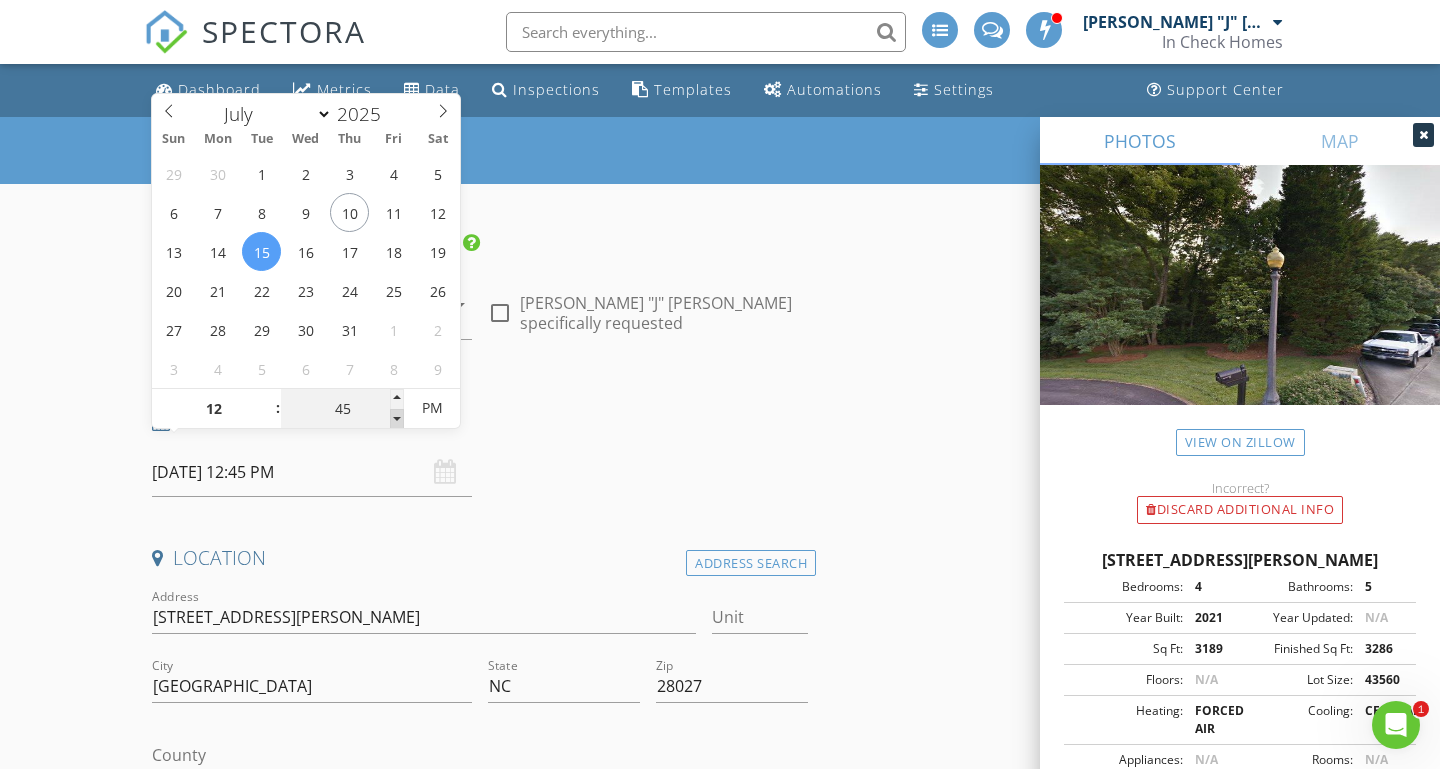type on "40" 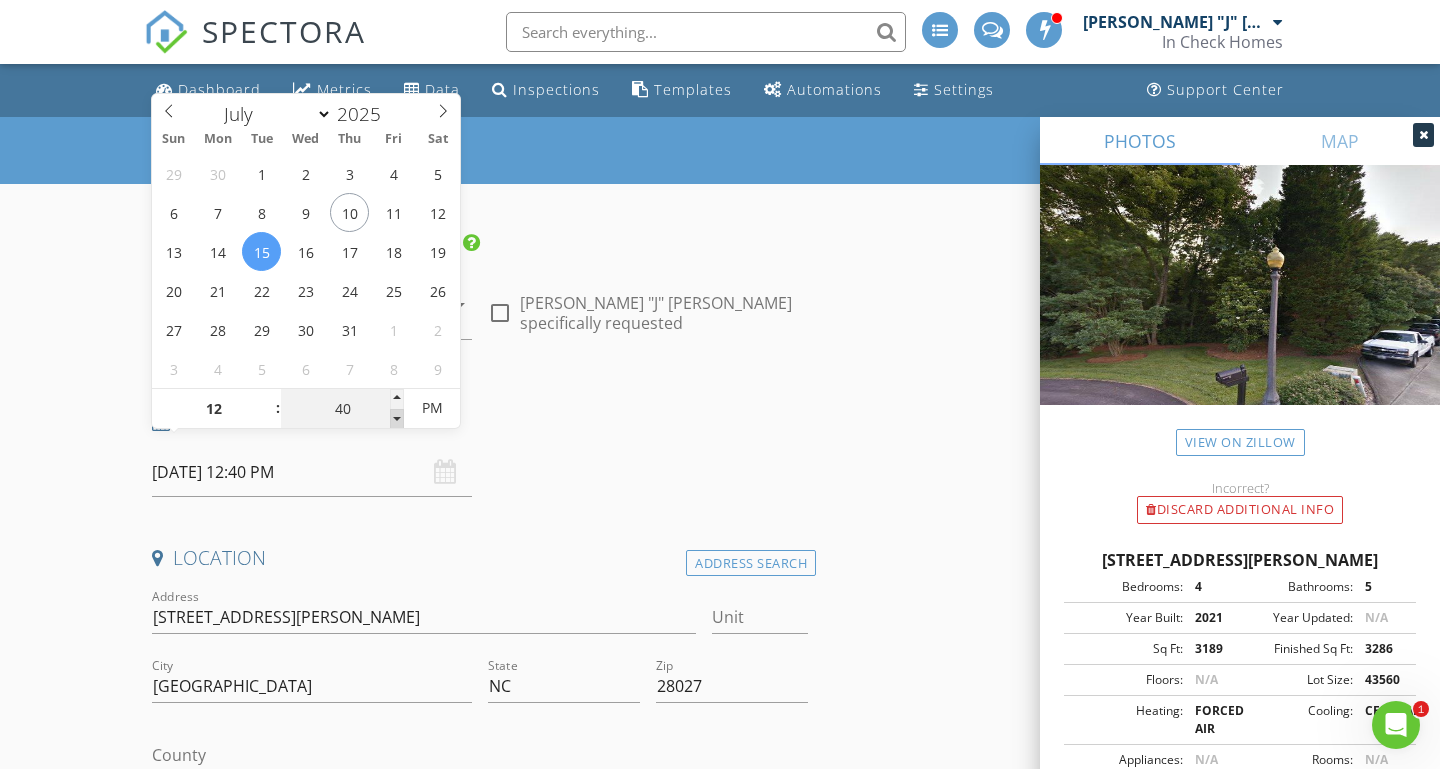 click at bounding box center (397, 419) 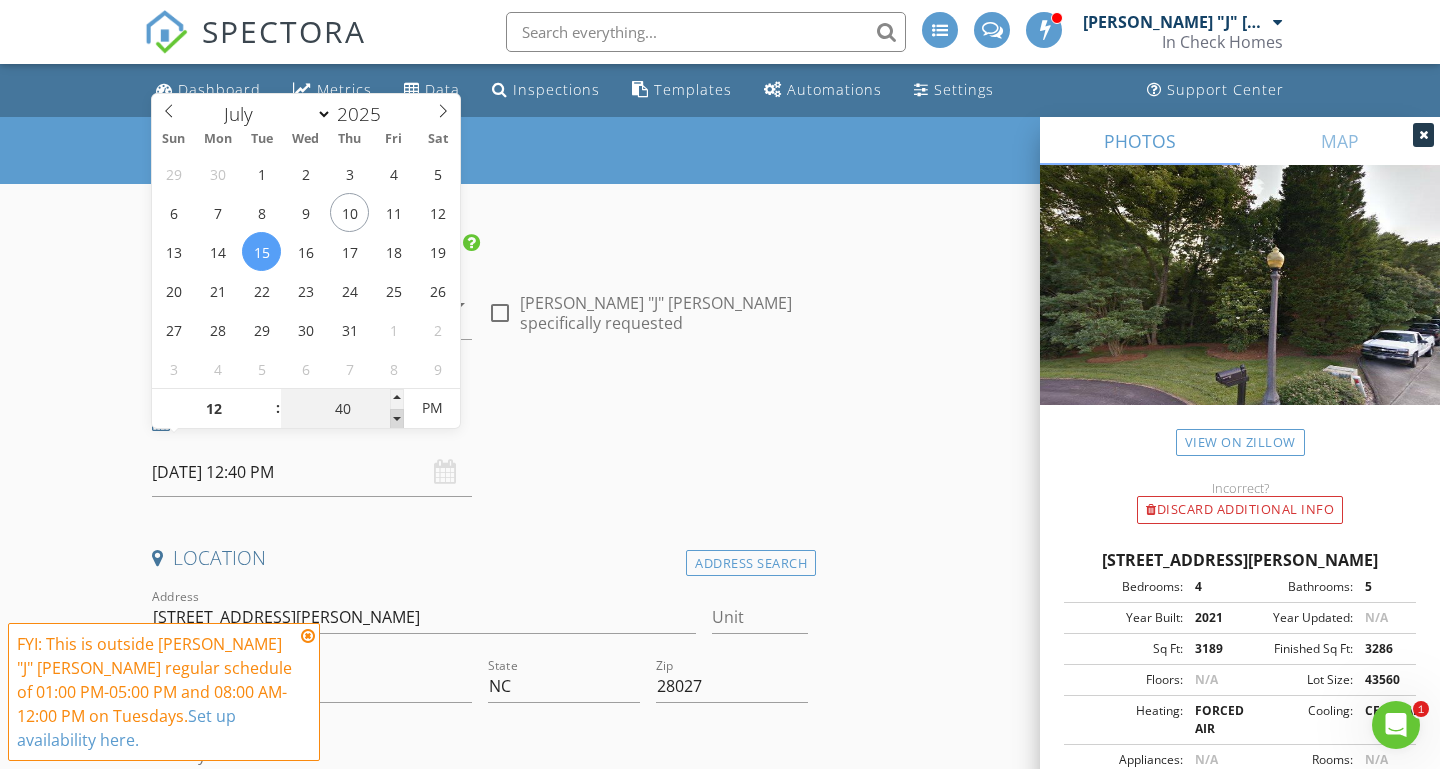 type on "35" 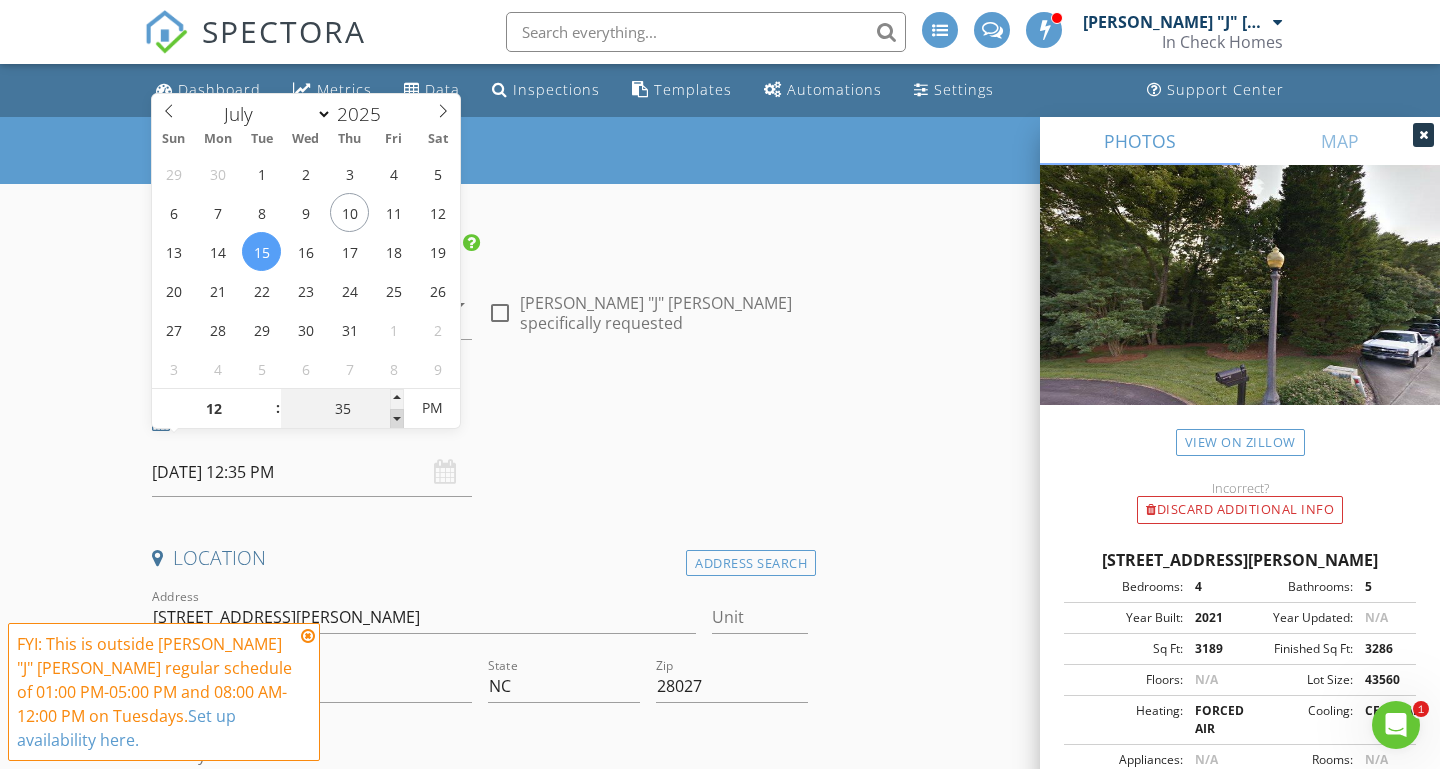 click at bounding box center (397, 419) 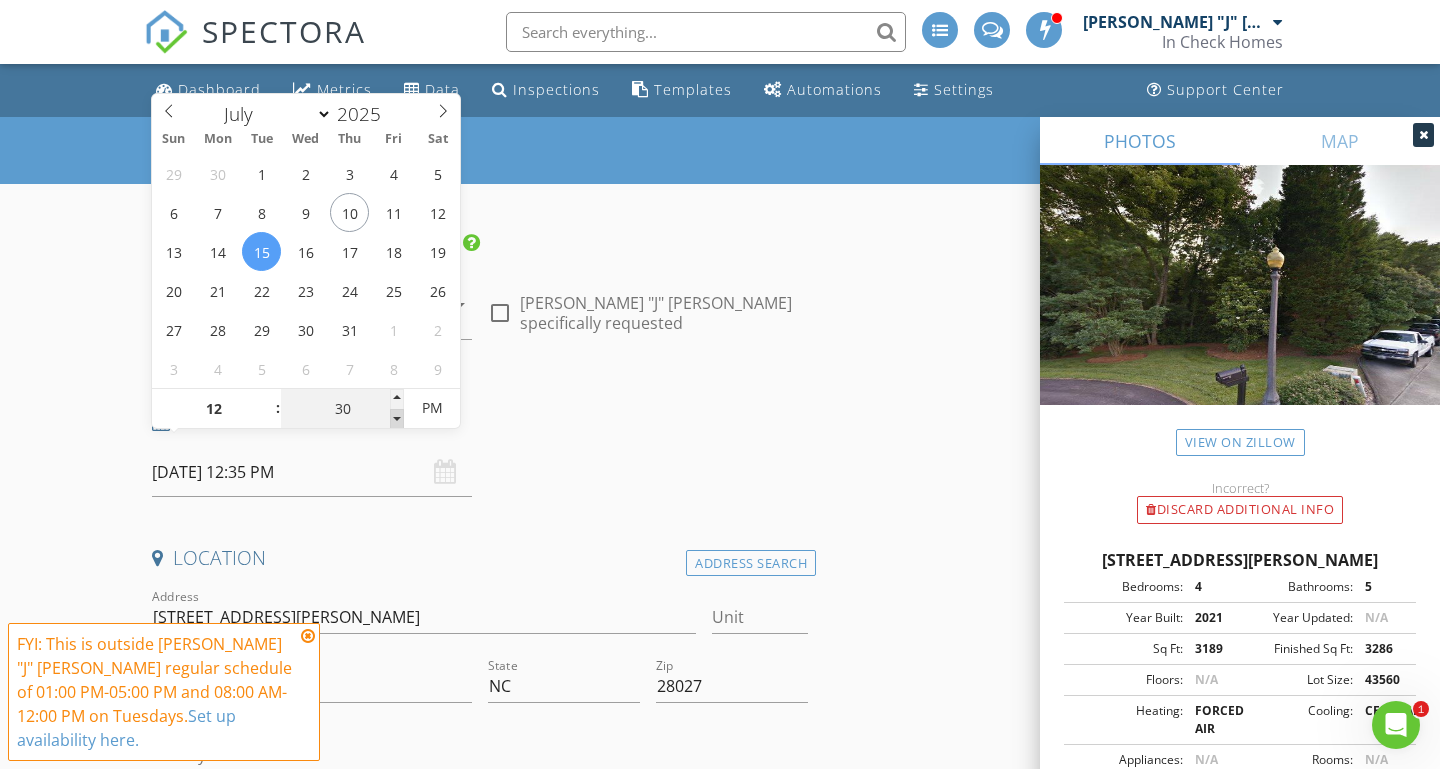 type on "07/15/2025 12:30 PM" 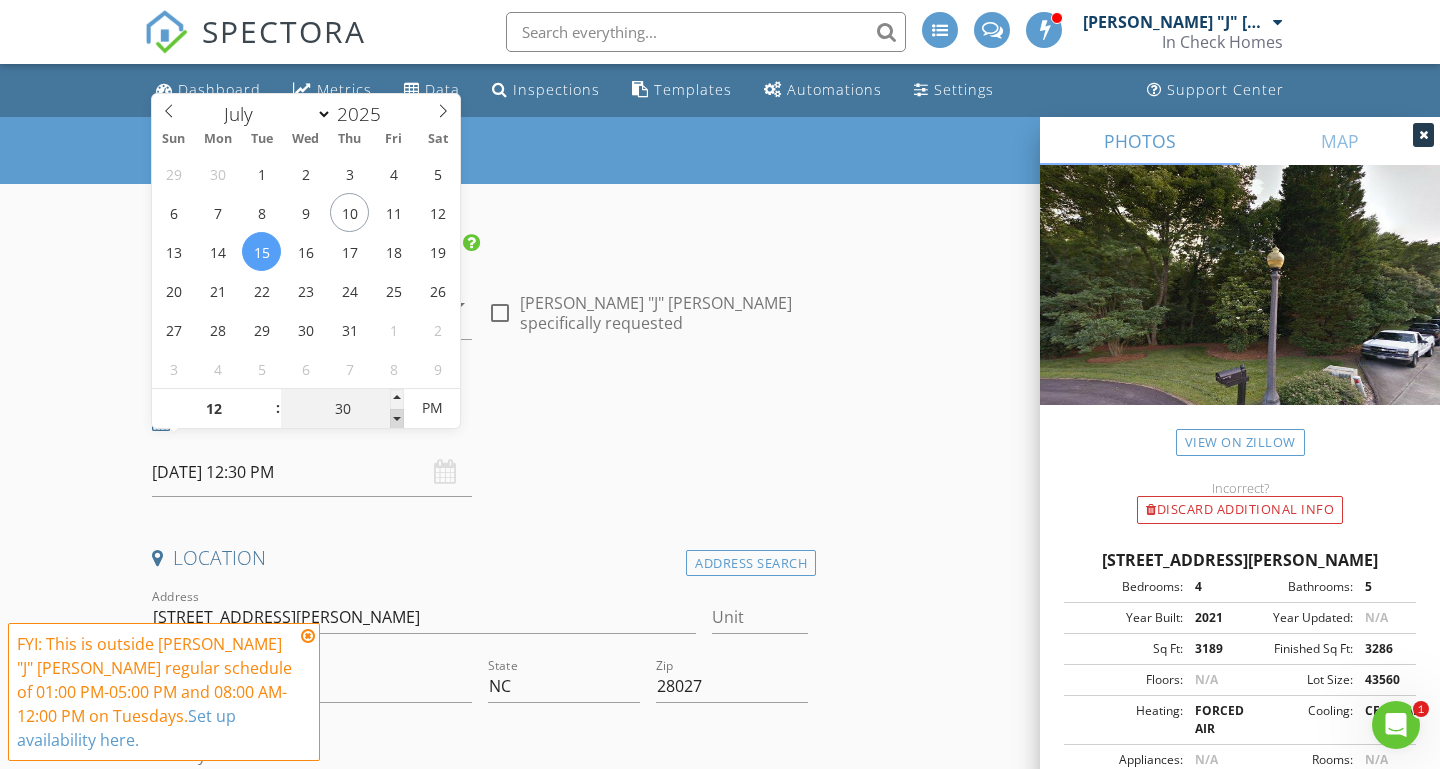 click at bounding box center (397, 419) 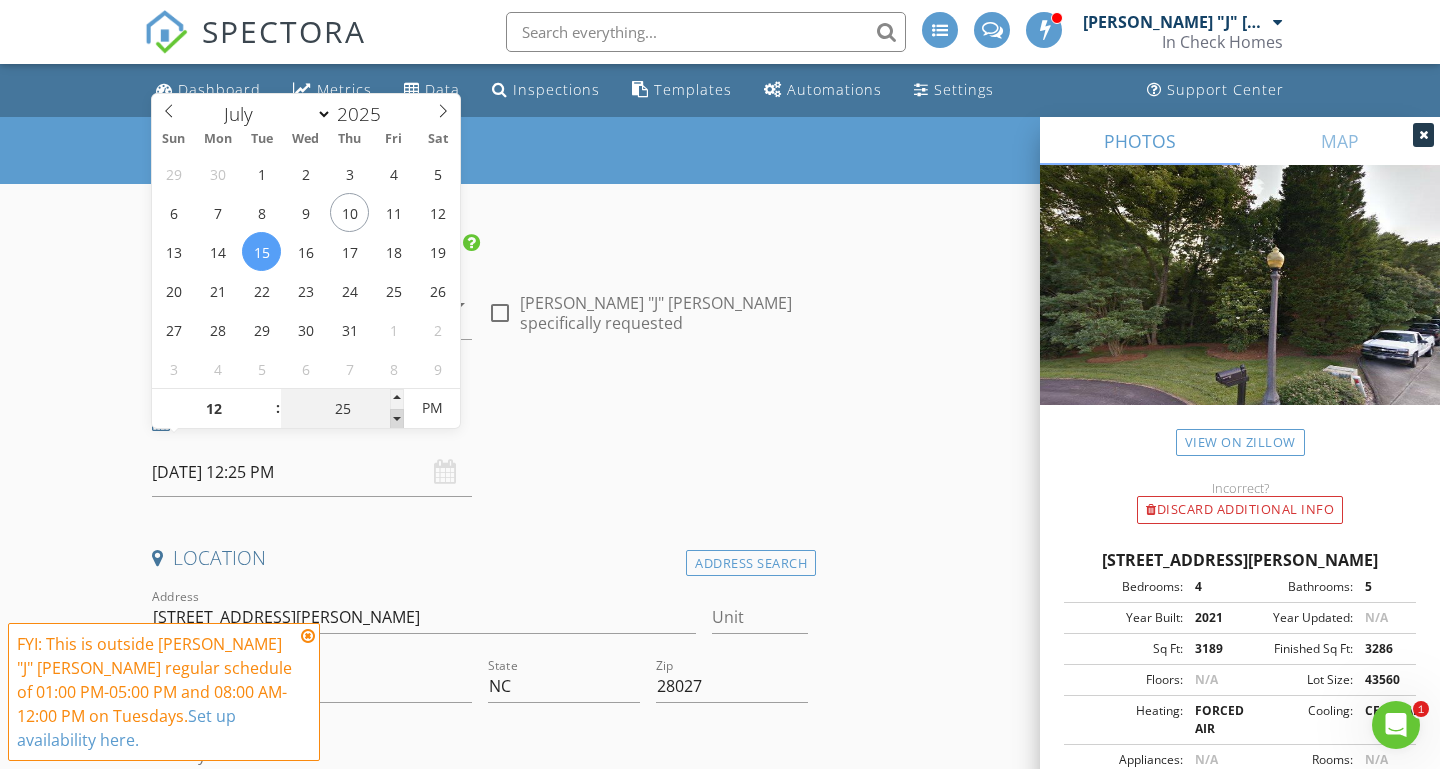 click at bounding box center (397, 419) 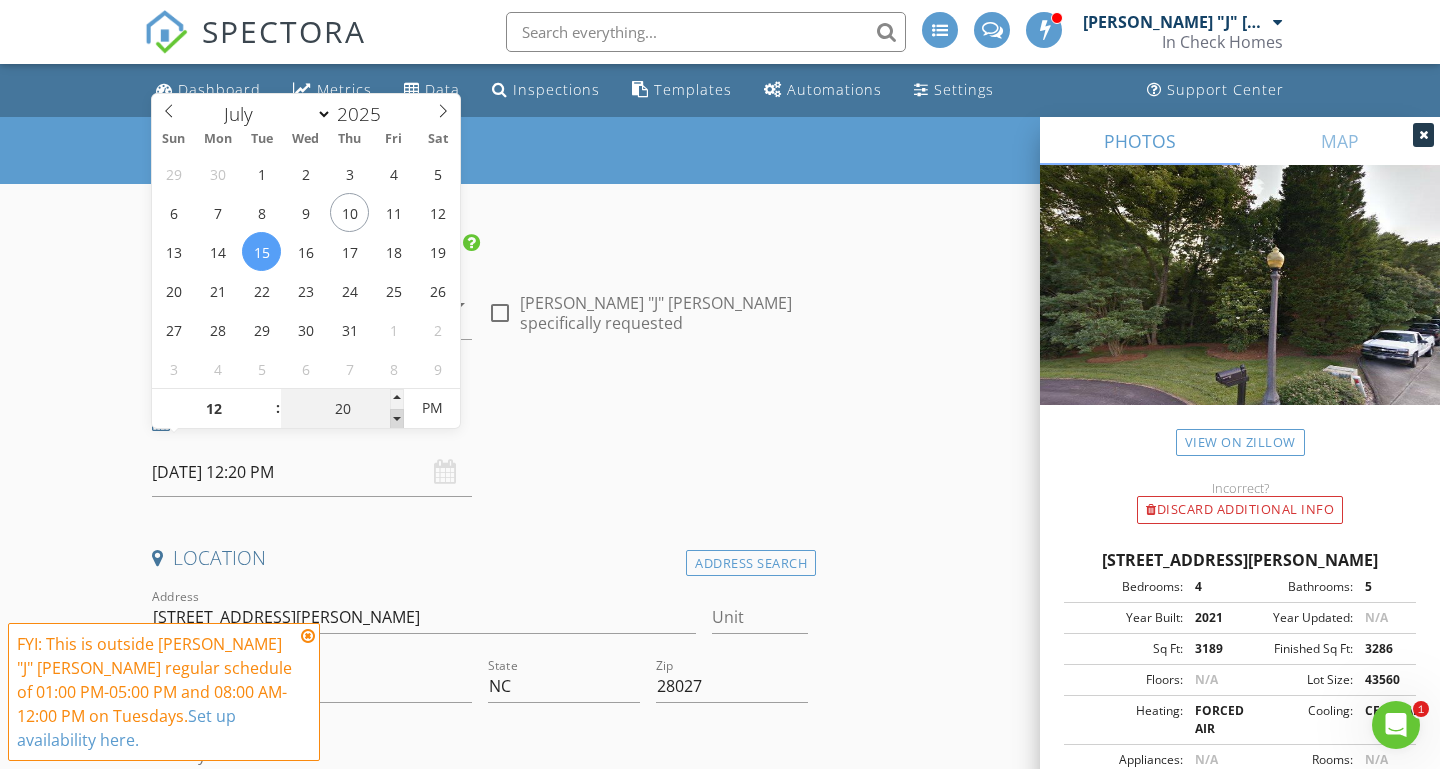 click at bounding box center (397, 419) 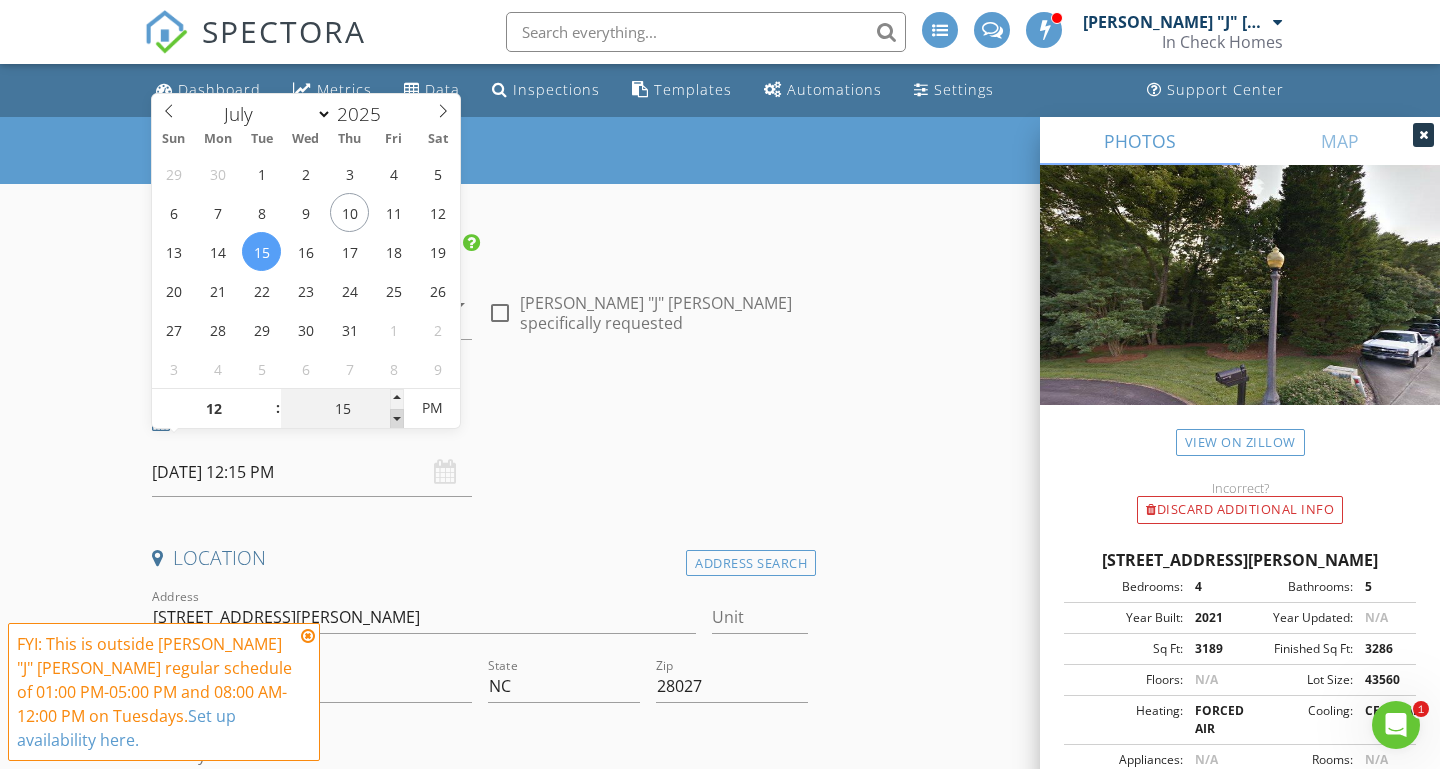 click at bounding box center (397, 419) 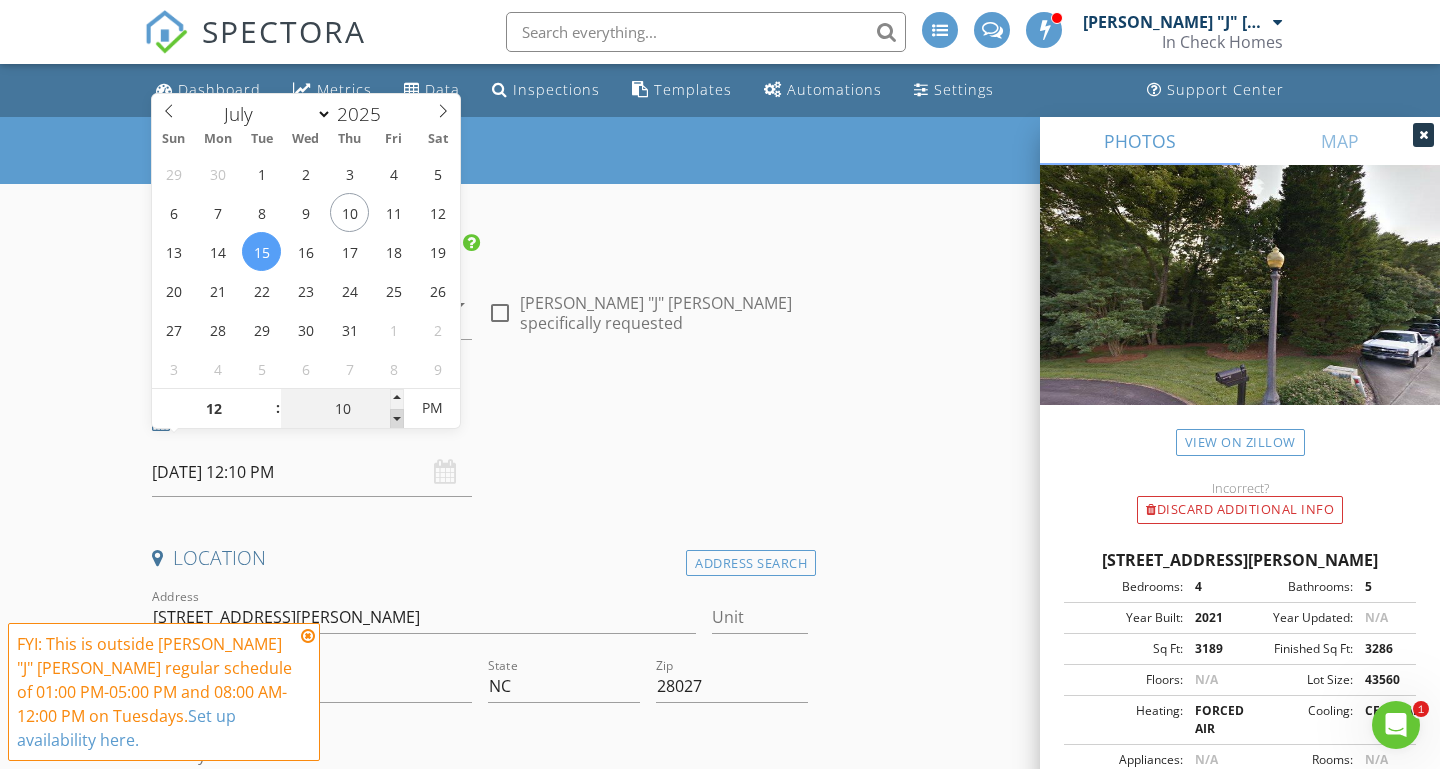click at bounding box center [397, 419] 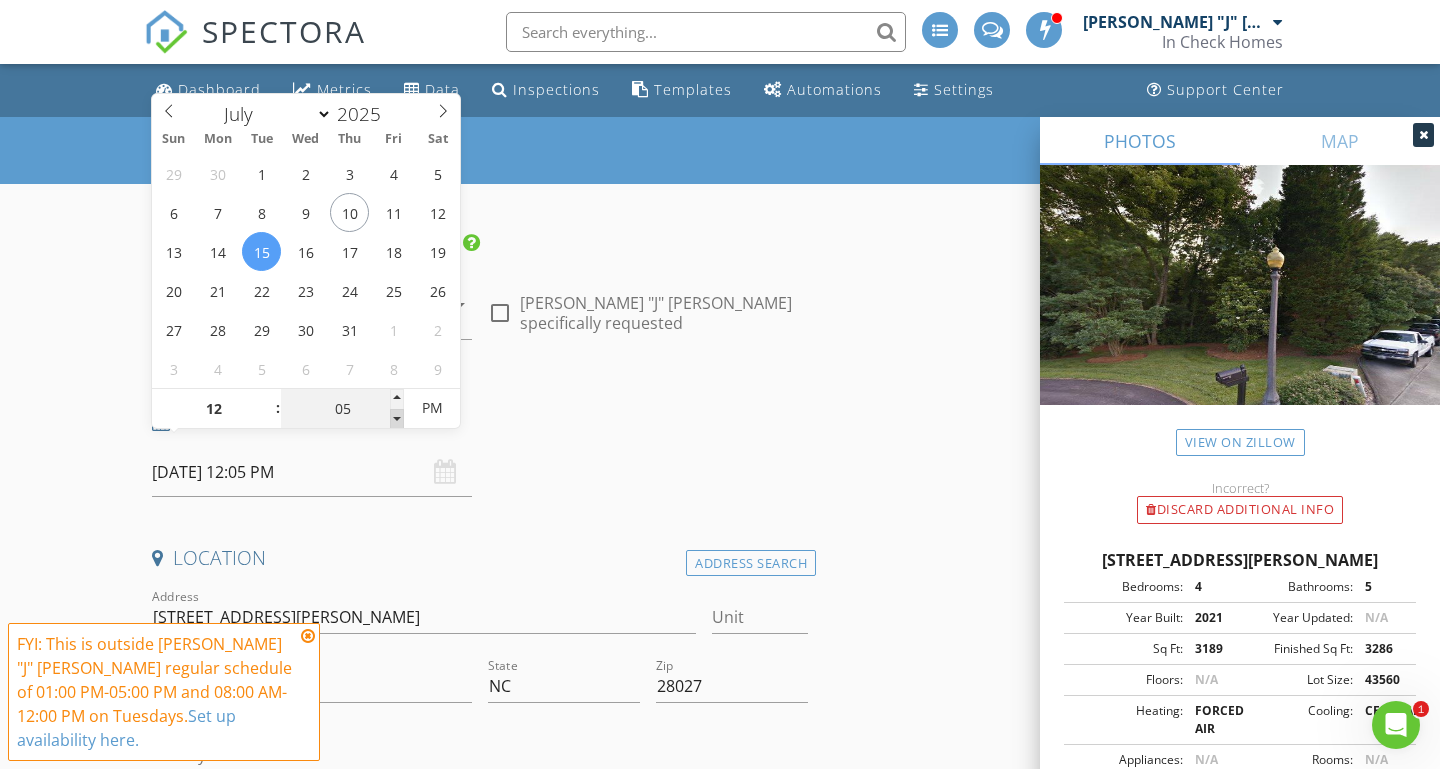 click at bounding box center [397, 419] 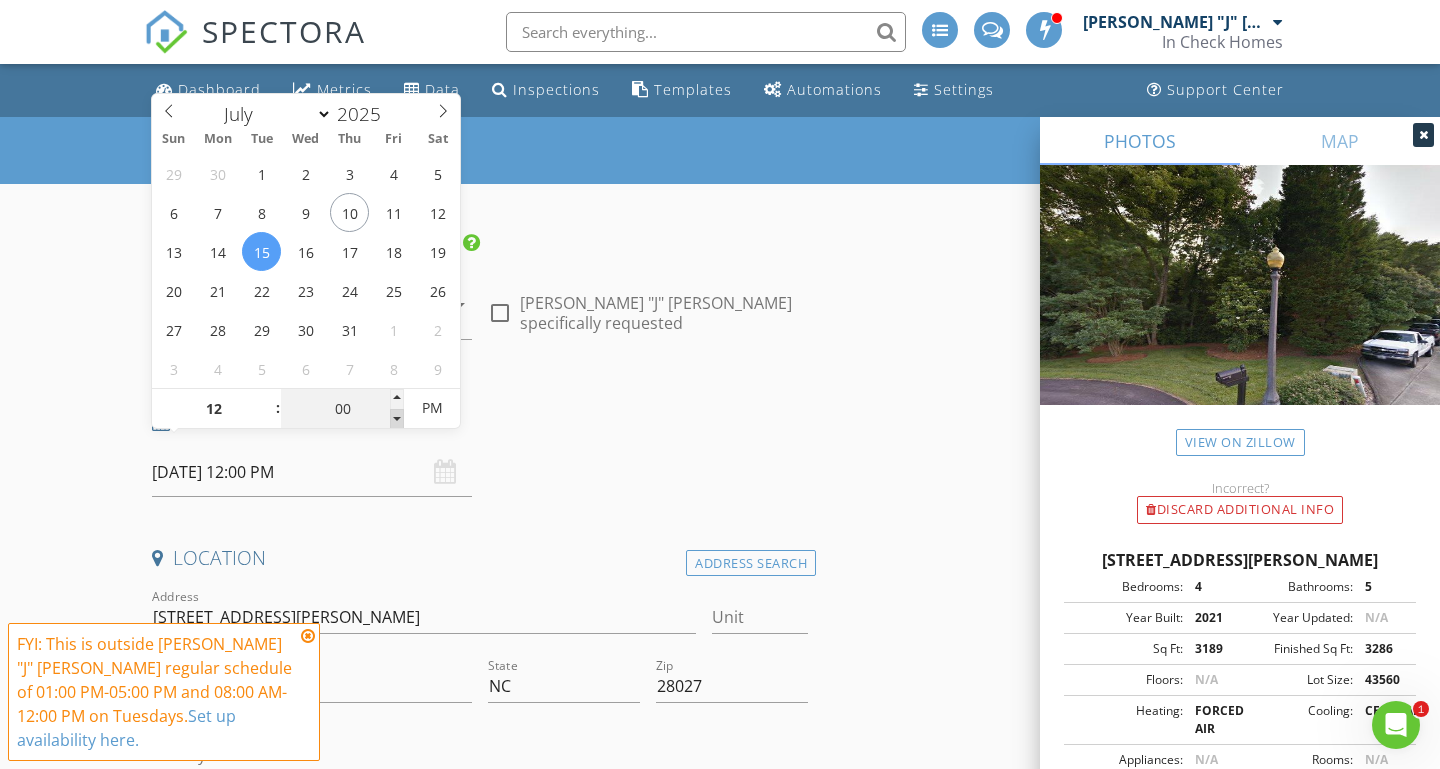 click at bounding box center [397, 419] 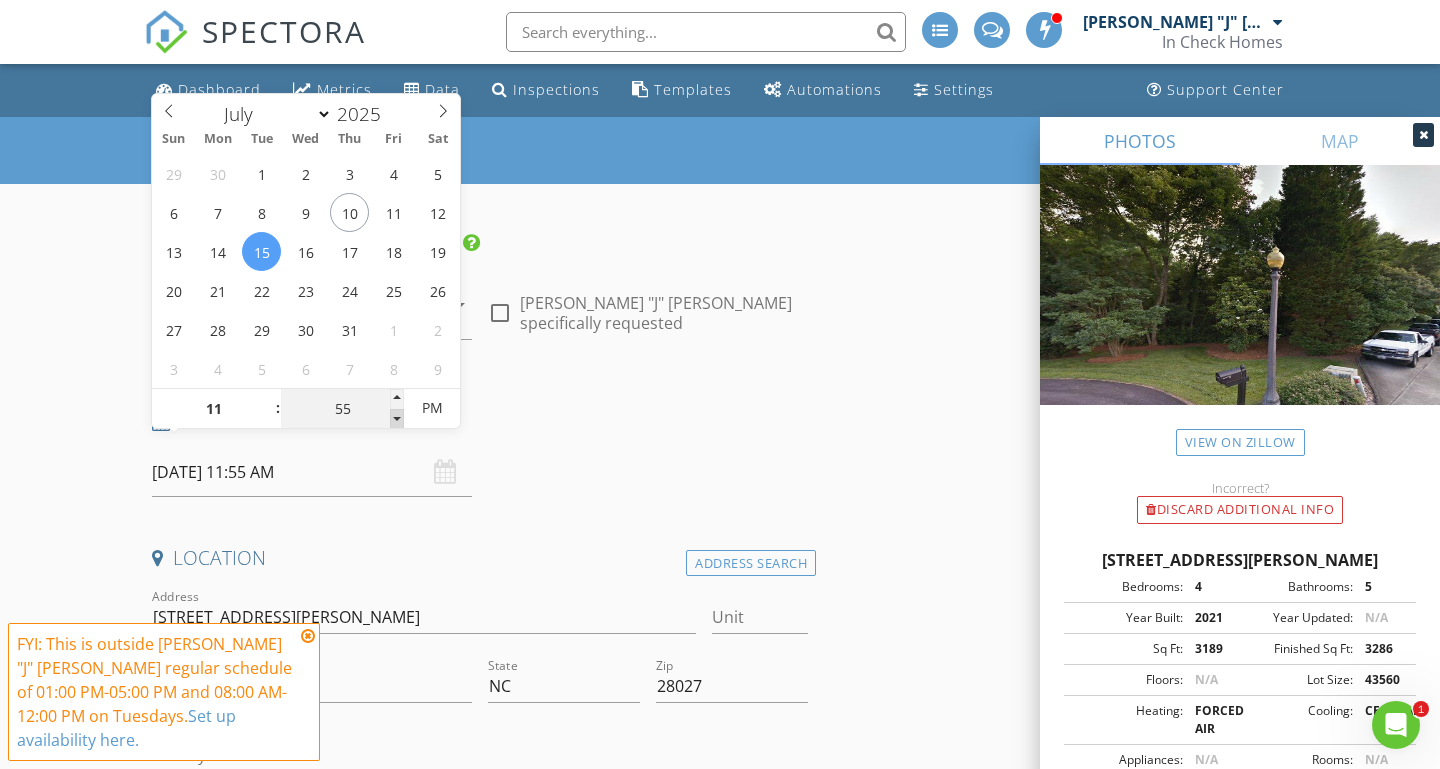 click at bounding box center [397, 419] 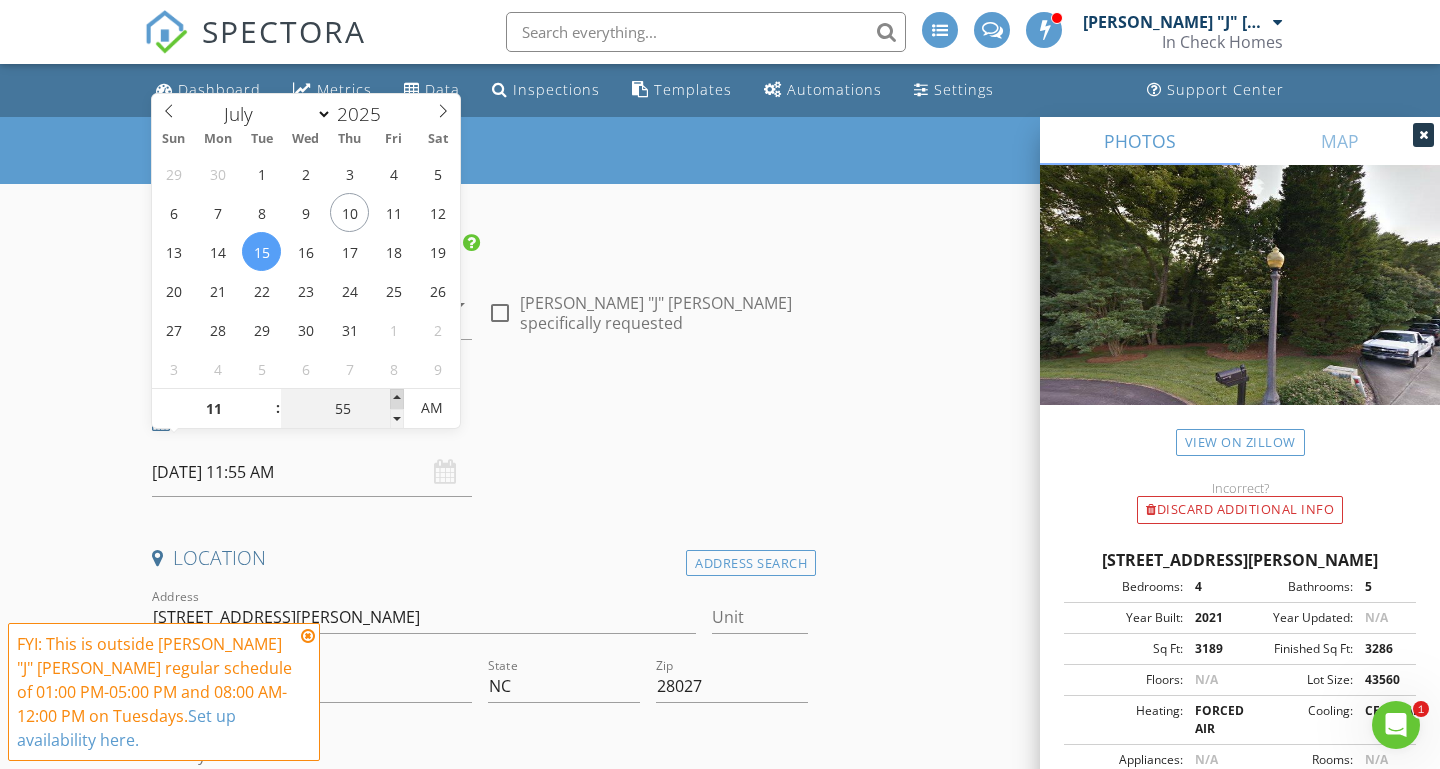 type on "12" 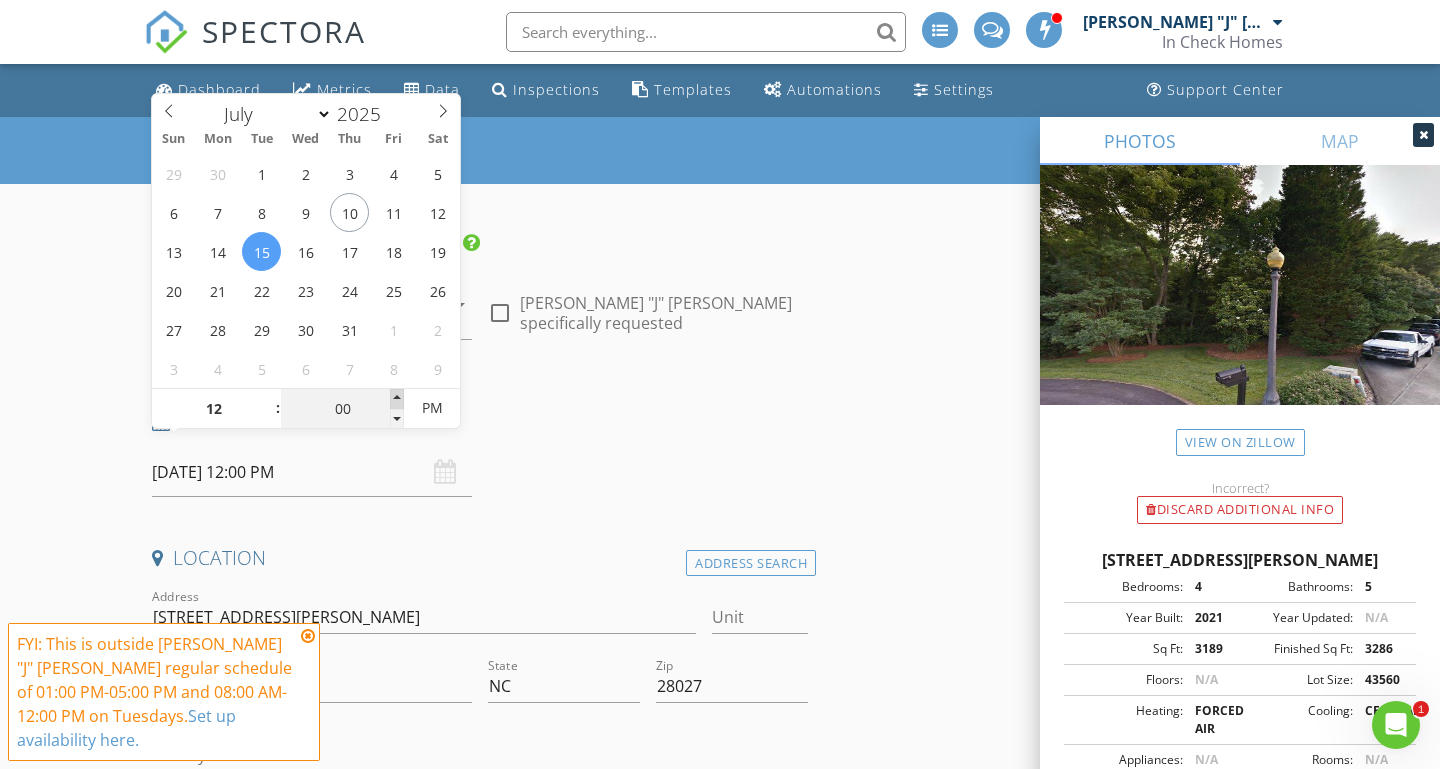 click at bounding box center (397, 399) 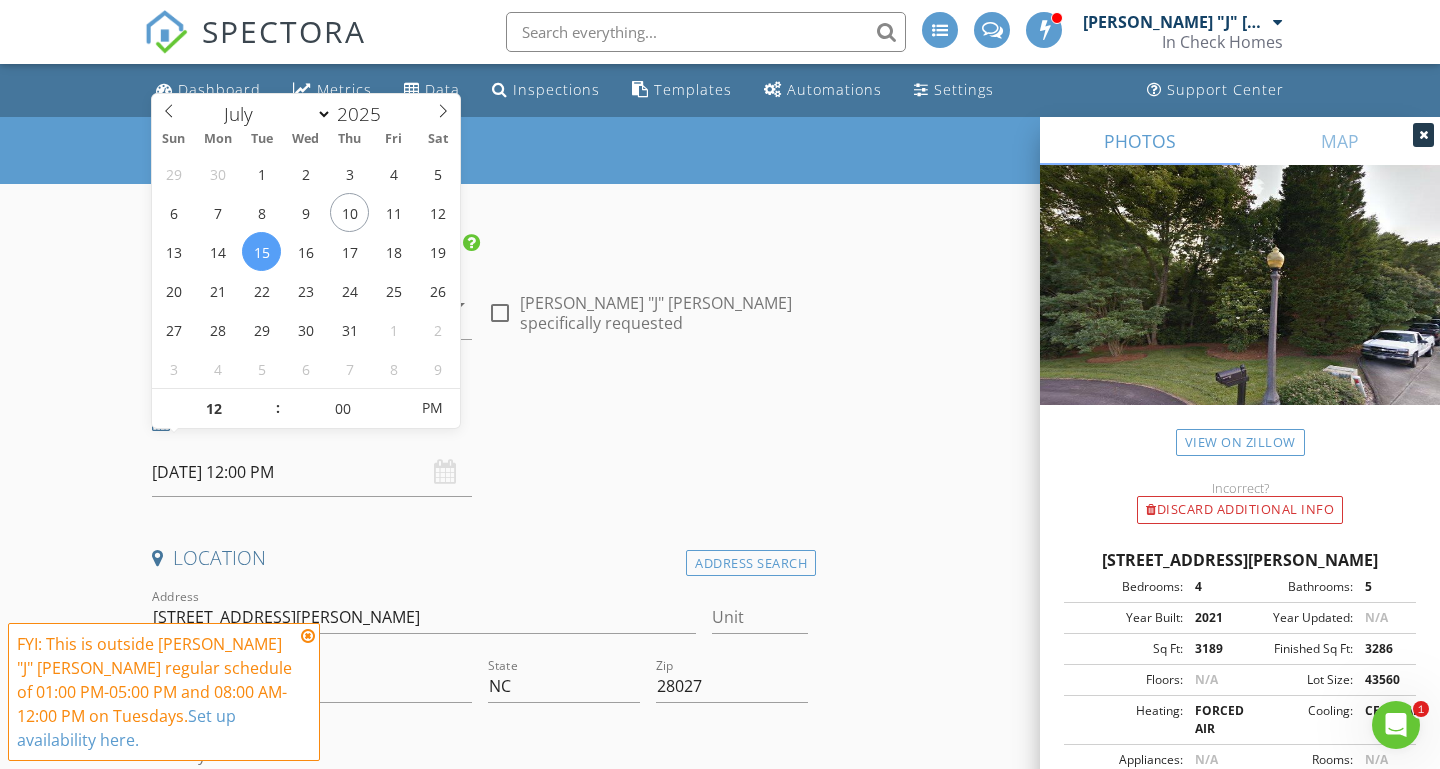 click on "Date/Time" at bounding box center (480, 421) 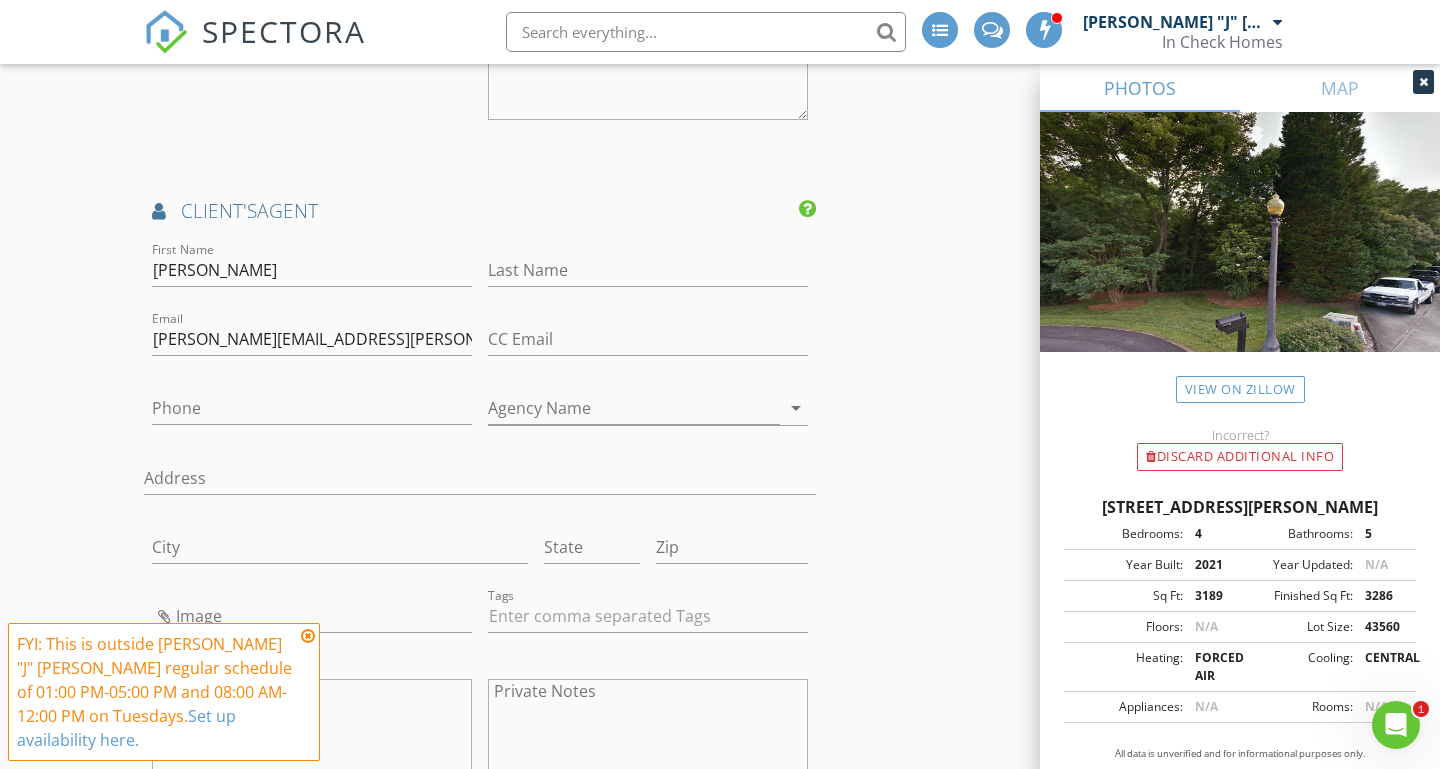 scroll, scrollTop: 3002, scrollLeft: 0, axis: vertical 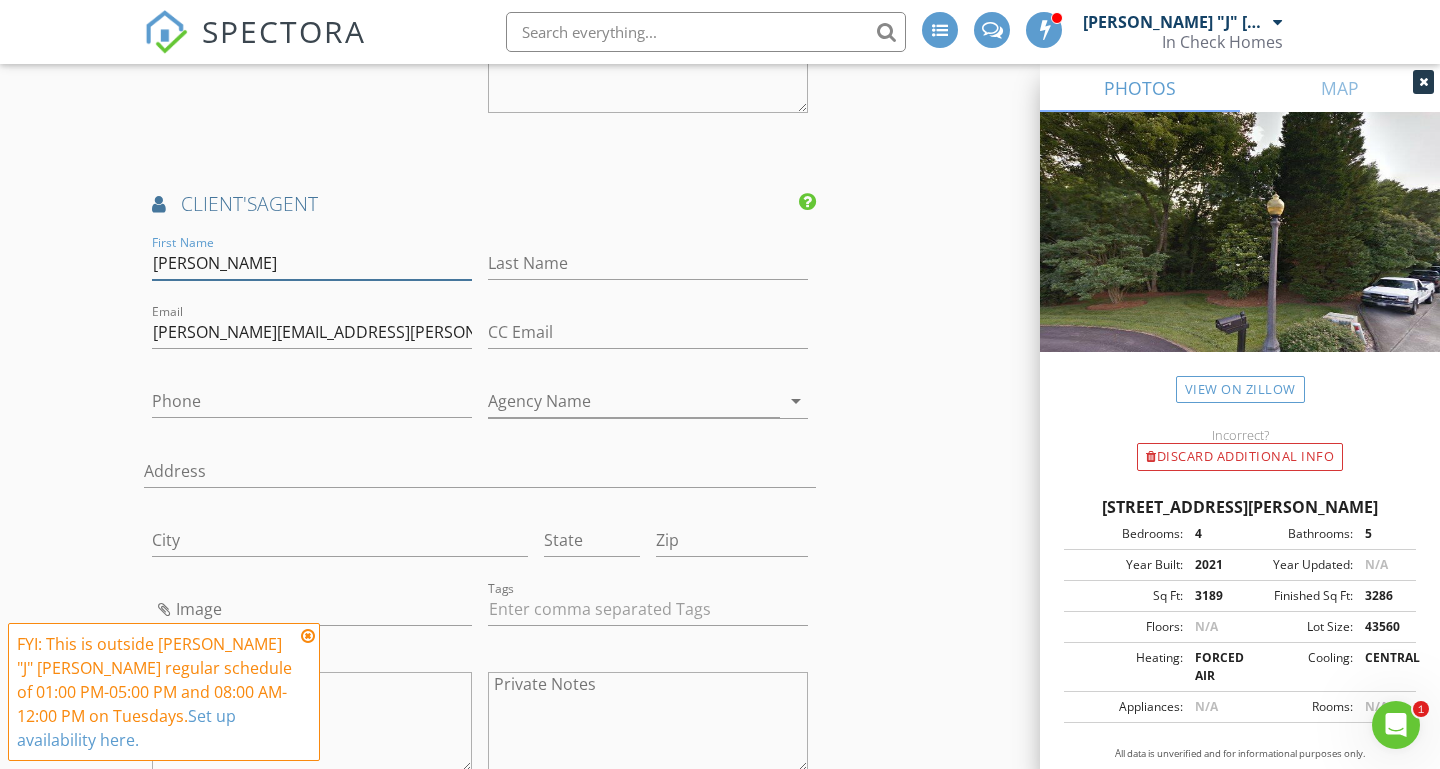 click on "[PERSON_NAME]" at bounding box center (312, 263) 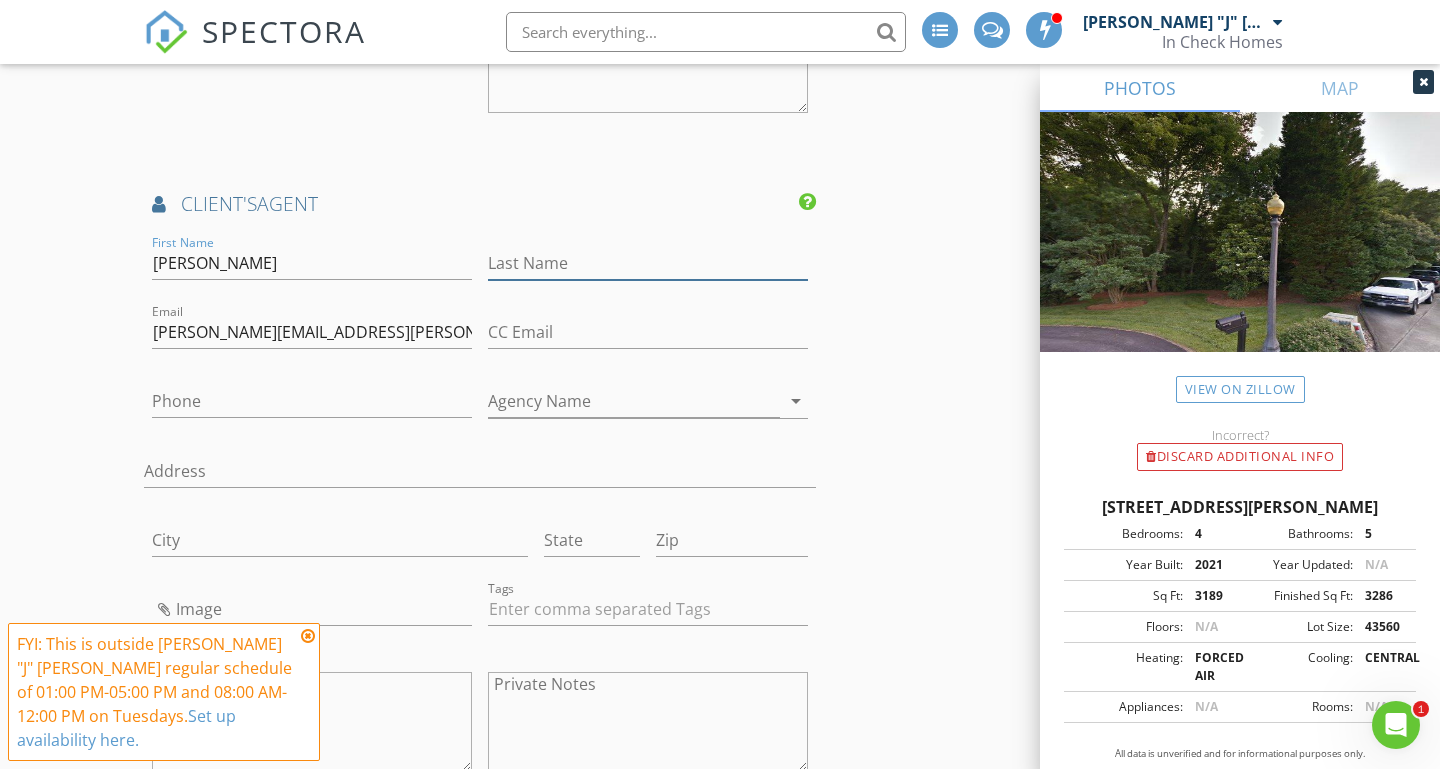 click on "Last Name" at bounding box center [648, 263] 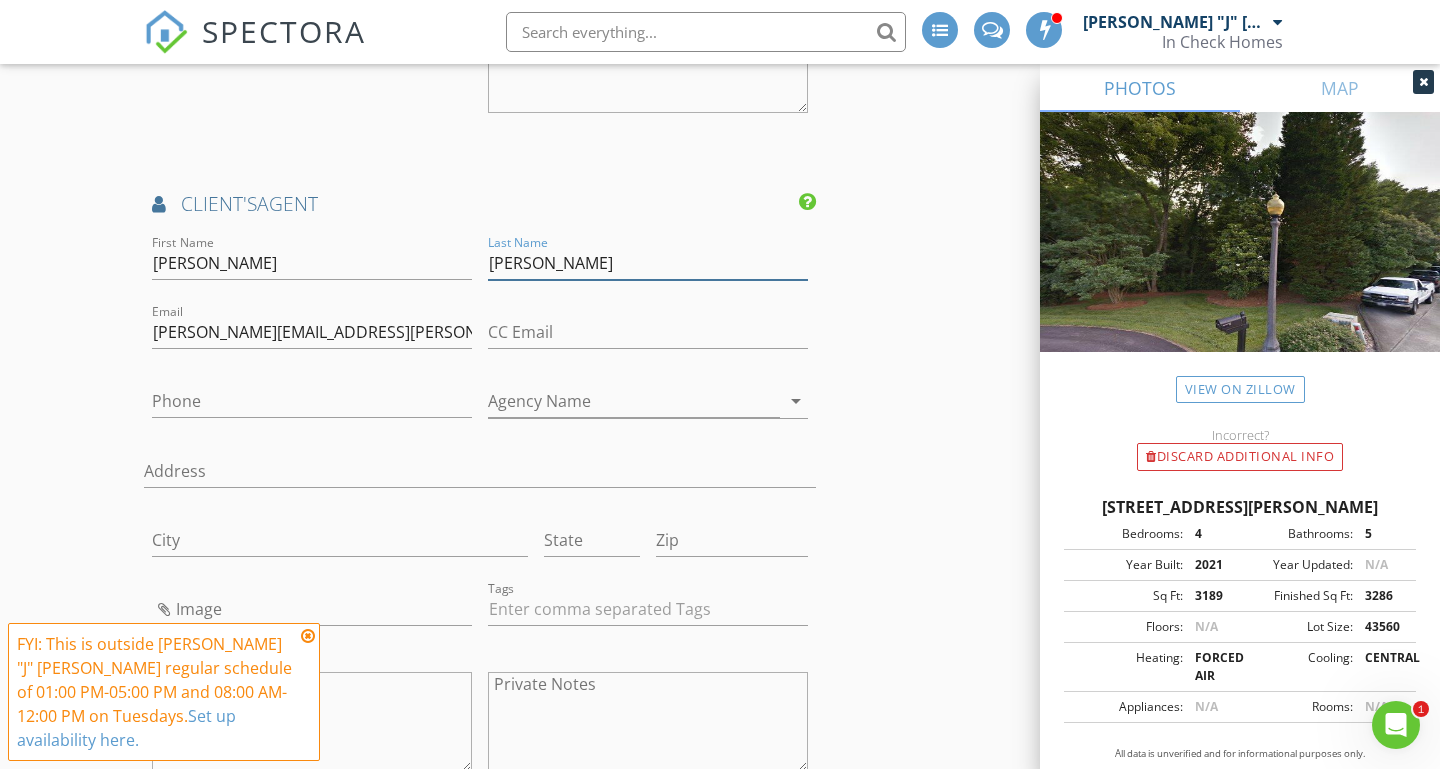 type on "[PERSON_NAME]" 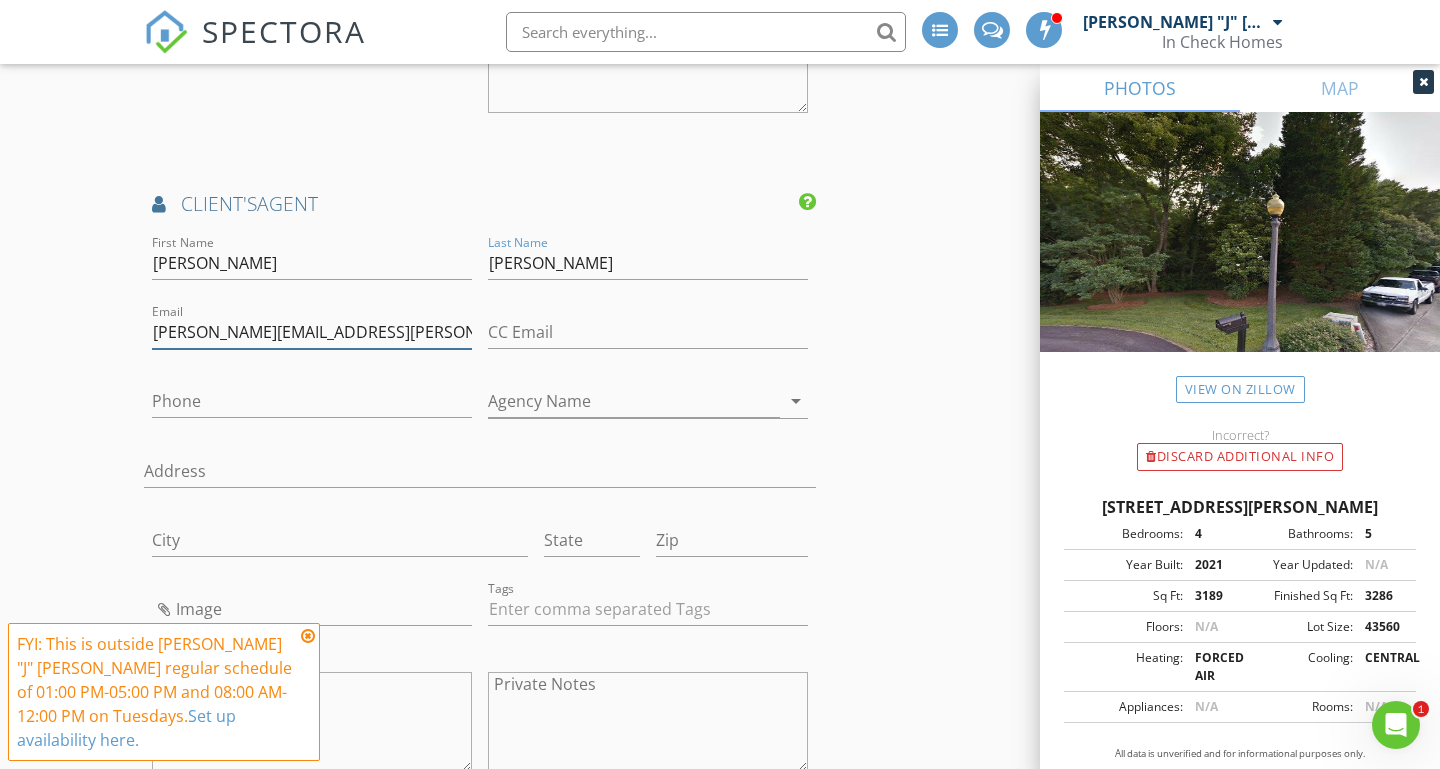 click on "jody.munn@compass.com, john@incheckhomes.com, rtlawren@gmail.com" at bounding box center (312, 332) 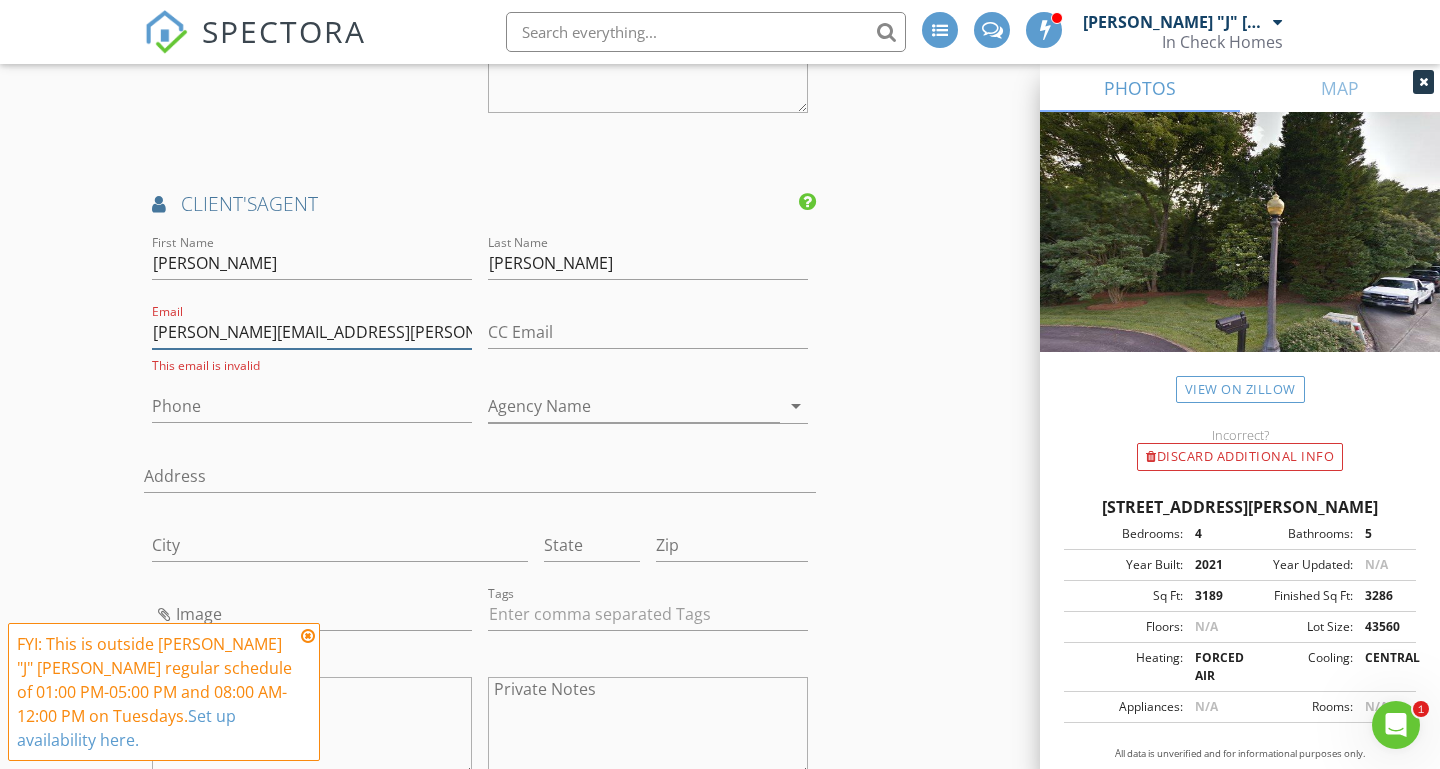 click on "jody.munn@compass.comeckhomes.com, rtlawren@gmail.com" at bounding box center (312, 332) 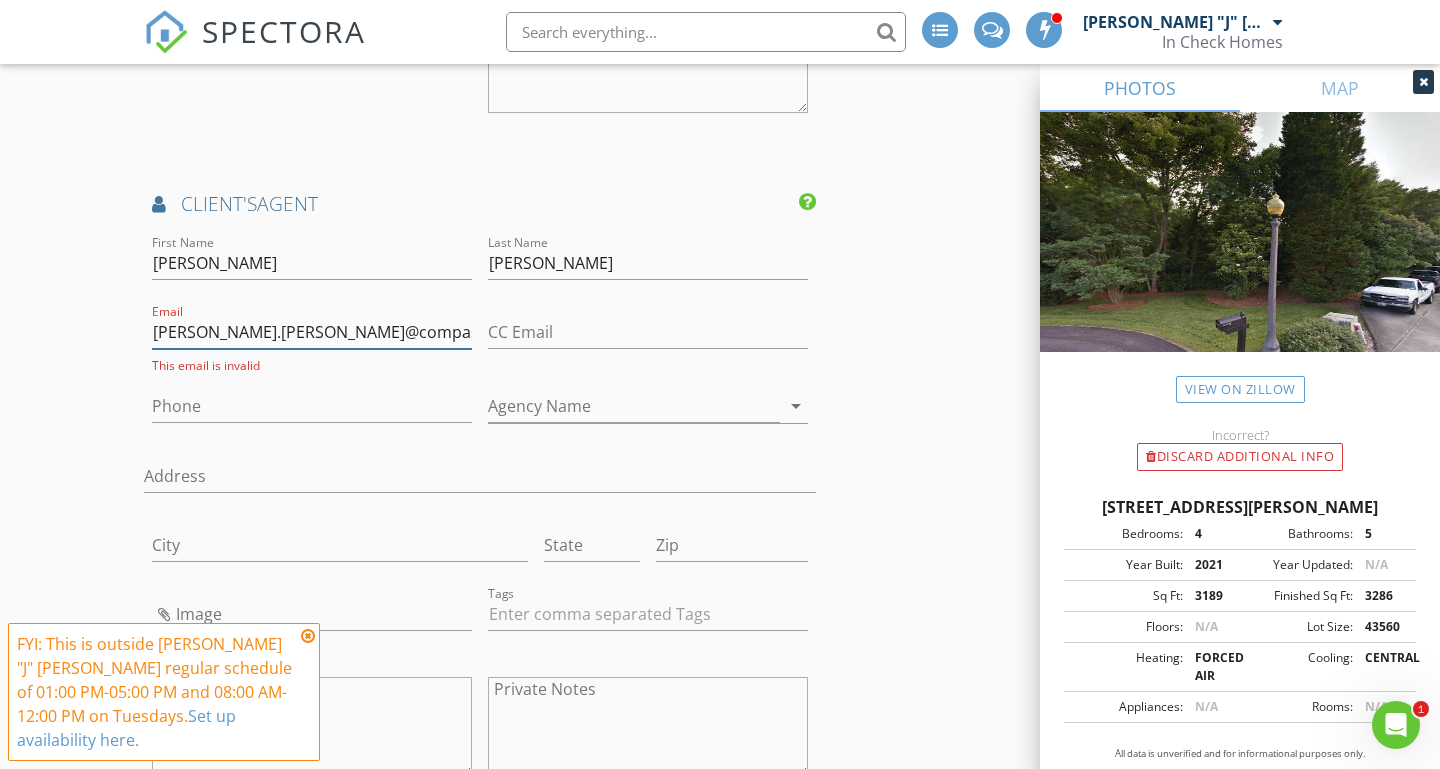 click on "jody.munn@compass. rtlawren@gmail.com" at bounding box center (312, 332) 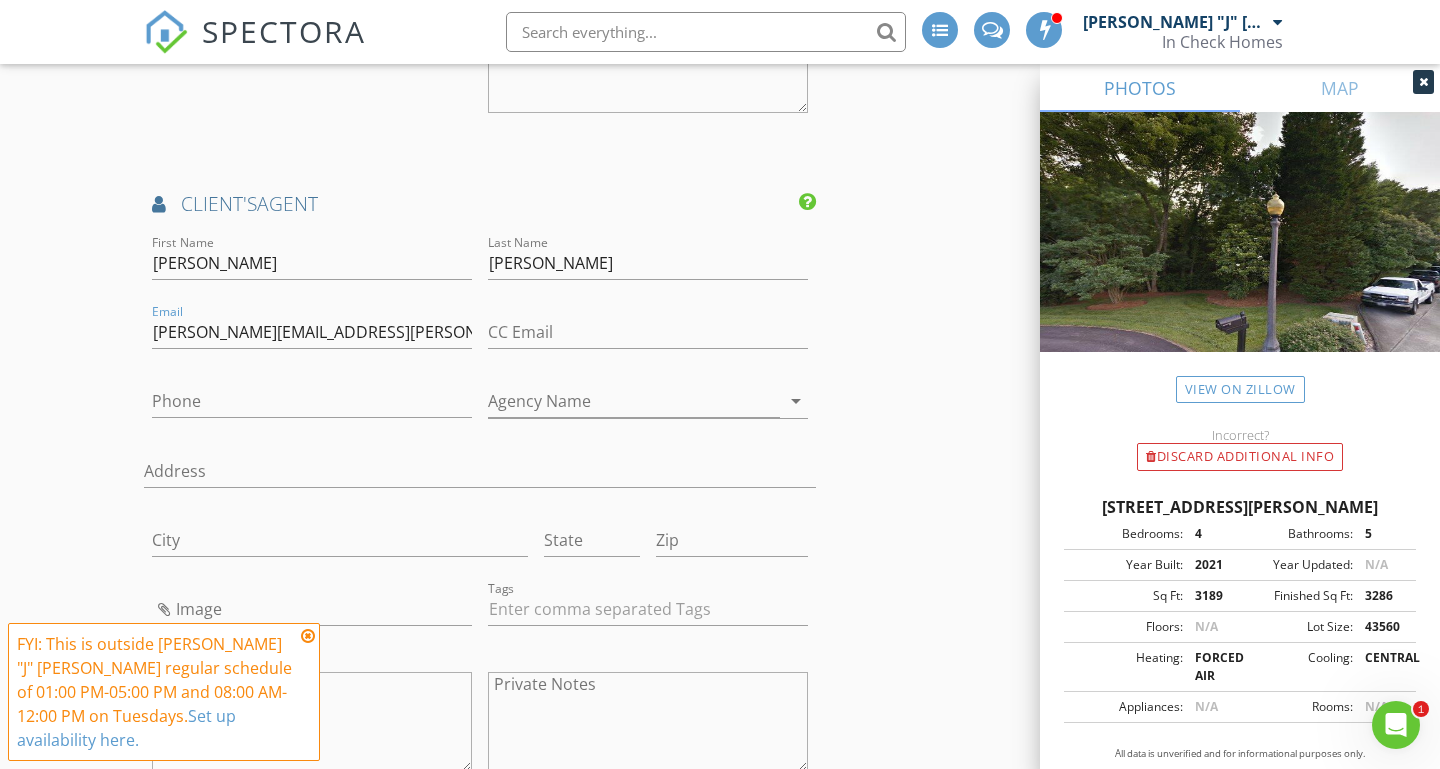 click on "New Inspection
INSPECTOR(S)
check_box   John "J" Nicholson   PRIMARY   John "J" Nicholson arrow_drop_down   check_box_outline_blank John "J" Nicholson specifically requested
Date/Time
07/15/2025 12:00 PM
Location
Address Search       Address 3627 Curtland Pl NW   Unit   City Concord   State NC   Zip 28027   County     Square Feet 3189   Year Built 2021   Foundation Crawlspace arrow_drop_down     John "J" Nicholson     38.2 miles     (an hour)
client
check_box Enable Client CC email for this inspection   Client Search     check_box_outline_blank Client is a Company/Organization     First Name   Last Name   Email   CC Email   Phone   Address   City   State   Zip     Tags         Notes   Private Notes
ADD ADDITIONAL client
SERVICES
check_box   NC Residential Inspection" at bounding box center (720, -333) 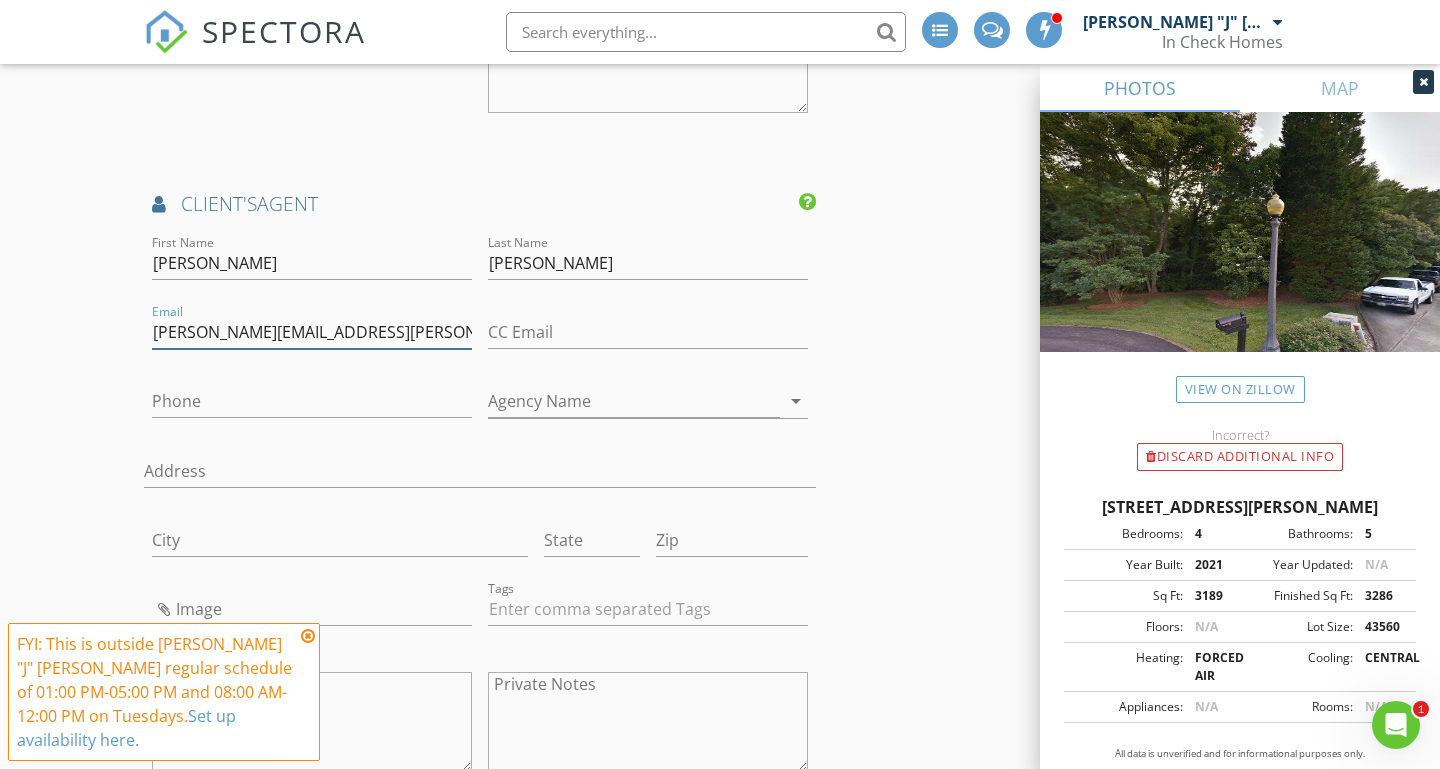 click on "[PERSON_NAME][EMAIL_ADDRESS][PERSON_NAME][DOMAIN_NAME]" at bounding box center [312, 332] 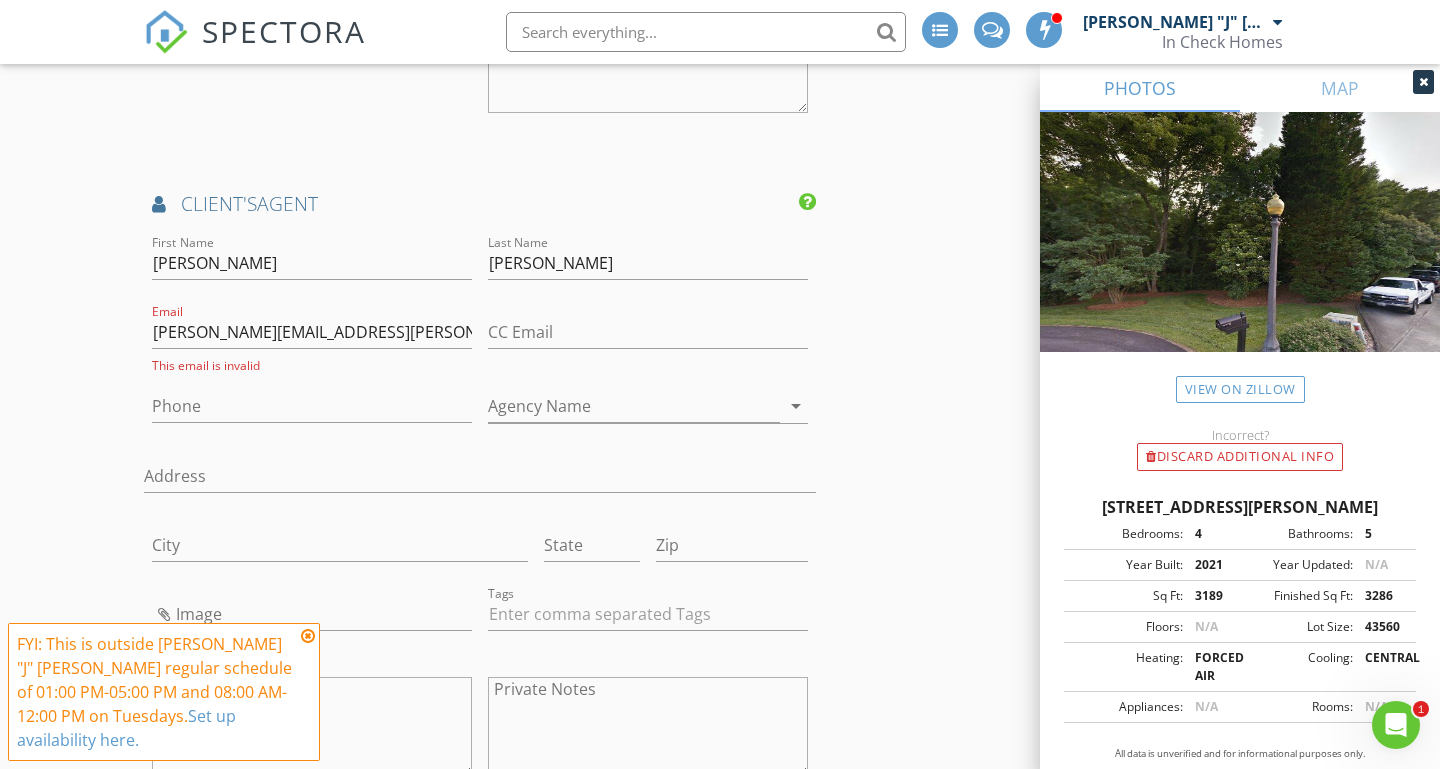 click on "New Inspection
INSPECTOR(S)
check_box   John "J" Nicholson   PRIMARY   John "J" Nicholson arrow_drop_down   check_box_outline_blank John "J" Nicholson specifically requested
Date/Time
07/15/2025 12:00 PM
Location
Address Search       Address 3627 Curtland Pl NW   Unit   City Concord   State NC   Zip 28027   County     Square Feet 3189   Year Built 2021   Foundation Crawlspace arrow_drop_down     John "J" Nicholson     38.2 miles     (an hour)
client
check_box Enable Client CC email for this inspection   Client Search     check_box_outline_blank Client is a Company/Organization     First Name   Last Name   Email   CC Email   Phone   Address   City   State   Zip     Tags         Notes   Private Notes
ADD ADDITIONAL client
SERVICES
check_box   NC Residential Inspection" at bounding box center [720, -331] 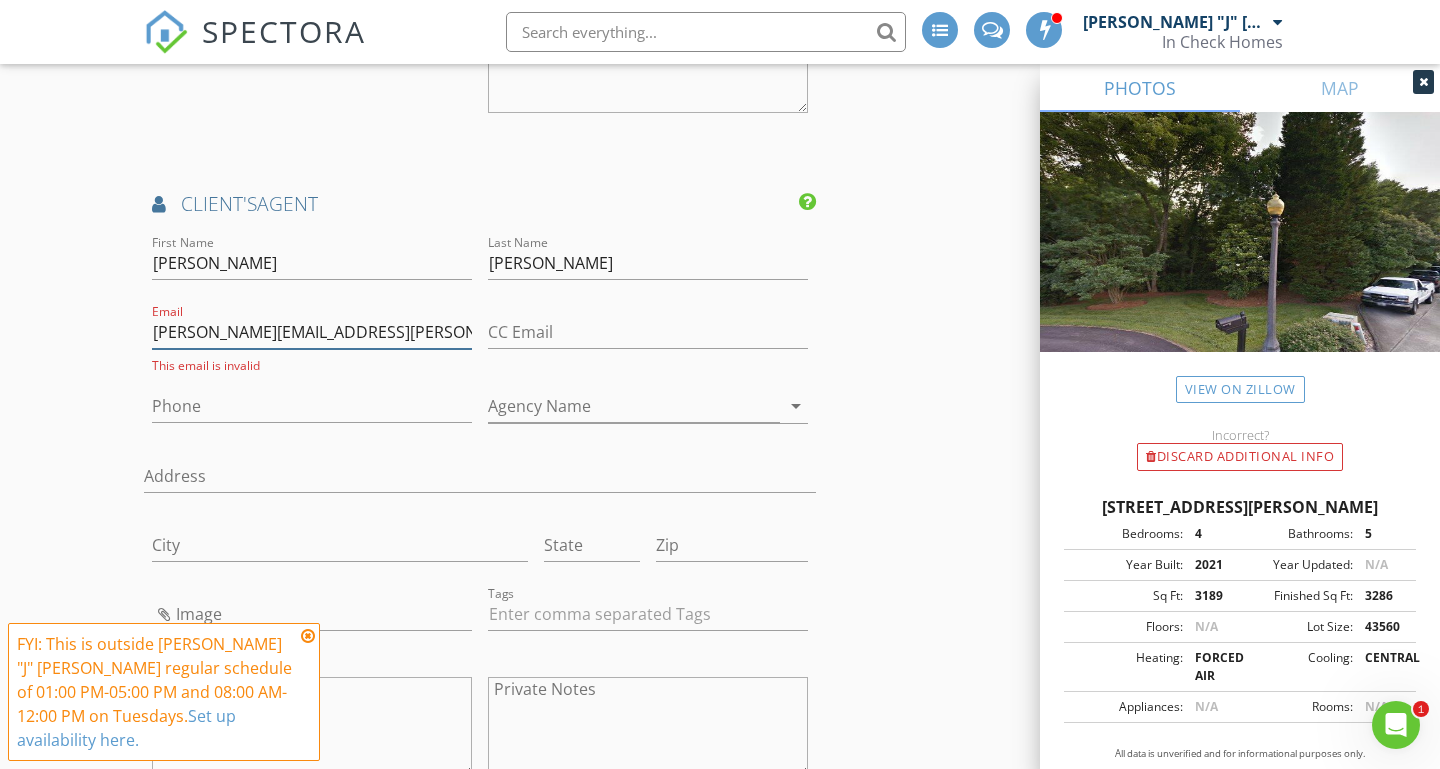 click on "[PERSON_NAME][EMAIL_ADDRESS][PERSON_NAME][DOMAIN_NAME]" at bounding box center (312, 332) 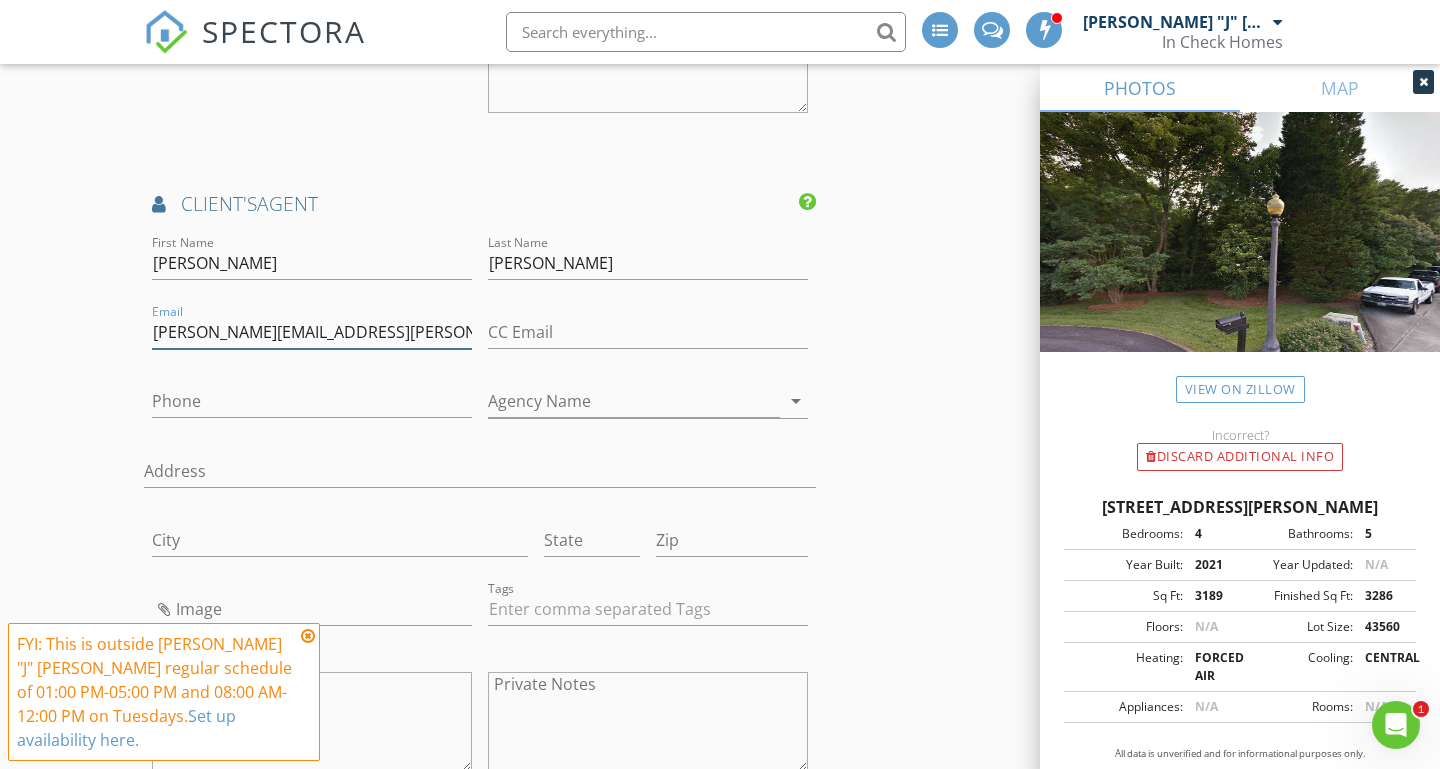 type on "[PERSON_NAME][EMAIL_ADDRESS][PERSON_NAME][DOMAIN_NAME]" 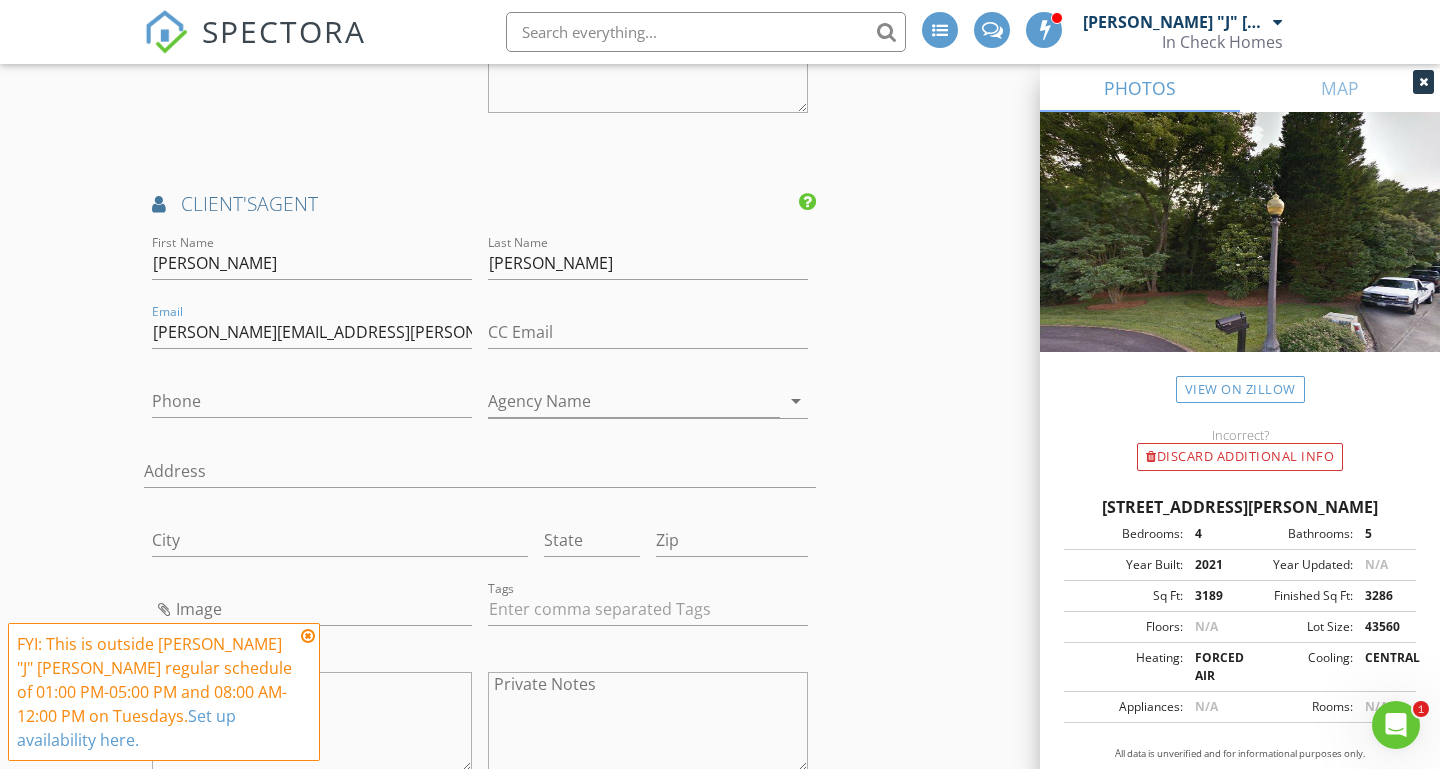 click on "New Inspection
INSPECTOR(S)
check_box   John "J" Nicholson   PRIMARY   John "J" Nicholson arrow_drop_down   check_box_outline_blank John "J" Nicholson specifically requested
Date/Time
07/15/2025 12:00 PM
Location
Address Search       Address 3627 Curtland Pl NW   Unit   City Concord   State NC   Zip 28027   County     Square Feet 3189   Year Built 2021   Foundation Crawlspace arrow_drop_down     John "J" Nicholson     38.2 miles     (an hour)
client
check_box Enable Client CC email for this inspection   Client Search     check_box_outline_blank Client is a Company/Organization     First Name   Last Name   Email   CC Email   Phone   Address   City   State   Zip     Tags         Notes   Private Notes
ADD ADDITIONAL client
SERVICES
check_box   NC Residential Inspection" at bounding box center (720, -333) 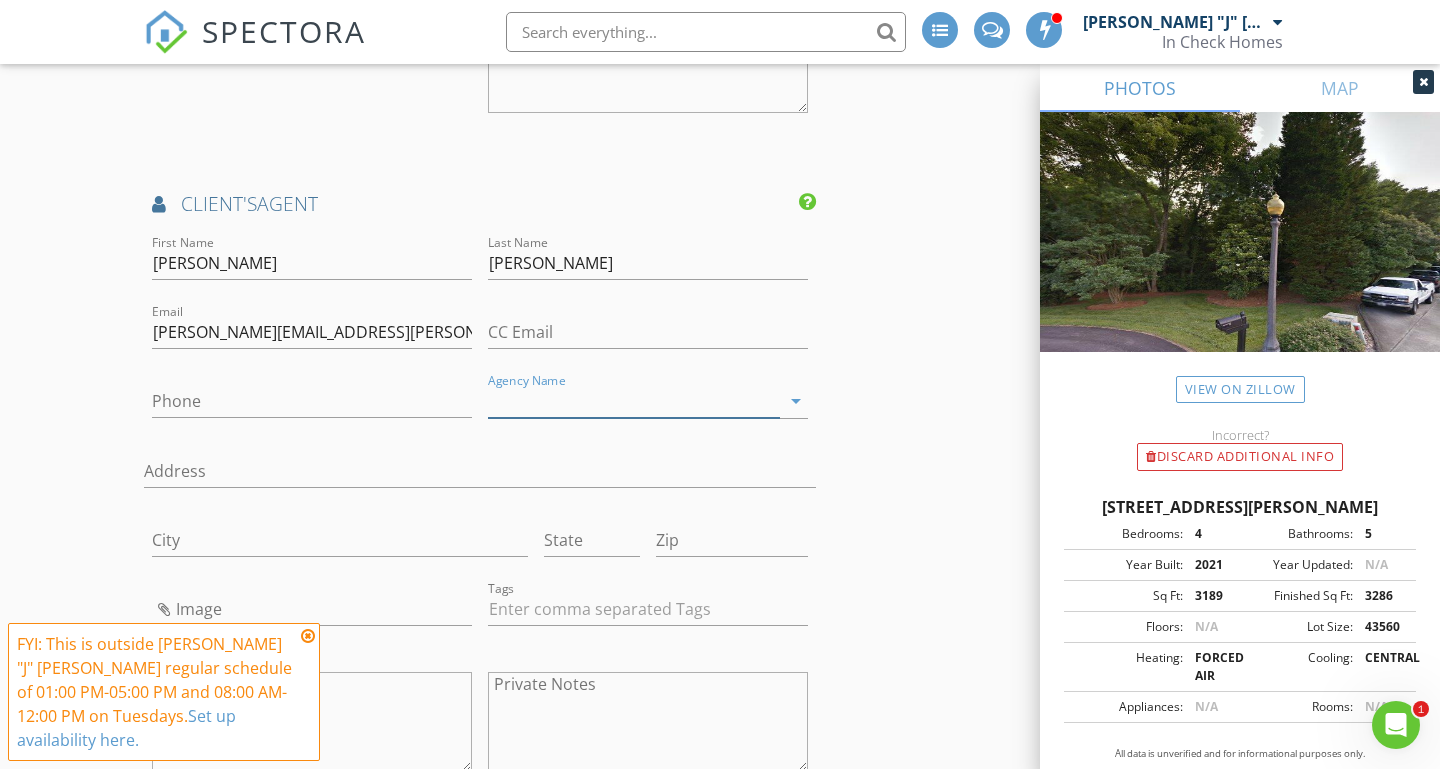 click on "Agency Name" at bounding box center [634, 401] 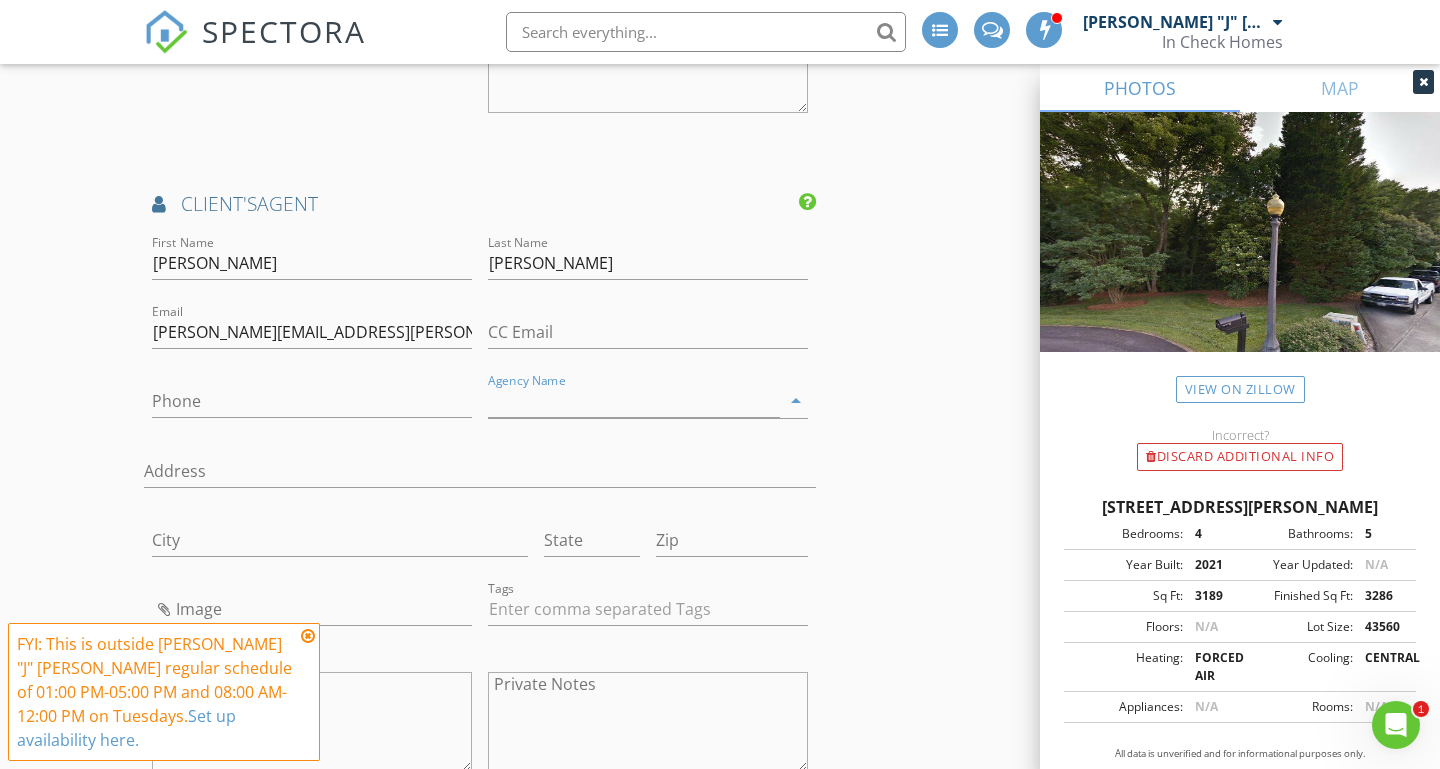 click on "New Inspection
INSPECTOR(S)
check_box   John "J" Nicholson   PRIMARY   John "J" Nicholson arrow_drop_down   check_box_outline_blank John "J" Nicholson specifically requested
Date/Time
07/15/2025 12:00 PM
Location
Address Search       Address 3627 Curtland Pl NW   Unit   City Concord   State NC   Zip 28027   County     Square Feet 3189   Year Built 2021   Foundation Crawlspace arrow_drop_down     John "J" Nicholson     38.2 miles     (an hour)
client
check_box Enable Client CC email for this inspection   Client Search     check_box_outline_blank Client is a Company/Organization     First Name   Last Name   Email   CC Email   Phone   Address   City   State   Zip     Tags         Notes   Private Notes
ADD ADDITIONAL client
SERVICES
check_box   NC Residential Inspection" at bounding box center (720, -333) 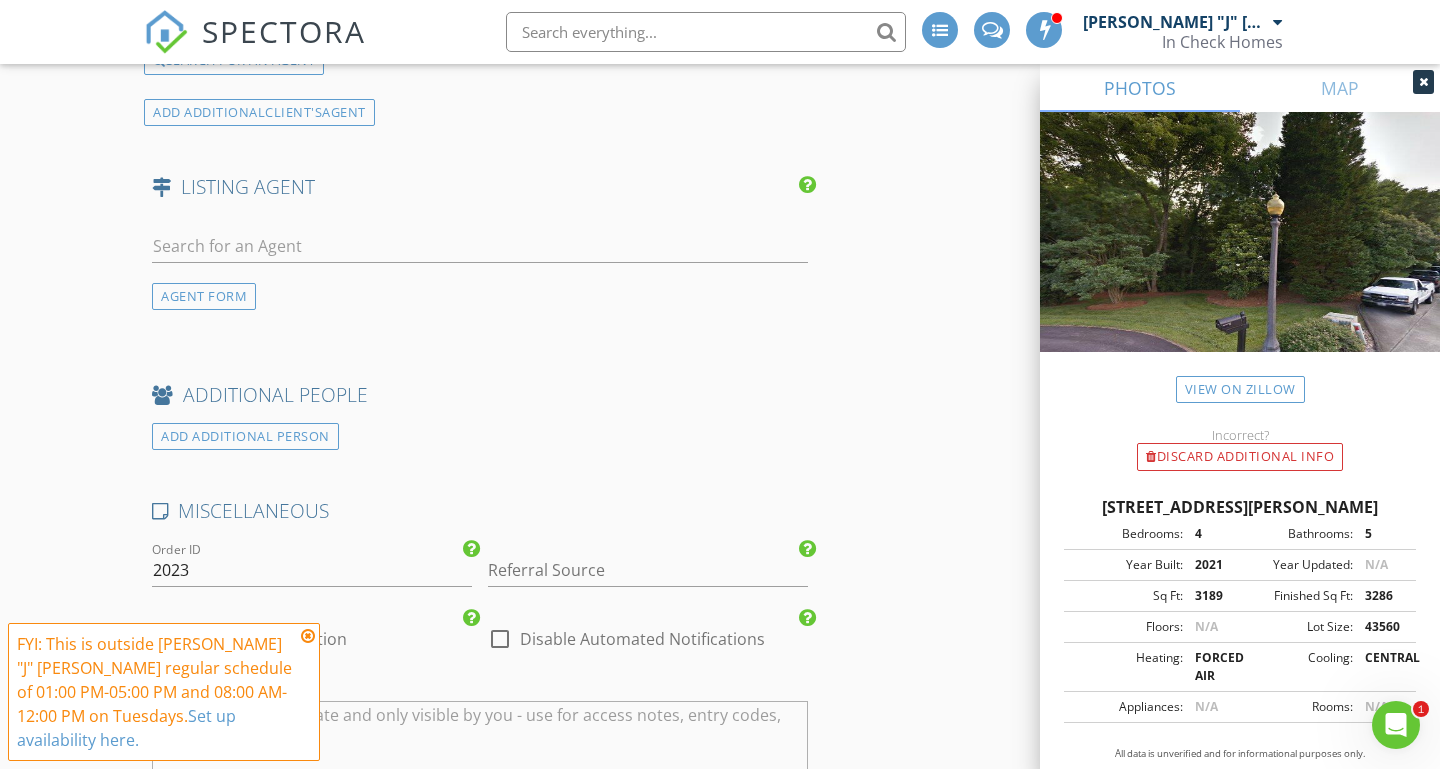 scroll, scrollTop: 3802, scrollLeft: 0, axis: vertical 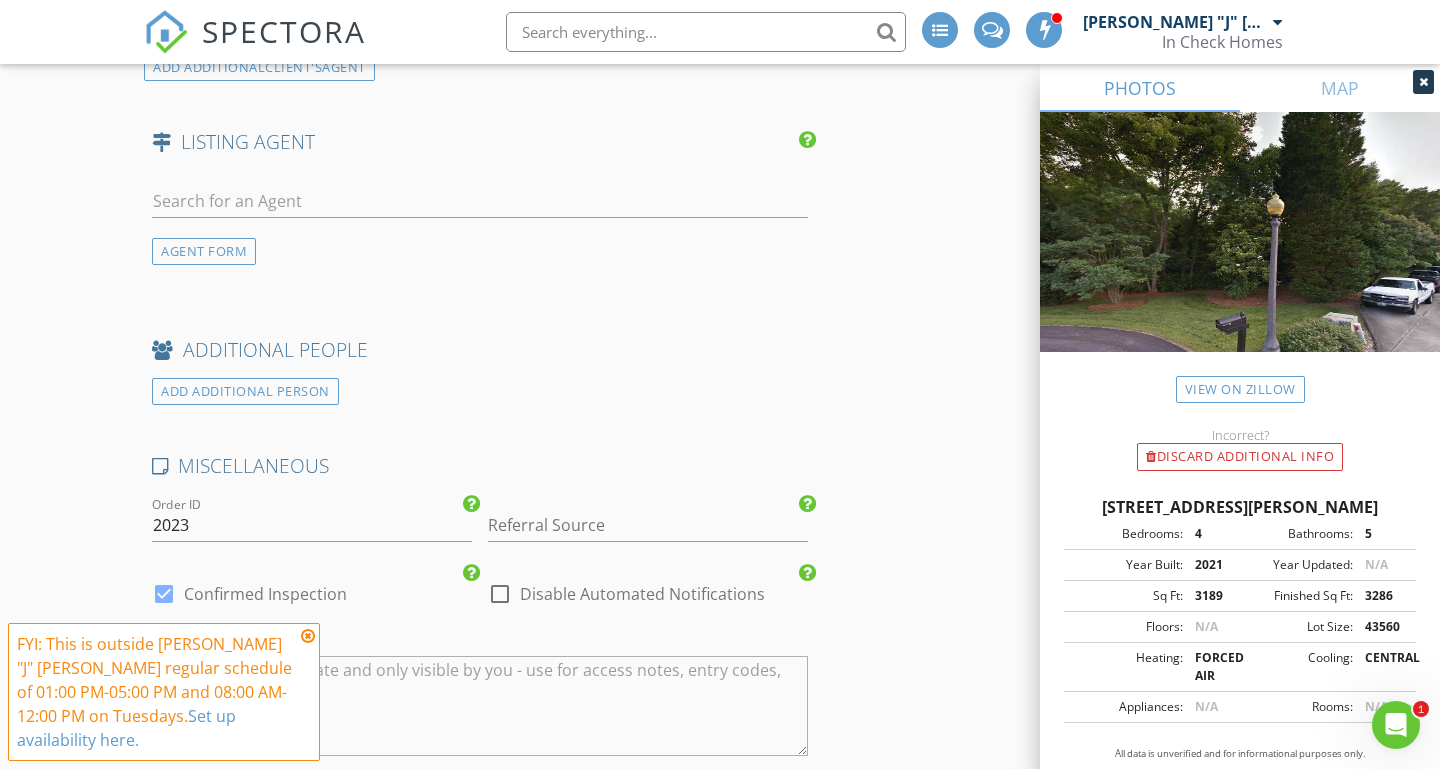 click at bounding box center [308, 636] 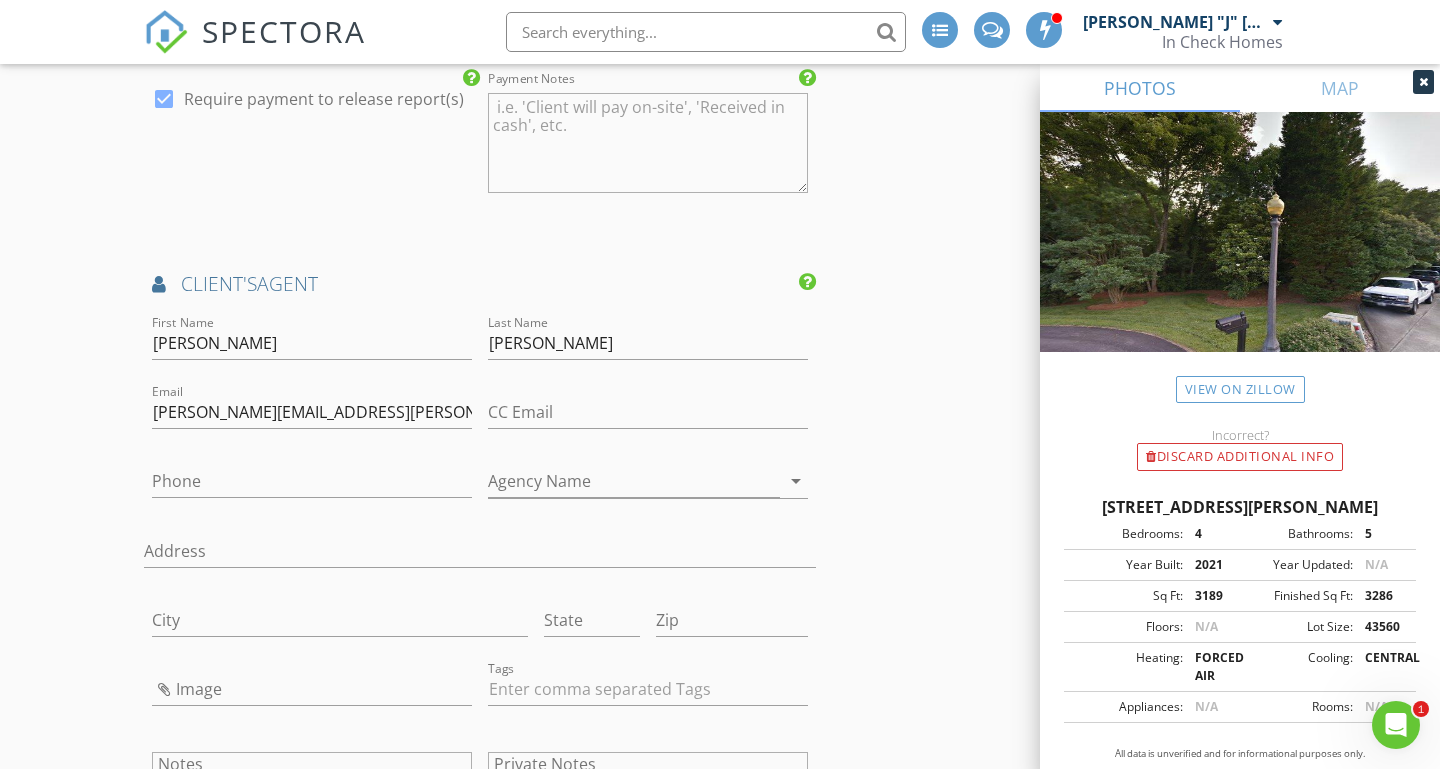 scroll, scrollTop: 2942, scrollLeft: 0, axis: vertical 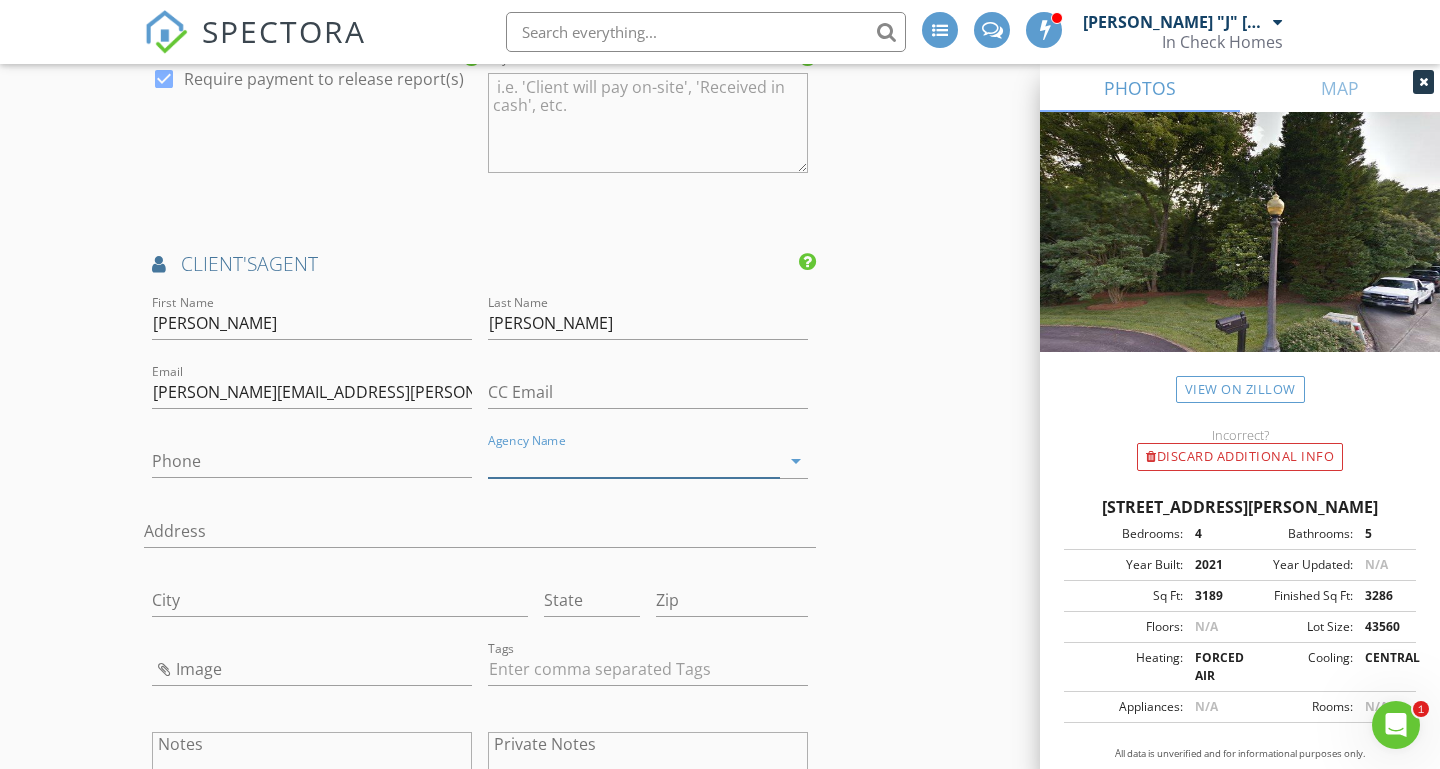 click on "Agency Name" at bounding box center (634, 461) 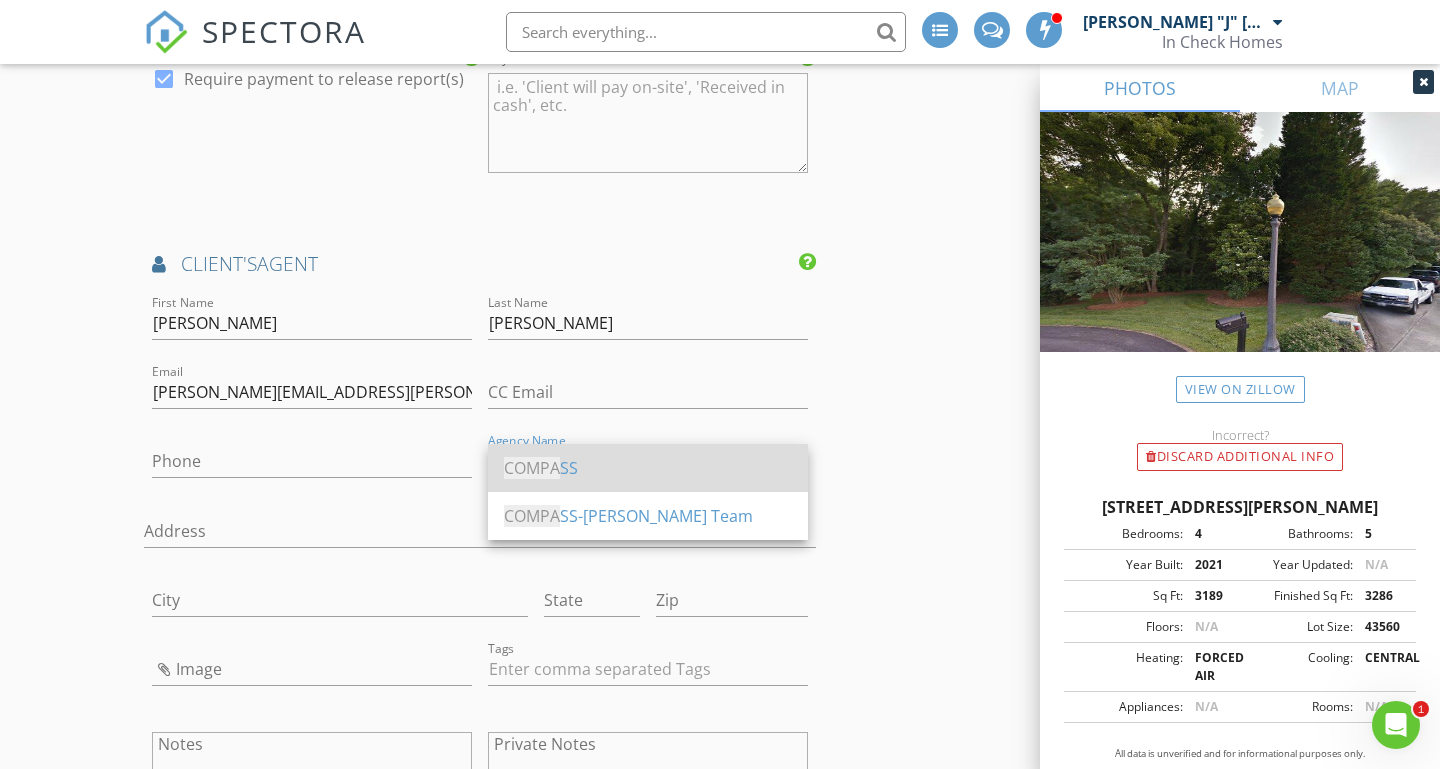 click on "COMPA SS" at bounding box center [648, 468] 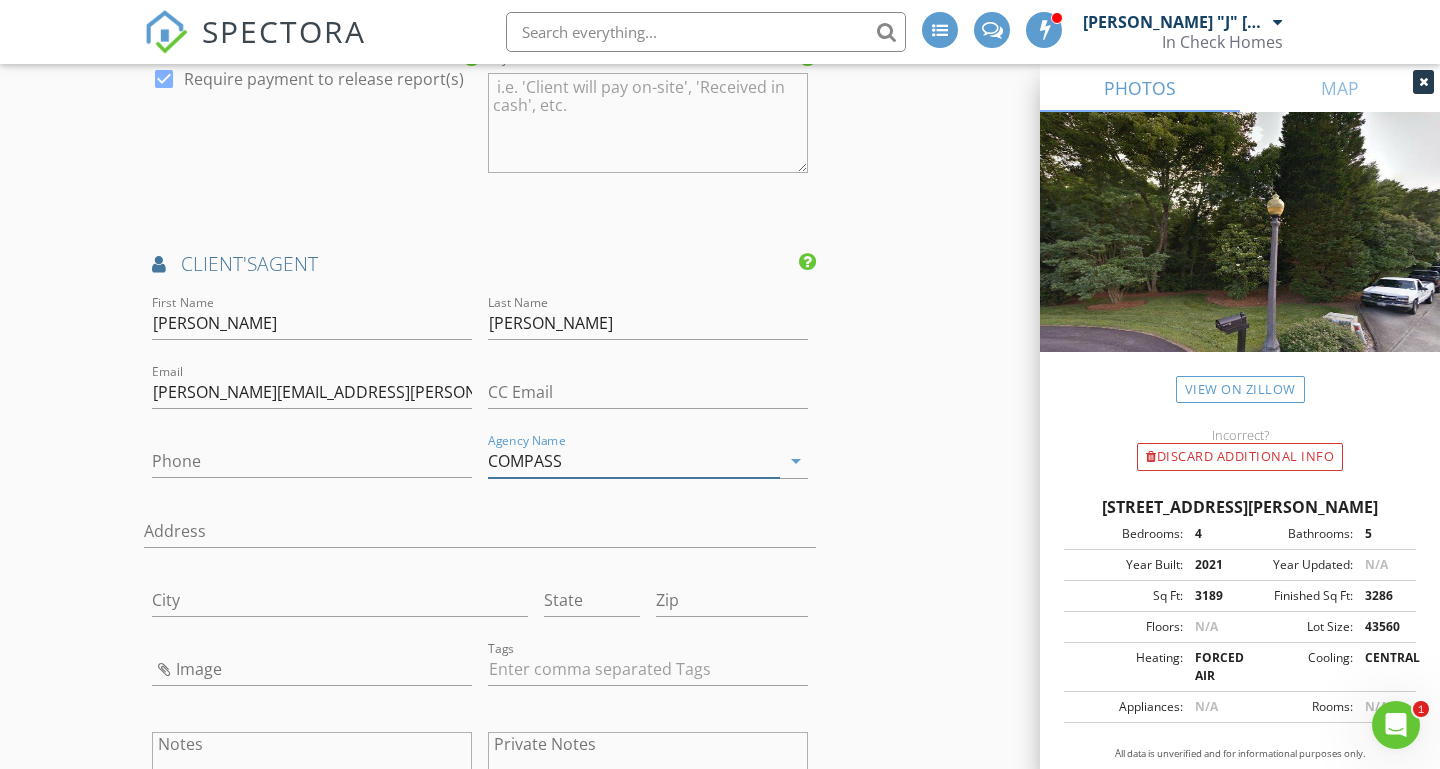 type on "COMPASS" 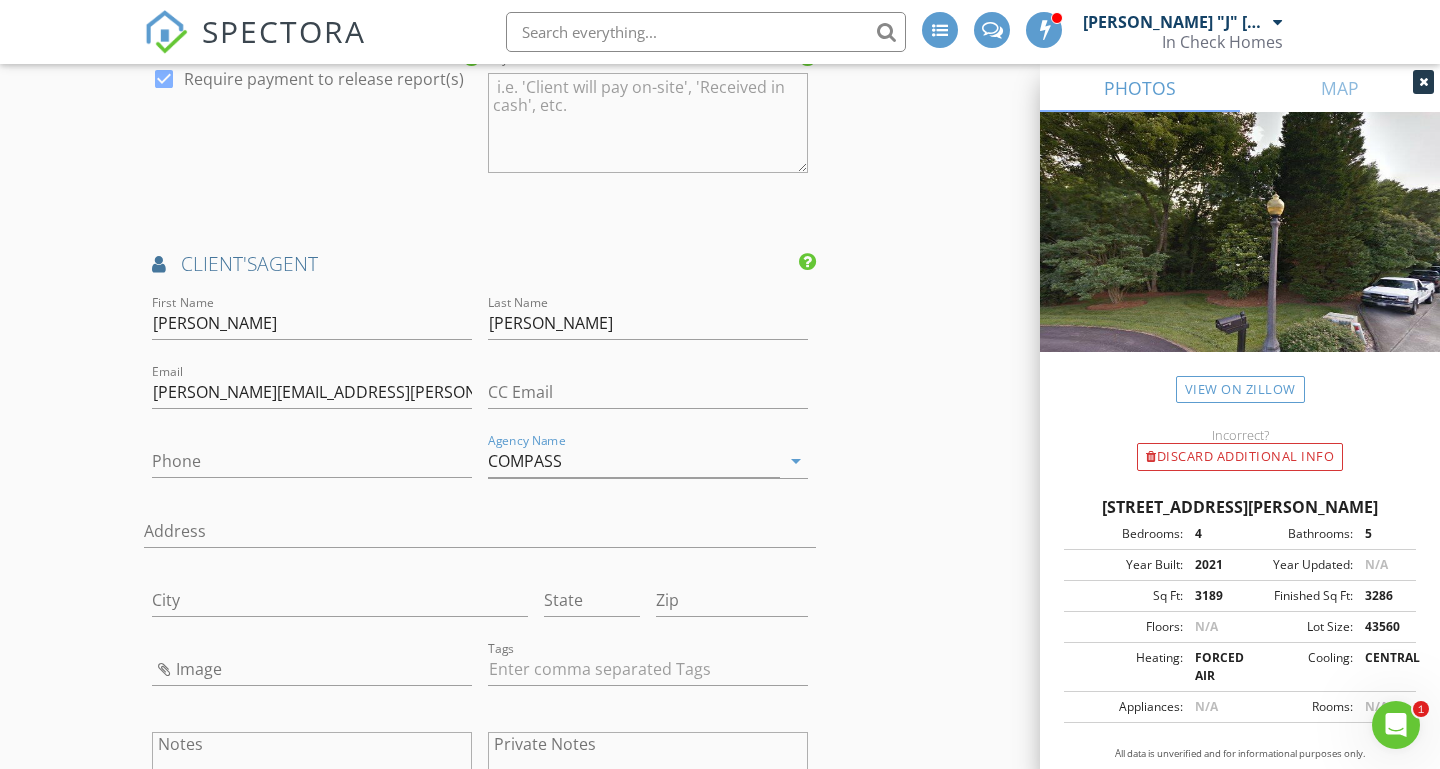 click on "New Inspection
INSPECTOR(S)
check_box   John "J" Nicholson   PRIMARY   John "J" Nicholson arrow_drop_down   check_box_outline_blank John "J" Nicholson specifically requested
Date/Time
07/15/2025 12:00 PM
Location
Address Search       Address 3627 Curtland Pl NW   Unit   City Concord   State NC   Zip 28027   County     Square Feet 3189   Year Built 2021   Foundation Crawlspace arrow_drop_down     John "J" Nicholson     38.2 miles     (an hour)
client
check_box Enable Client CC email for this inspection   Client Search     check_box_outline_blank Client is a Company/Organization     First Name   Last Name   Email   CC Email   Phone   Address   City   State   Zip     Tags         Notes   Private Notes
ADD ADDITIONAL client
SERVICES
check_box   NC Residential Inspection" at bounding box center [720, -273] 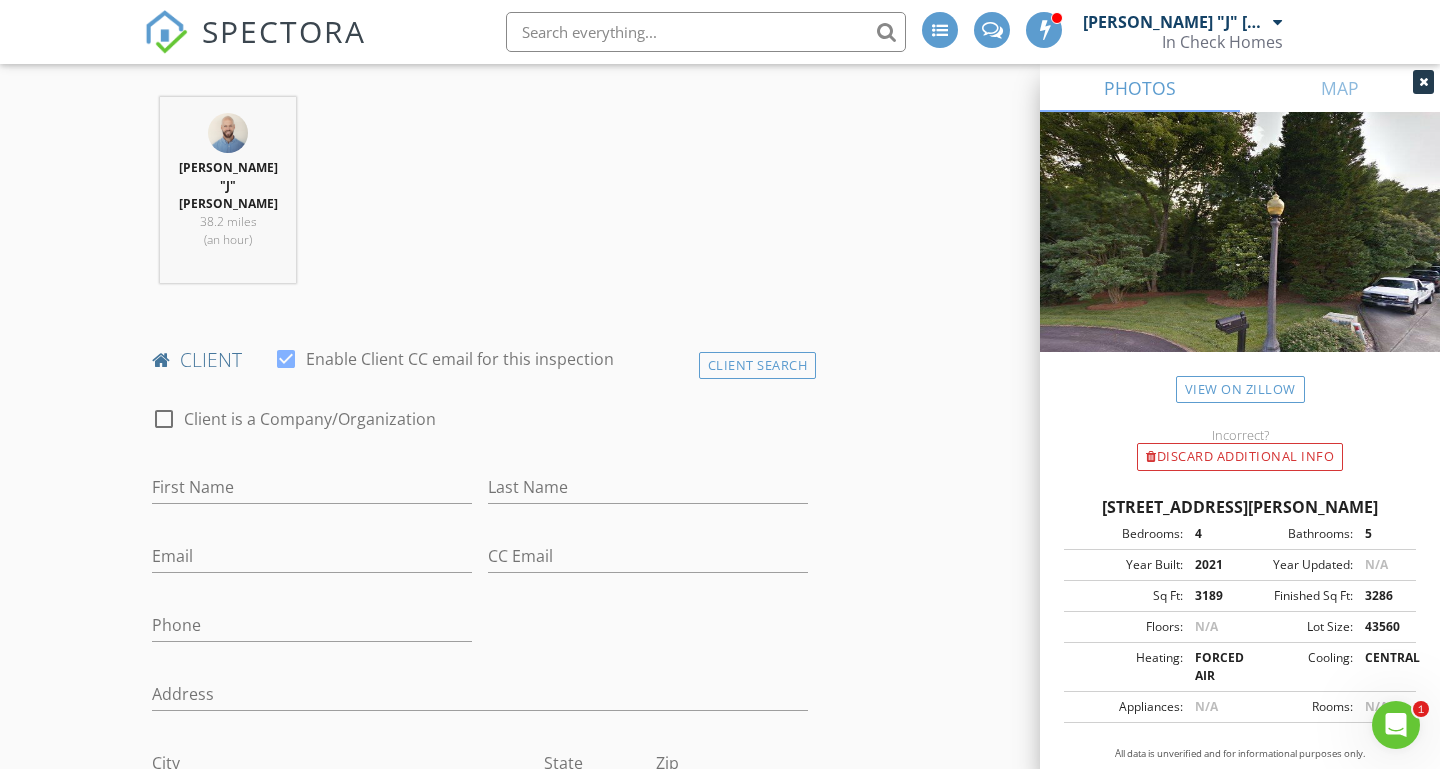 scroll, scrollTop: 777, scrollLeft: 0, axis: vertical 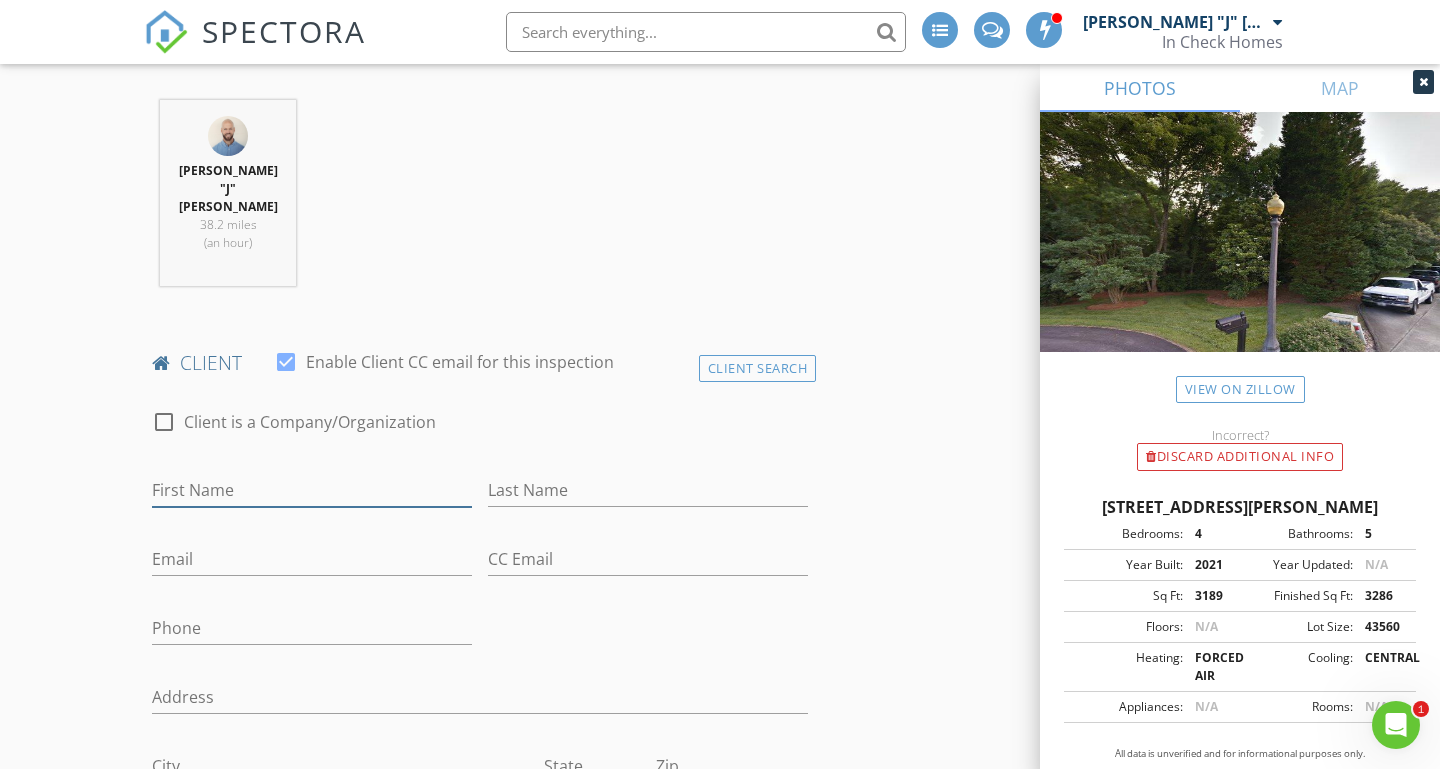 click on "First Name" at bounding box center (312, 490) 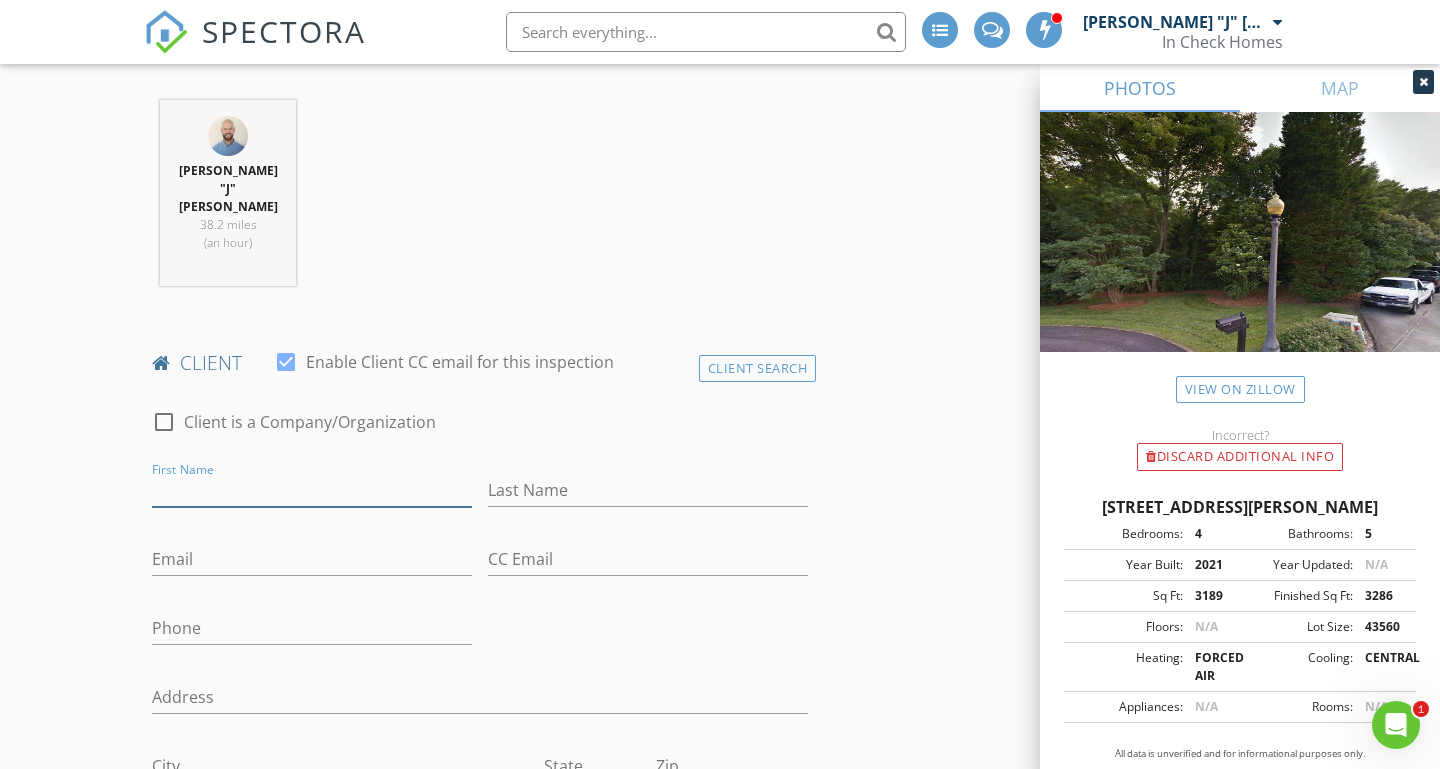paste on "[PERSON_NAME]" 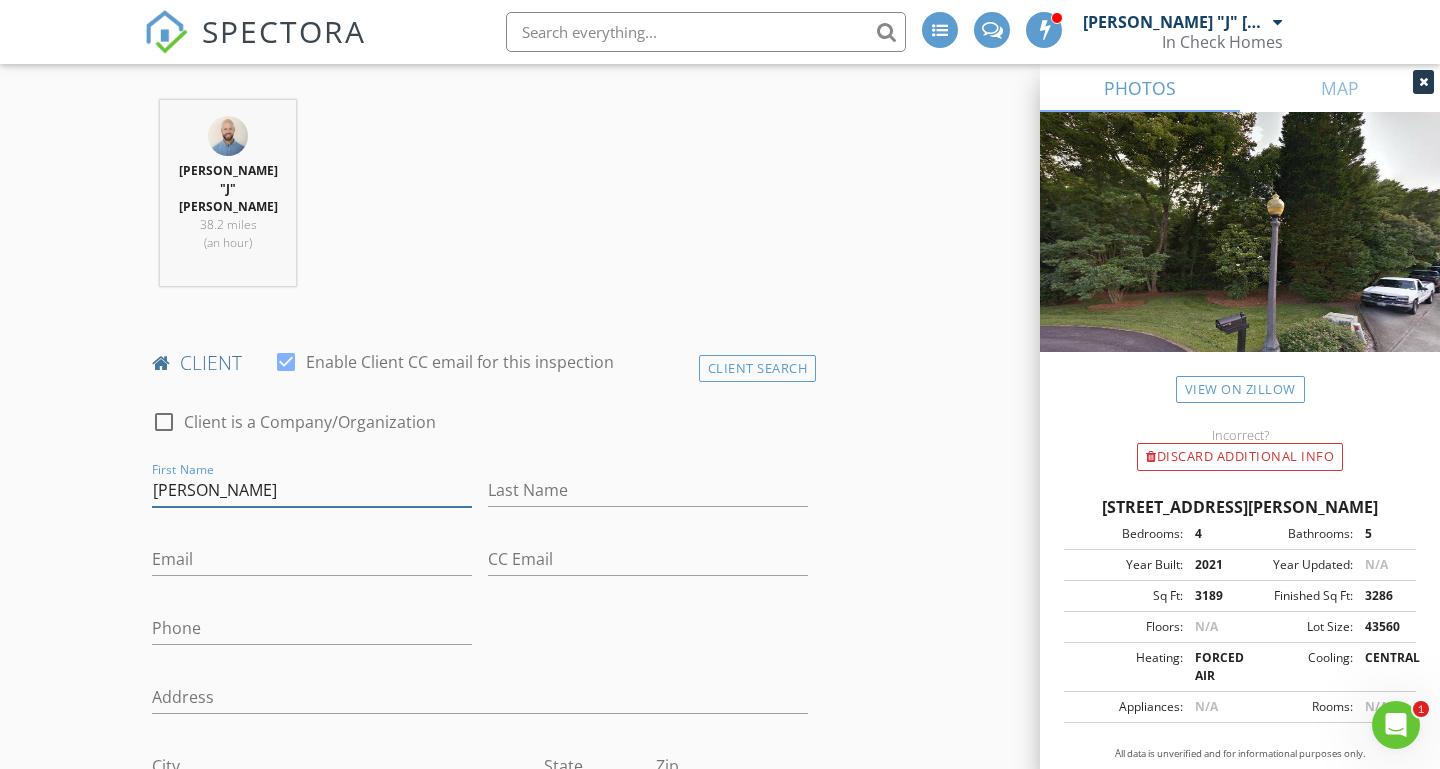 type on "[PERSON_NAME]" 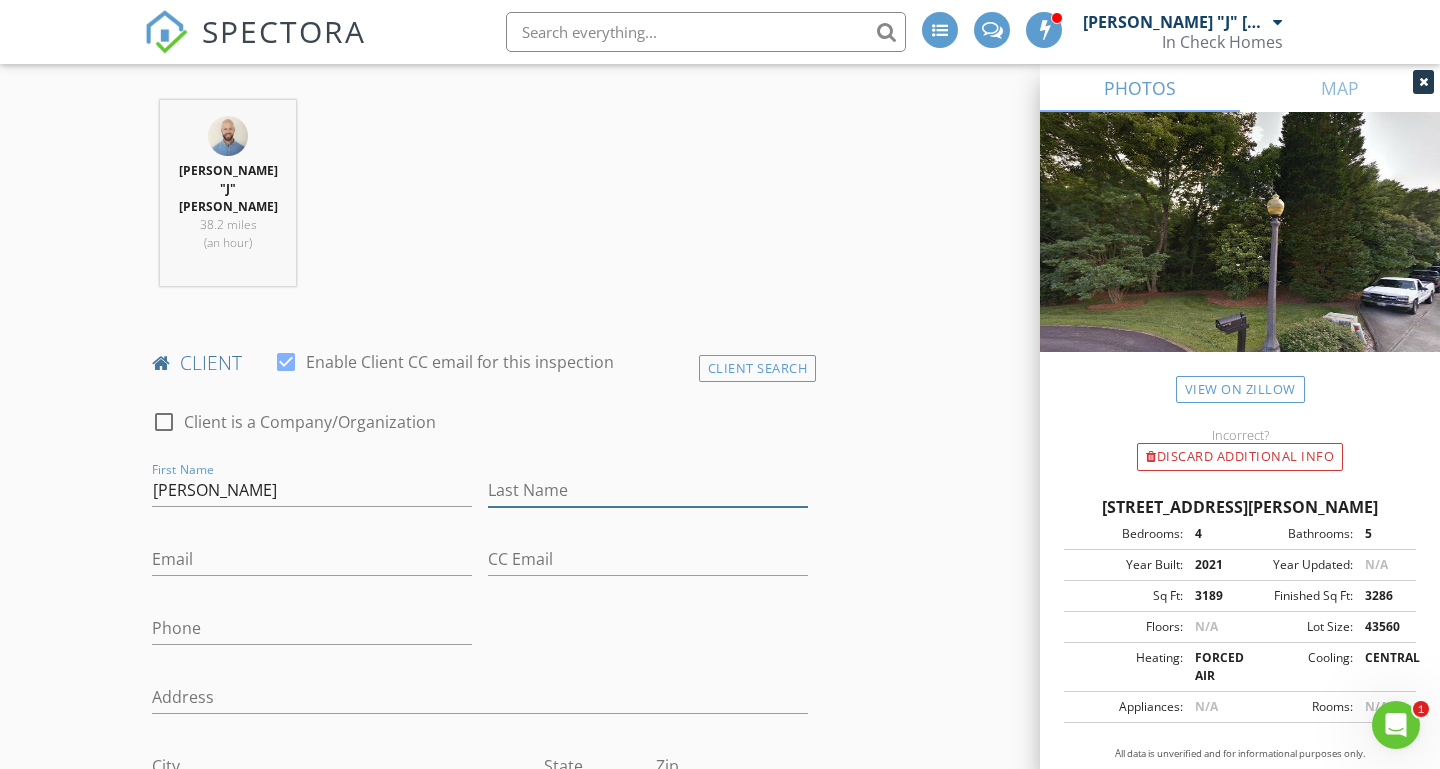 click on "Last Name" at bounding box center [648, 490] 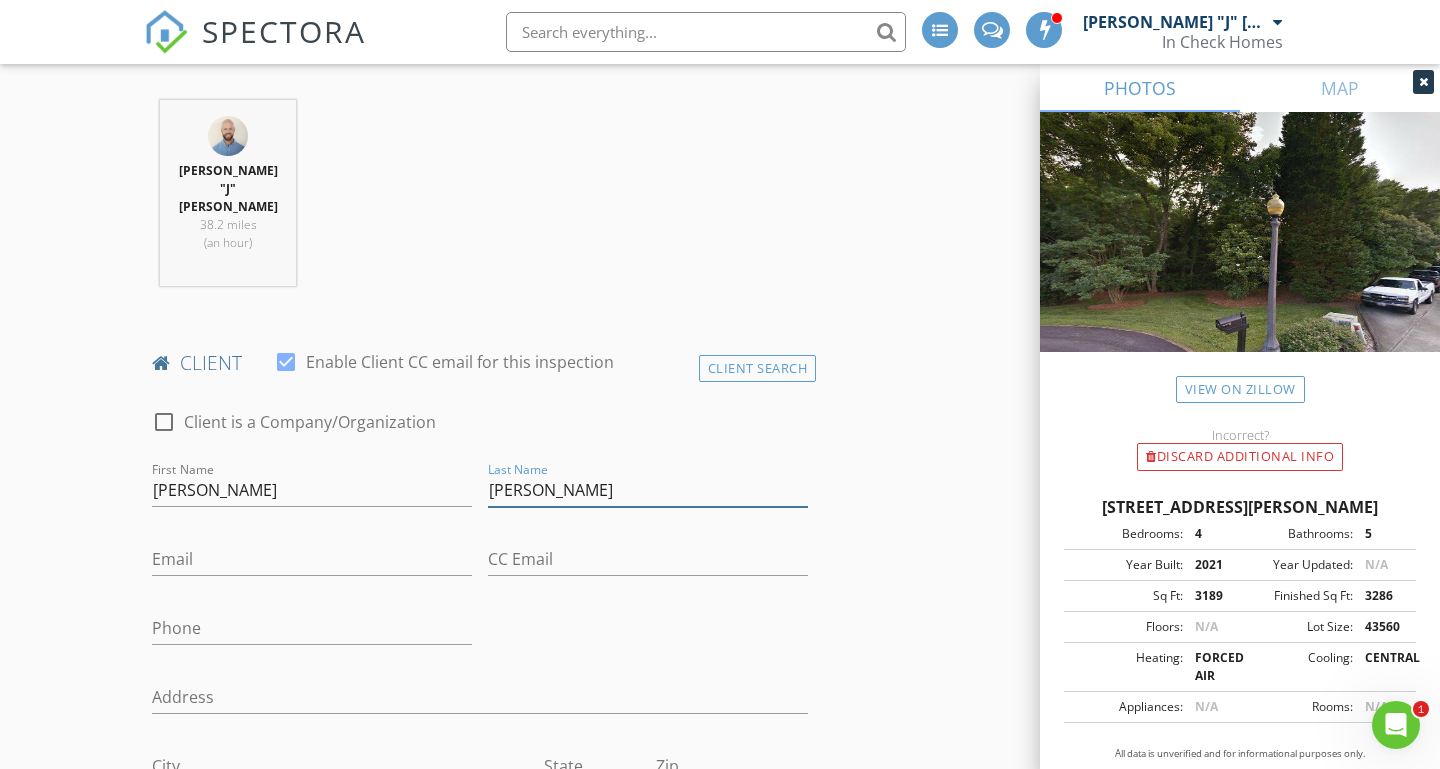 type on "[PERSON_NAME]" 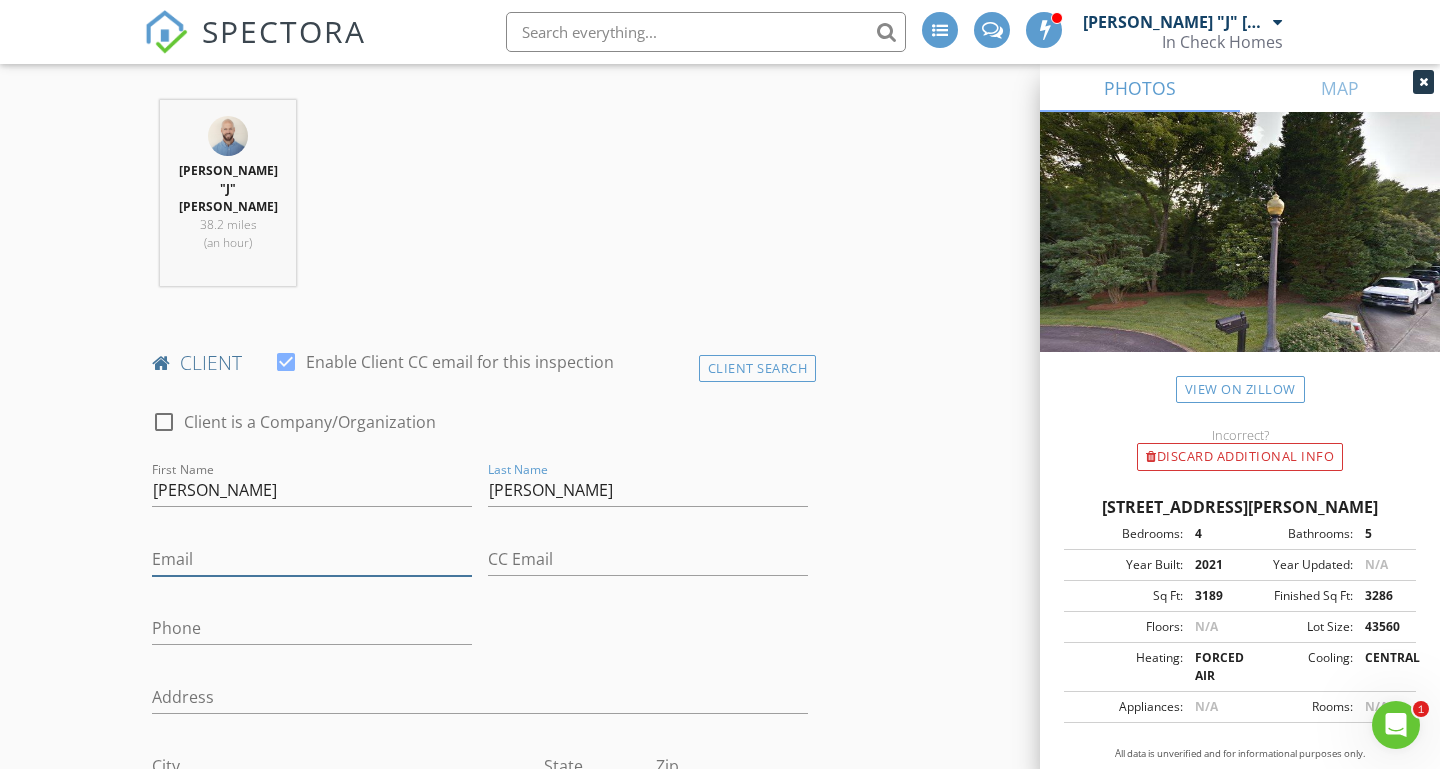 click on "Email" at bounding box center (312, 559) 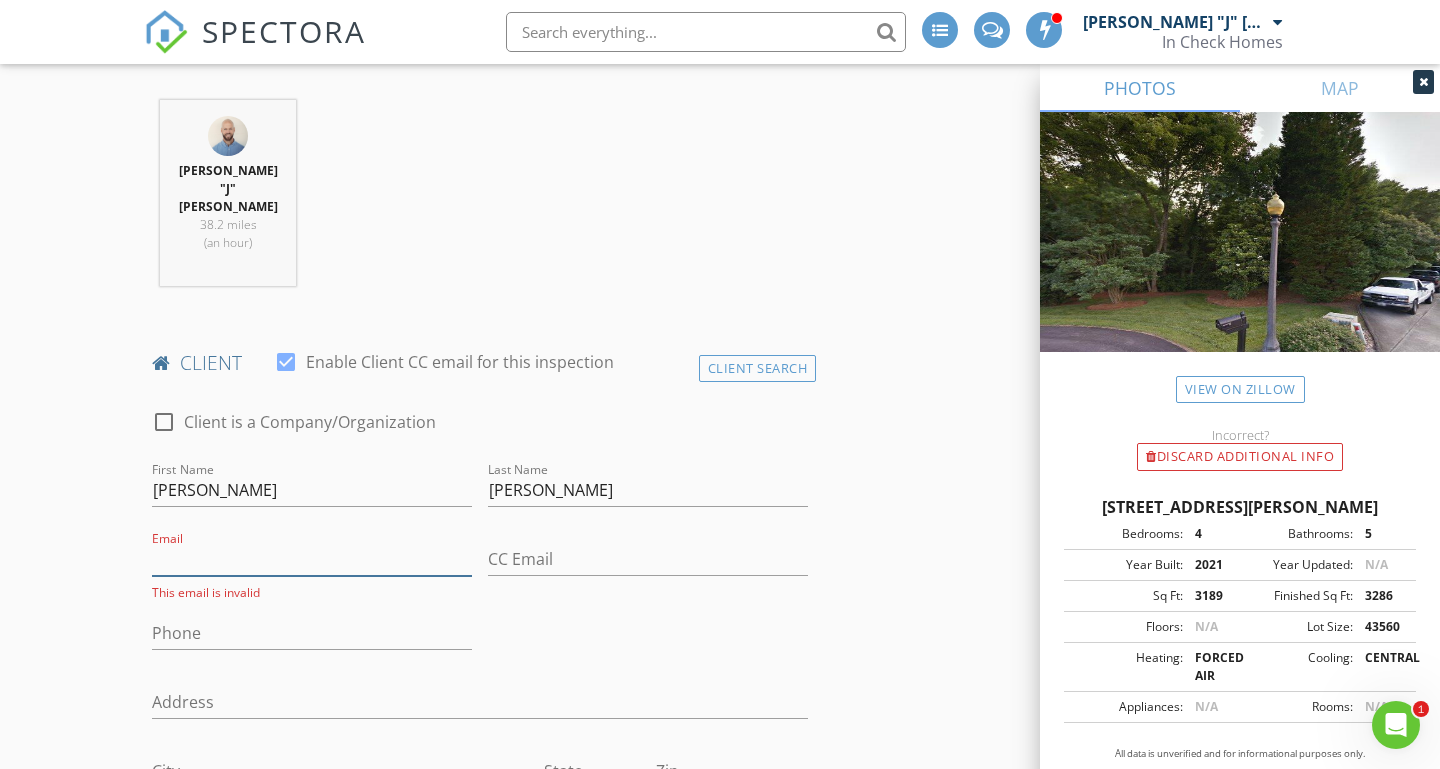 paste on "[EMAIL_ADDRESS][DOMAIN_NAME]" 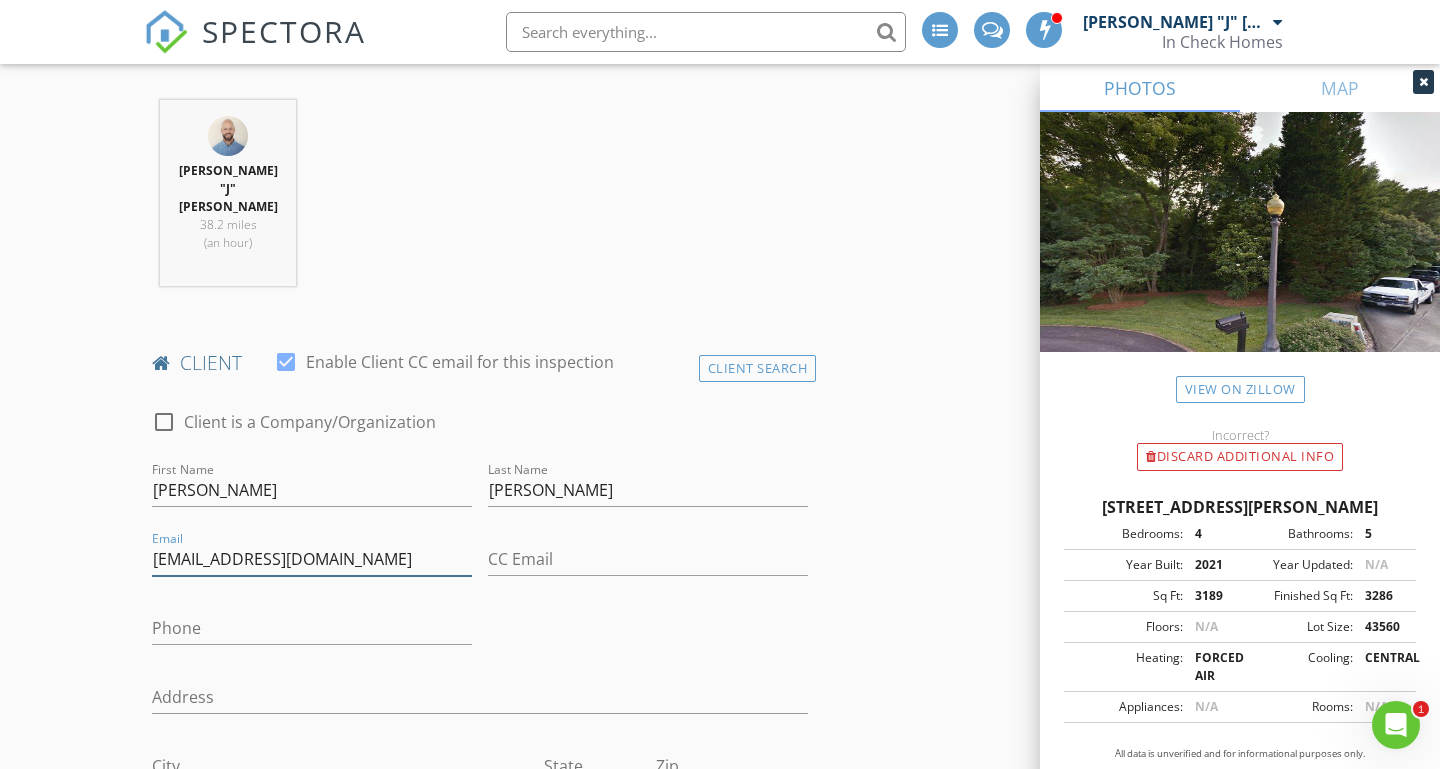 type on "[EMAIL_ADDRESS][DOMAIN_NAME]" 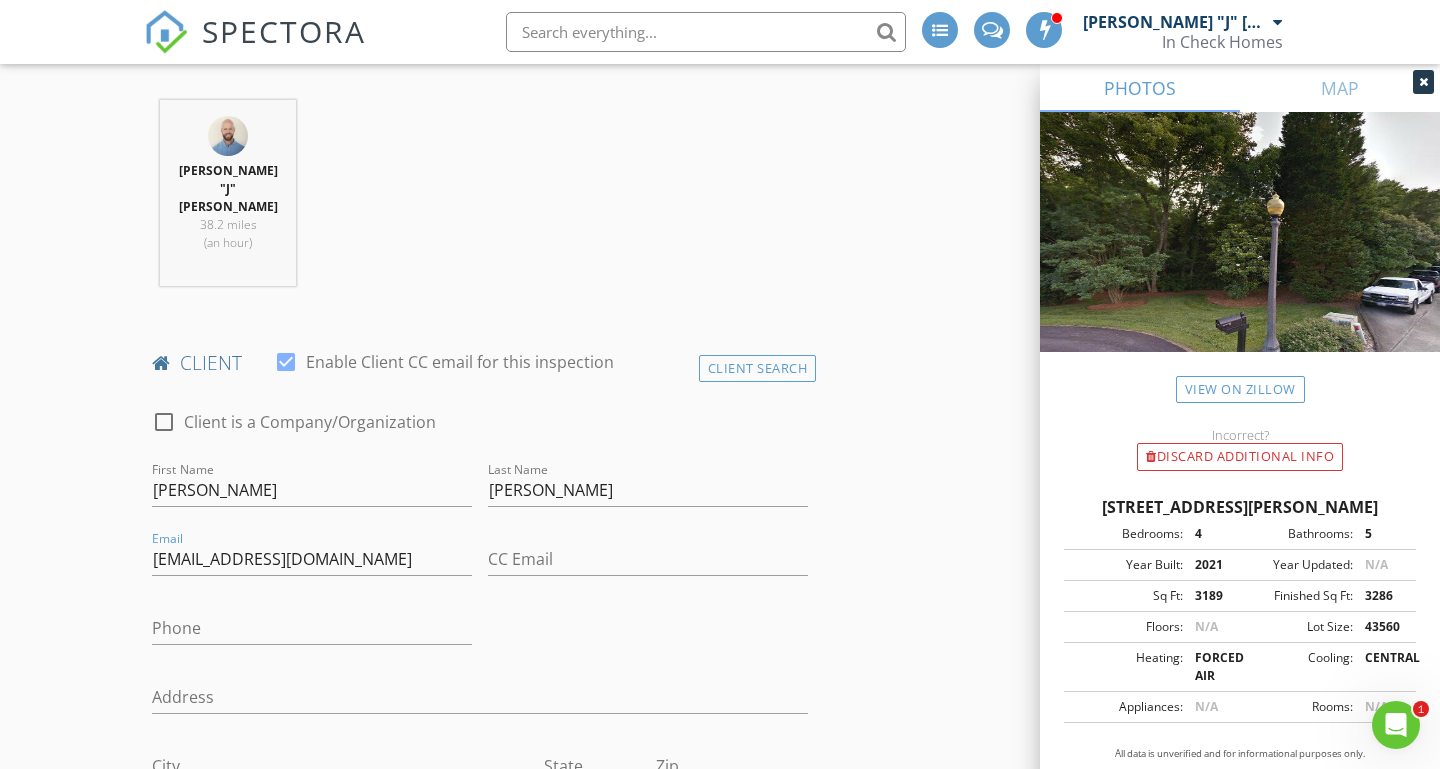 click on "INSPECTOR(S)
check_box   John "J" Nicholson   PRIMARY   John "J" Nicholson arrow_drop_down   check_box_outline_blank John "J" Nicholson specifically requested
Date/Time
07/15/2025 12:00 PM
Location
Address Search       Address 3627 Curtland Pl NW   Unit   City Concord   State NC   Zip 28027   County     Square Feet 3189   Year Built 2021   Foundation Crawlspace arrow_drop_down     John "J" Nicholson     38.2 miles     (an hour)
client
check_box Enable Client CC email for this inspection   Client Search     check_box_outline_blank Client is a Company/Organization     First Name Ryan   Last Name Lawrence   Email rtlawren@gmail.com   CC Email   Phone   Address   City   State   Zip     Tags         Notes   Private Notes
ADD ADDITIONAL client
SERVICES
check_box" at bounding box center (480, 1867) 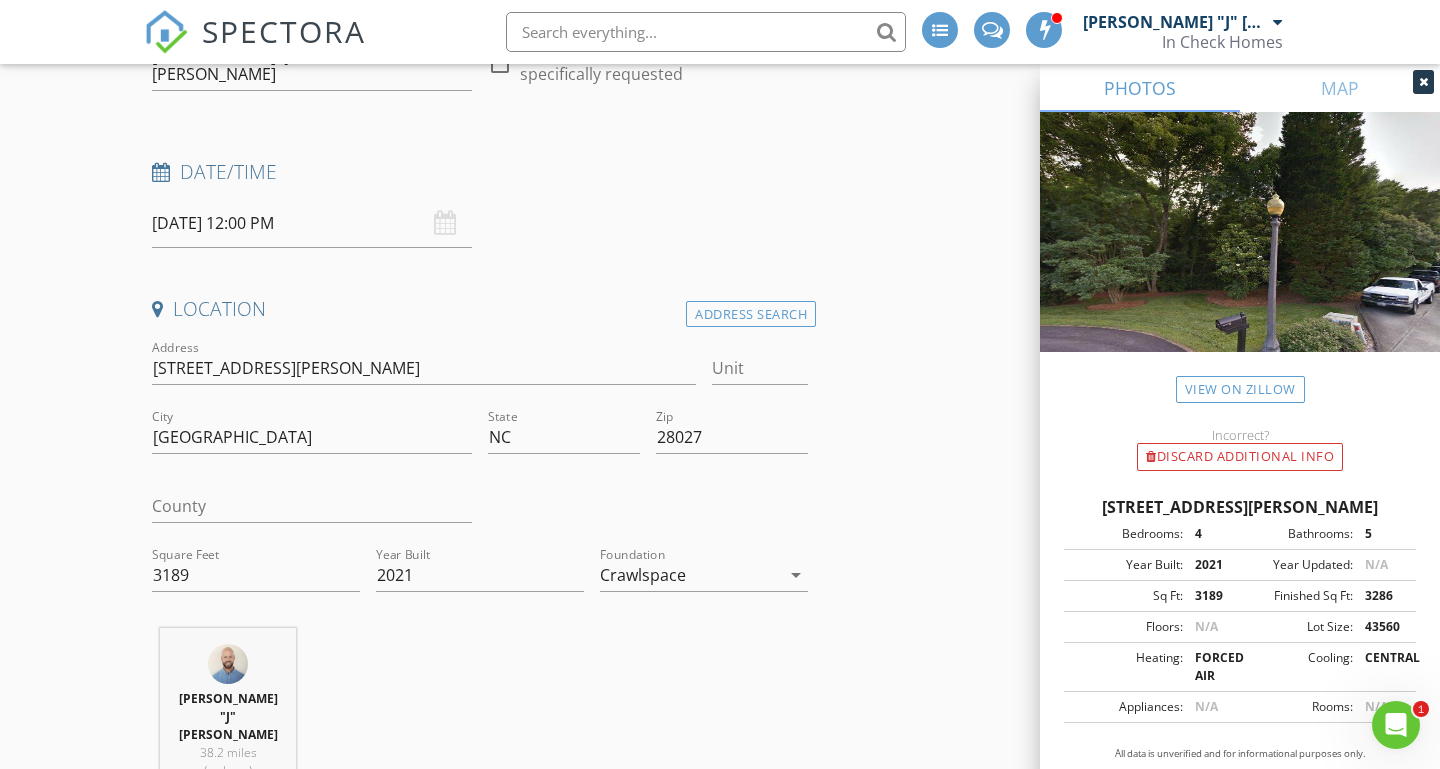 scroll, scrollTop: 251, scrollLeft: 0, axis: vertical 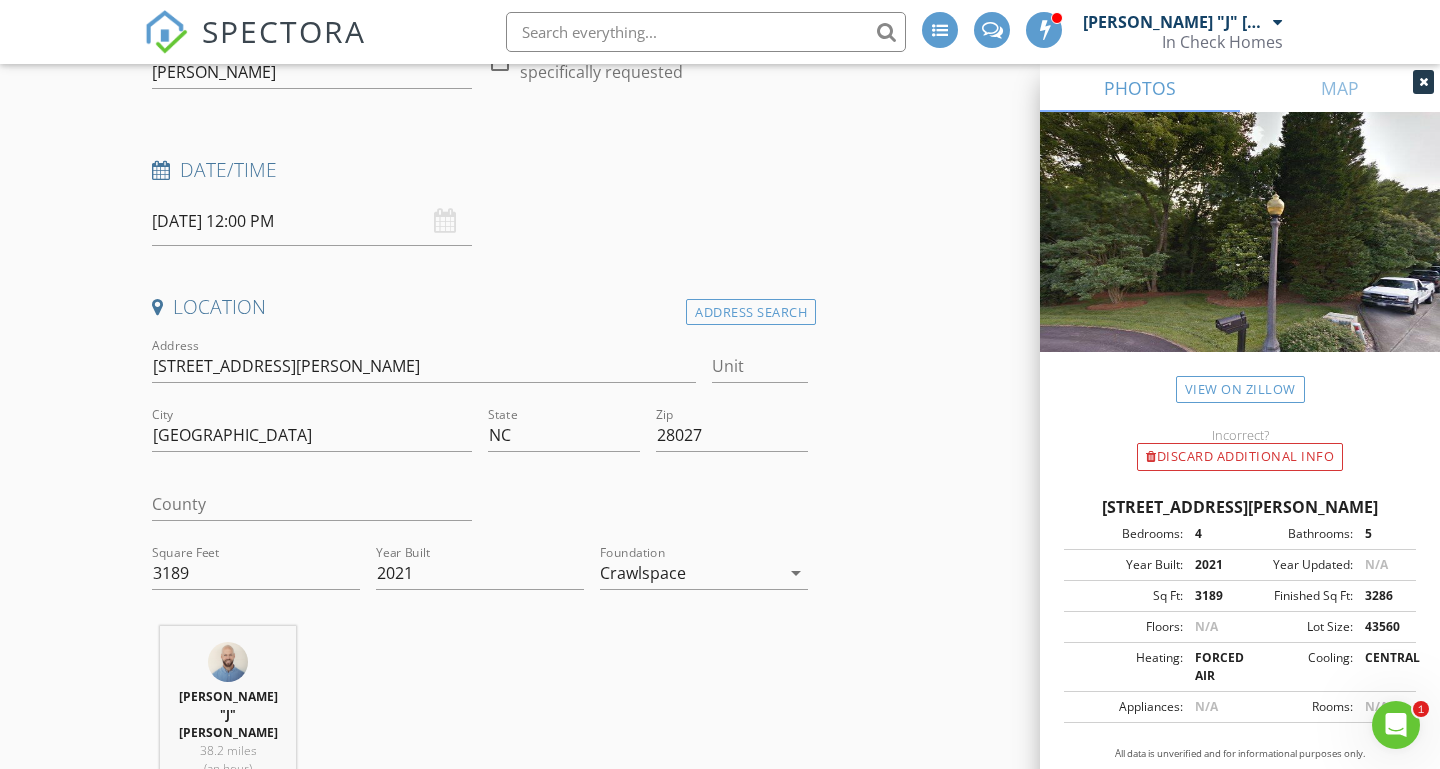 click on "INSPECTOR(S)
check_box   John "J" Nicholson   PRIMARY   John "J" Nicholson arrow_drop_down   check_box_outline_blank John "J" Nicholson specifically requested
Date/Time
07/15/2025 12:00 PM
Location
Address Search       Address 3627 Curtland Pl NW   Unit   City Concord   State NC   Zip 28027   County     Square Feet 3189   Year Built 2021   Foundation Crawlspace arrow_drop_down     John "J" Nicholson     38.2 miles     (an hour)
client
check_box Enable Client CC email for this inspection   Client Search     check_box_outline_blank Client is a Company/Organization     First Name Ryan   Last Name Lawrence   Email rtlawren@gmail.com   CC Email   Phone   Address   City   State   Zip     Tags         Notes   Private Notes
ADD ADDITIONAL client
SERVICES
check_box" at bounding box center (480, 2393) 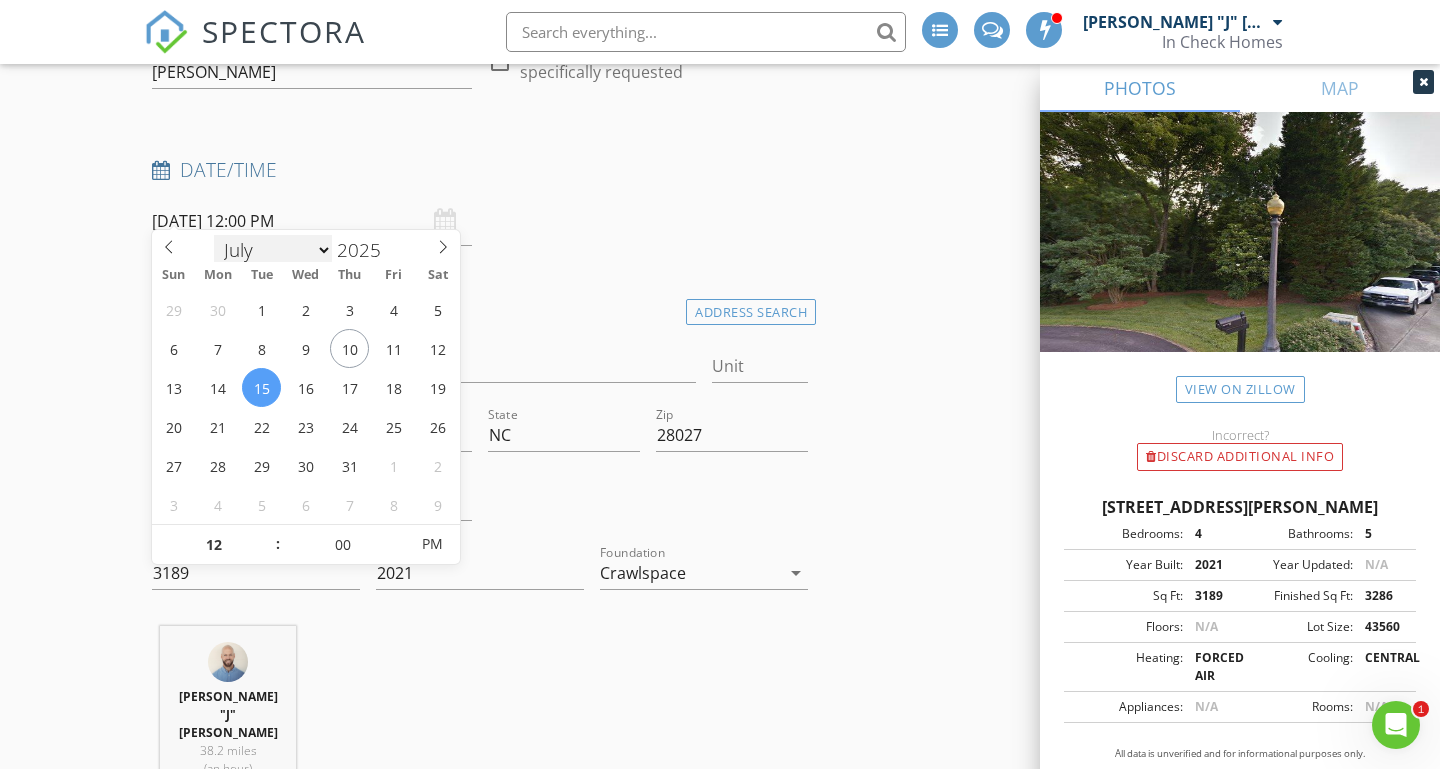 click on "07/15/2025 12:00 PM" at bounding box center [312, 221] 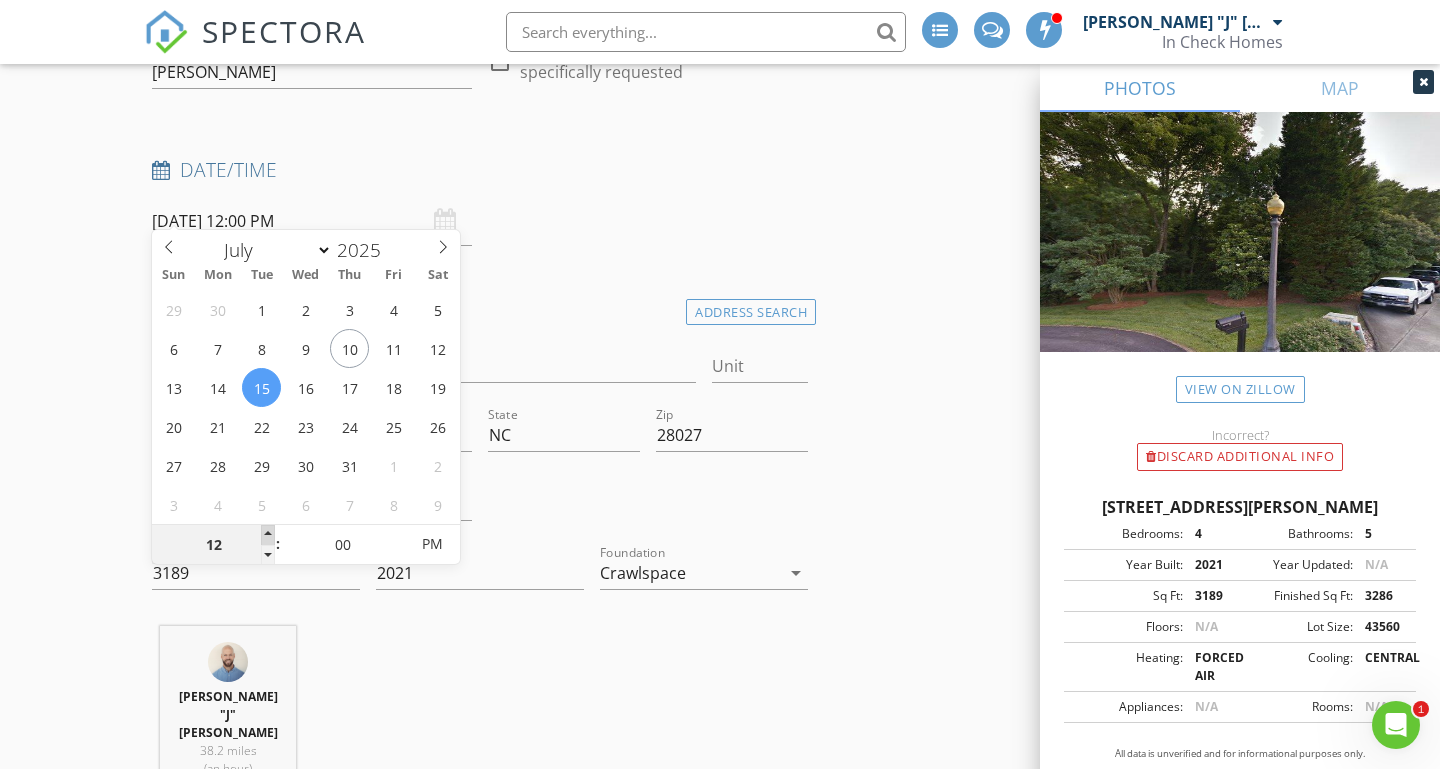 type on "01" 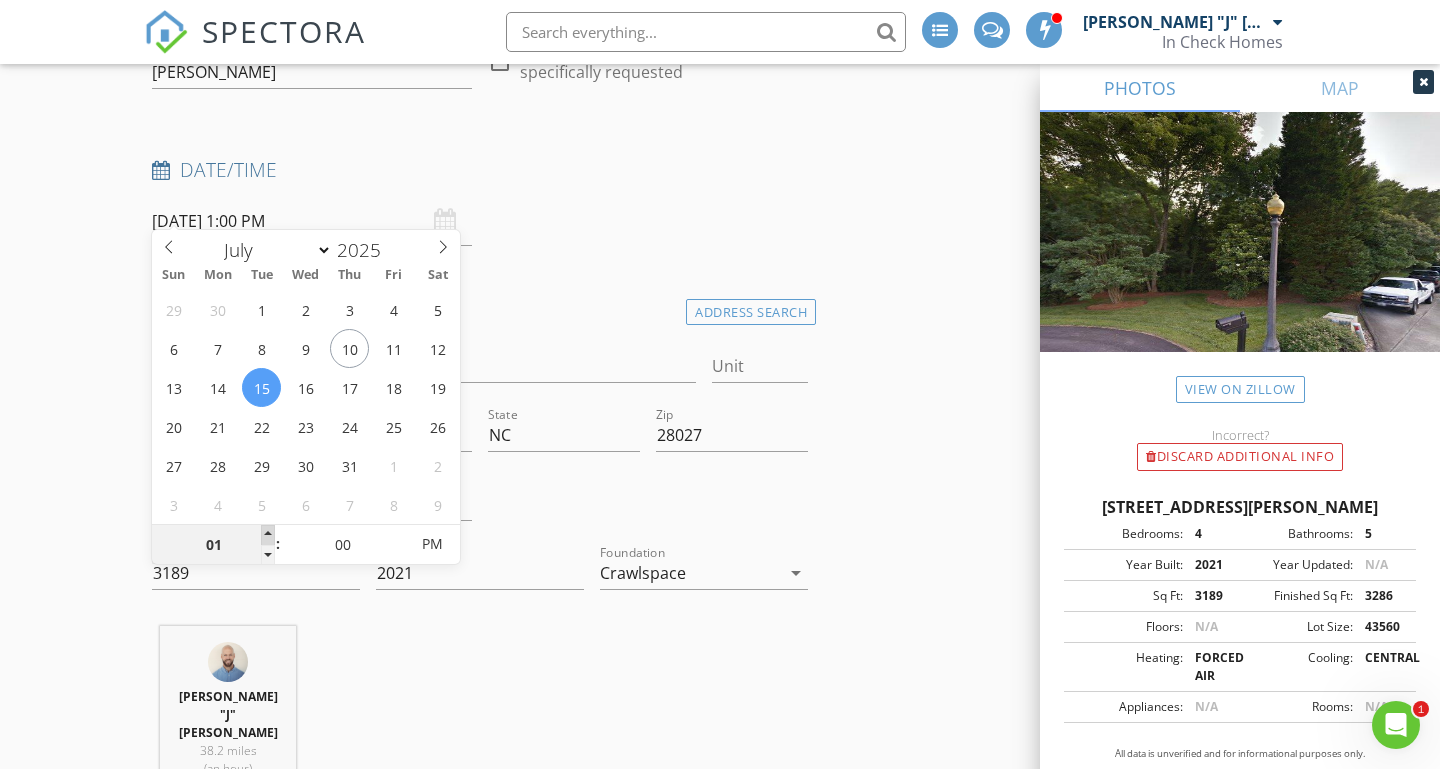 click at bounding box center [268, 535] 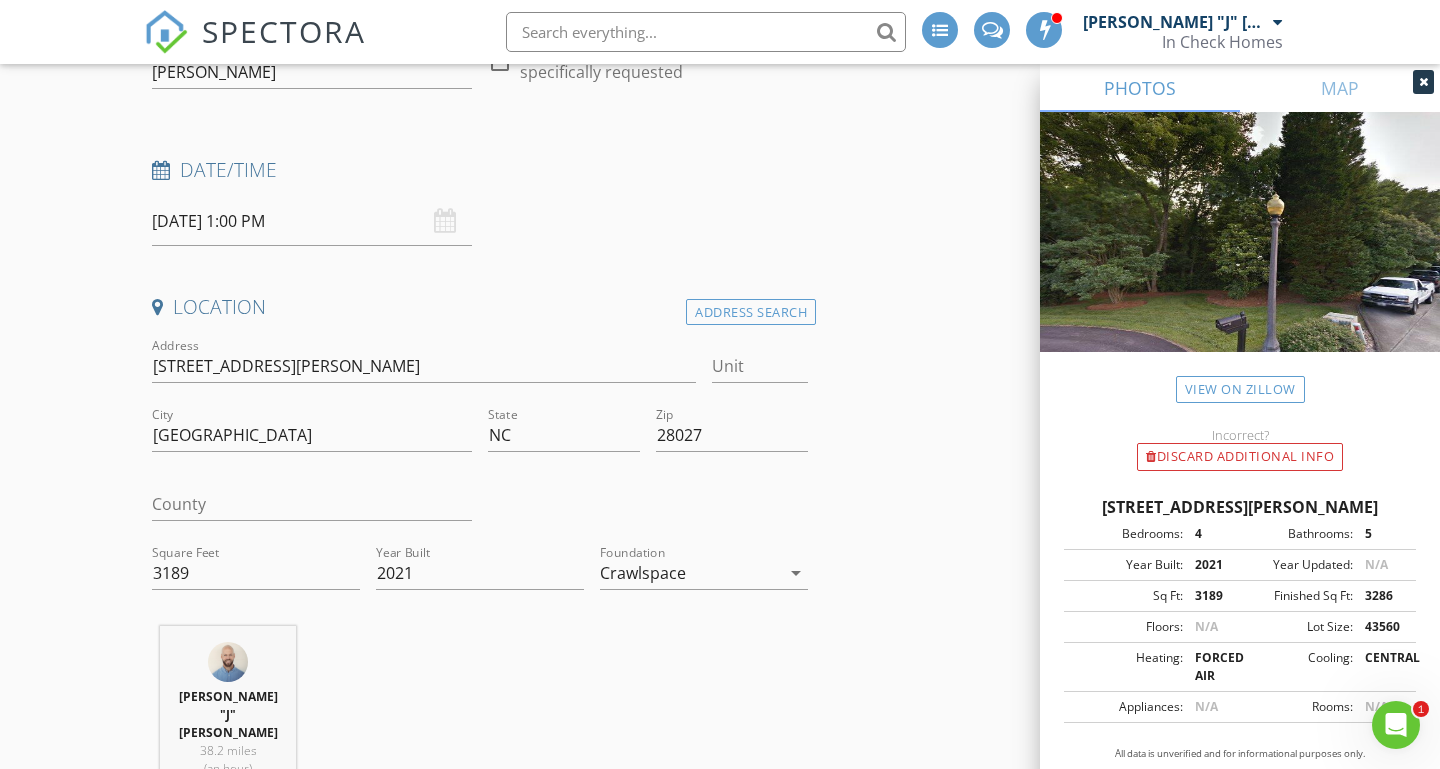 click on "John "J" Nicholson     38.2 miles     (an hour)" at bounding box center [480, 727] 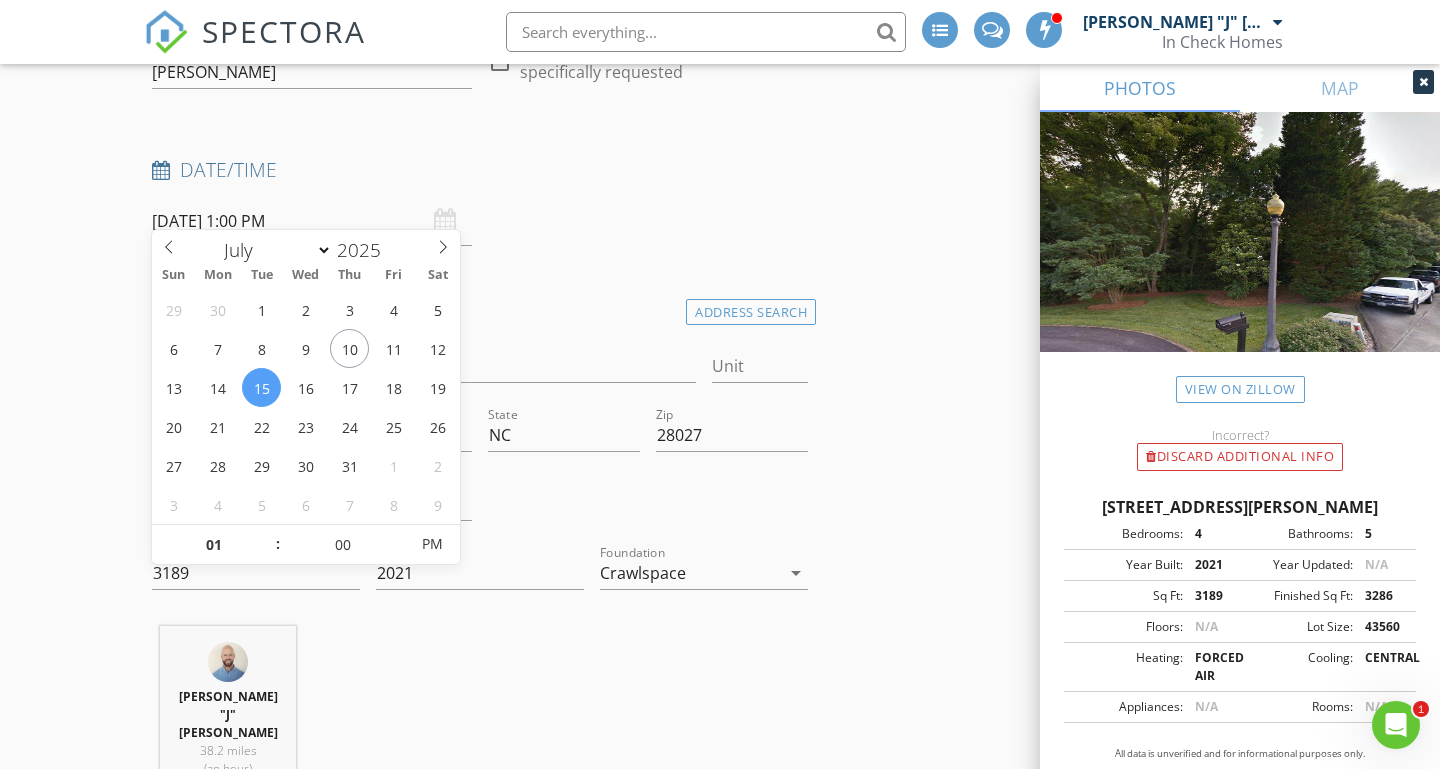 click on "[DATE] 1:00 PM" at bounding box center (312, 221) 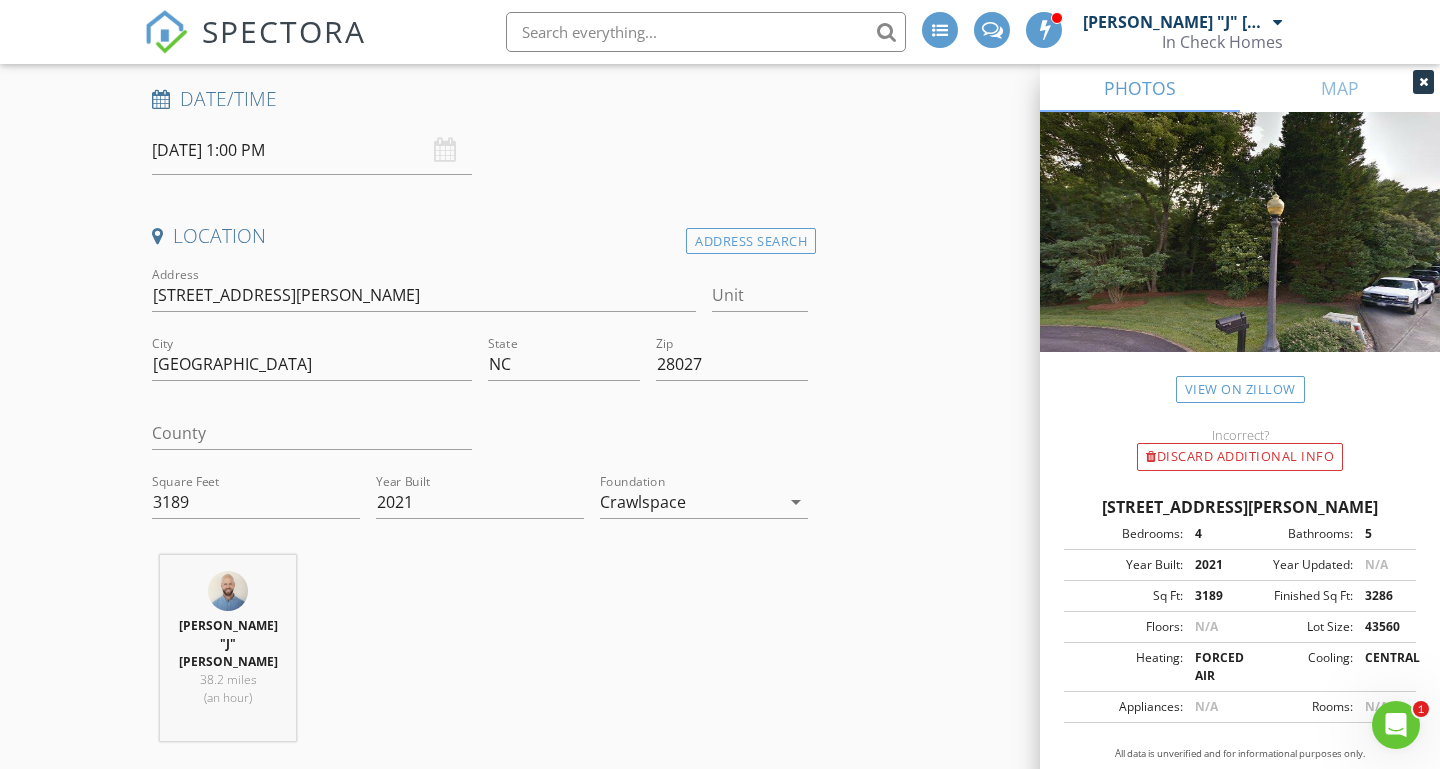 scroll, scrollTop: 320, scrollLeft: 0, axis: vertical 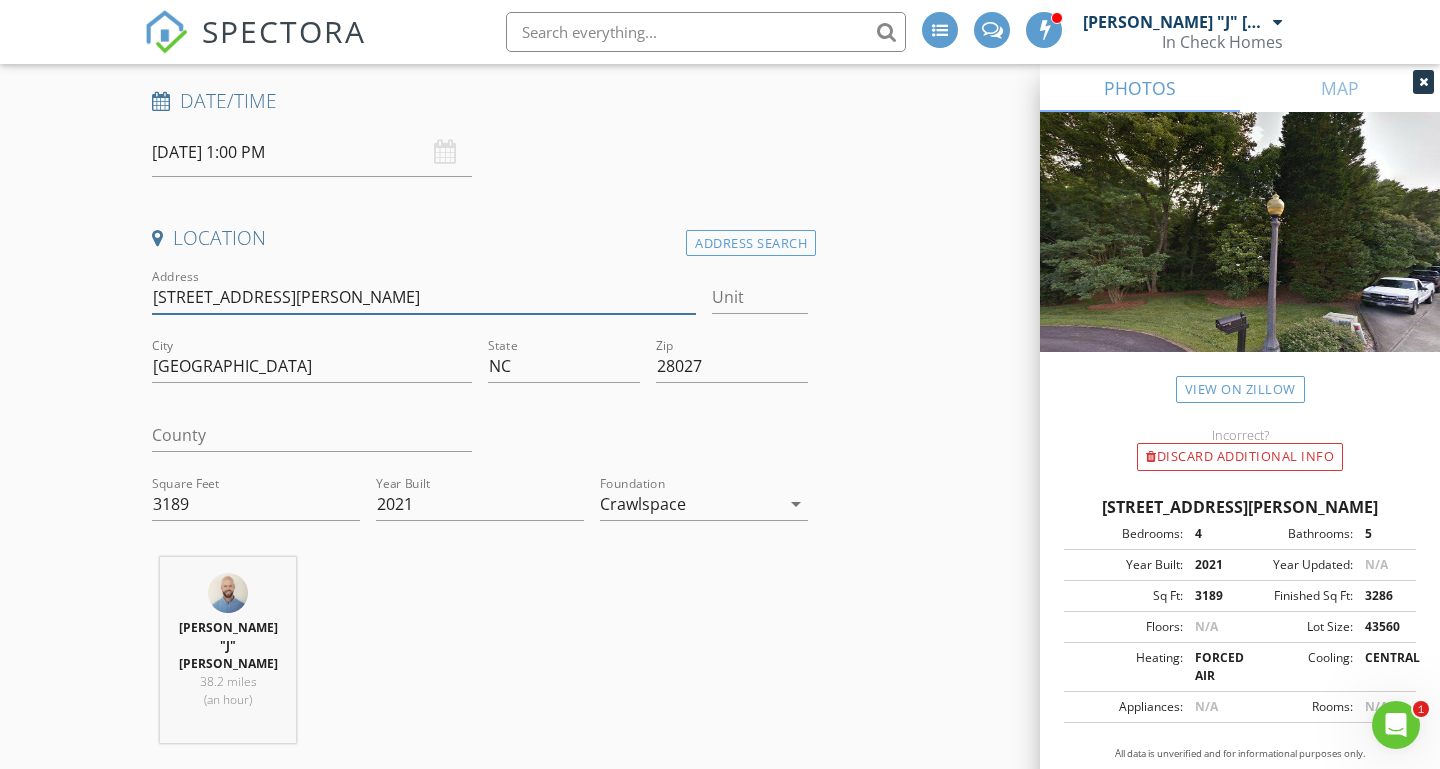 click on "[STREET_ADDRESS][PERSON_NAME]" at bounding box center [424, 297] 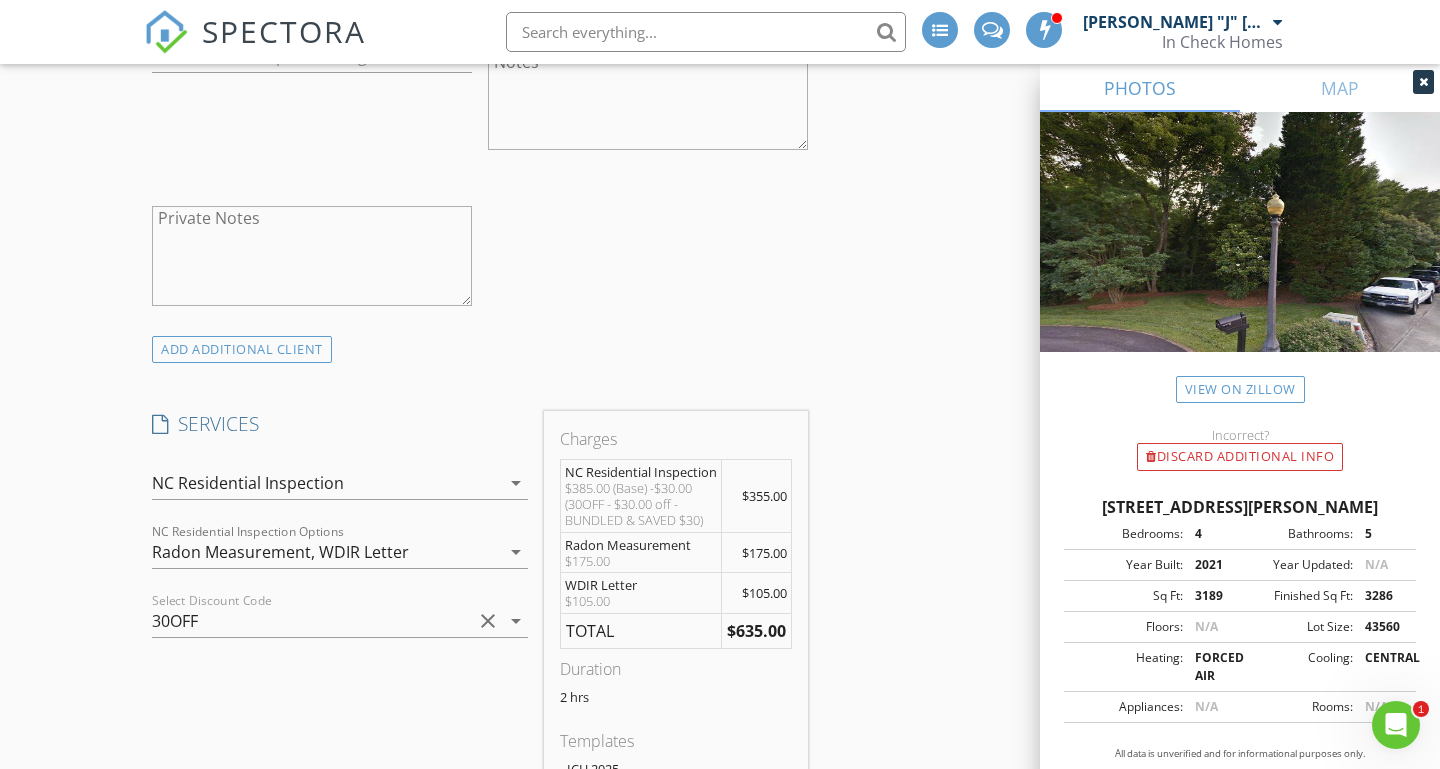 scroll, scrollTop: 1557, scrollLeft: 0, axis: vertical 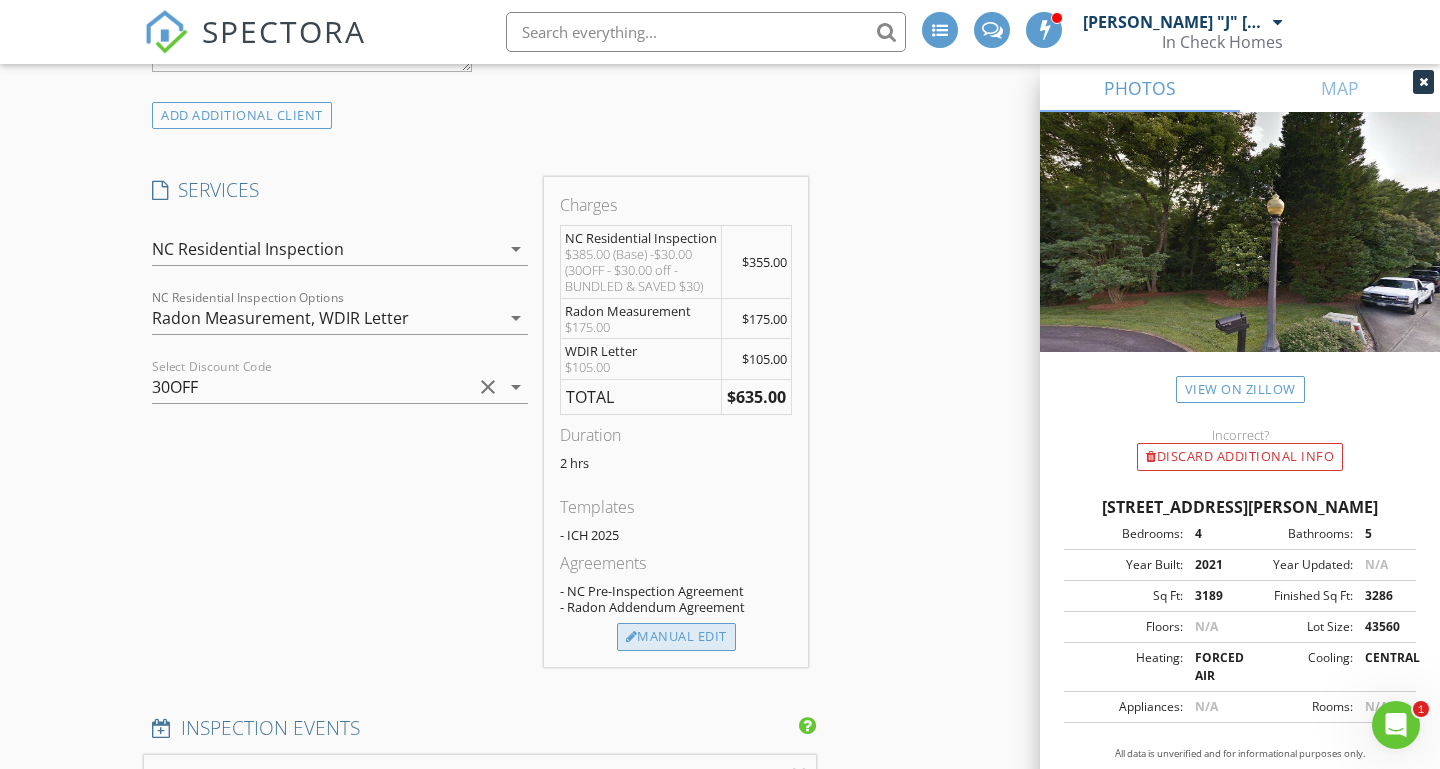 click on "Manual Edit" at bounding box center [676, 637] 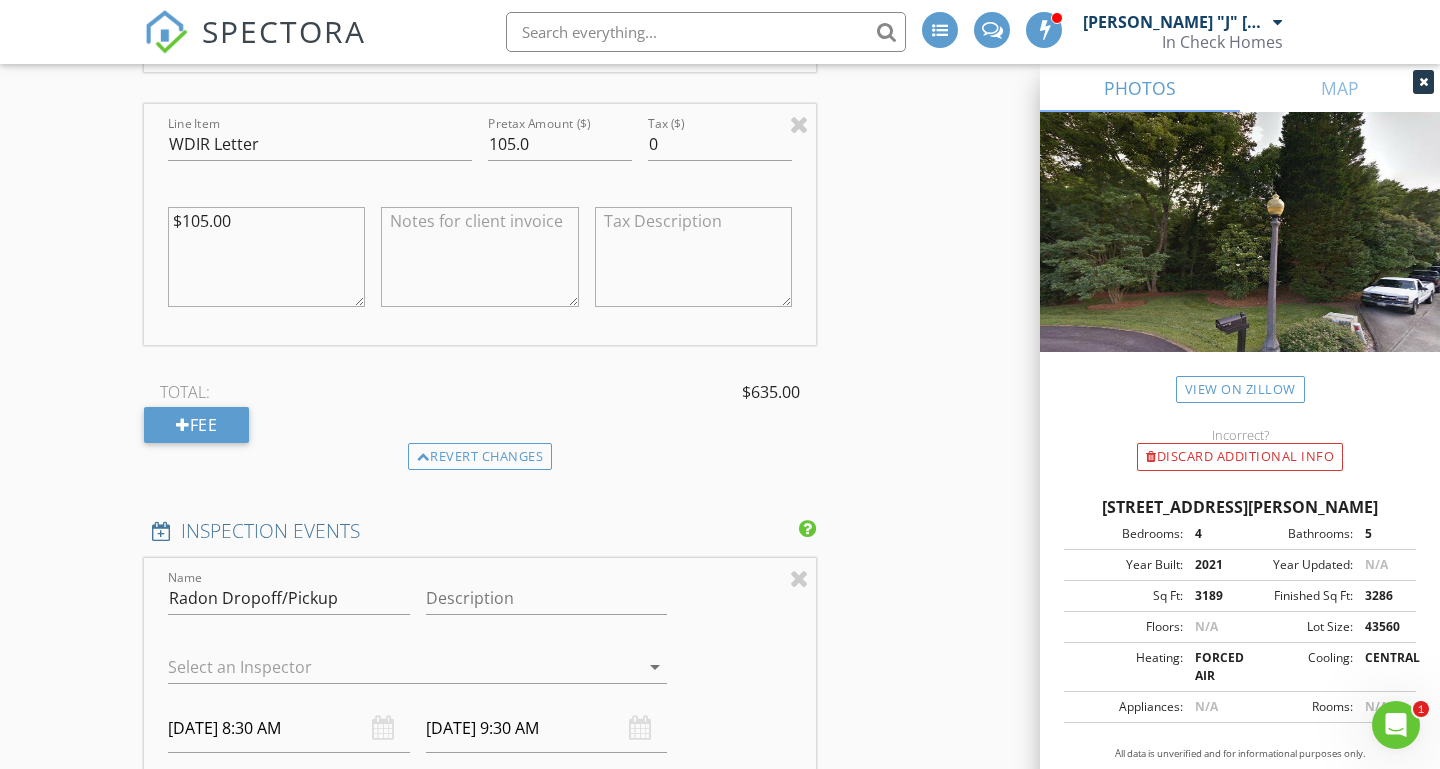 scroll, scrollTop: 2664, scrollLeft: 0, axis: vertical 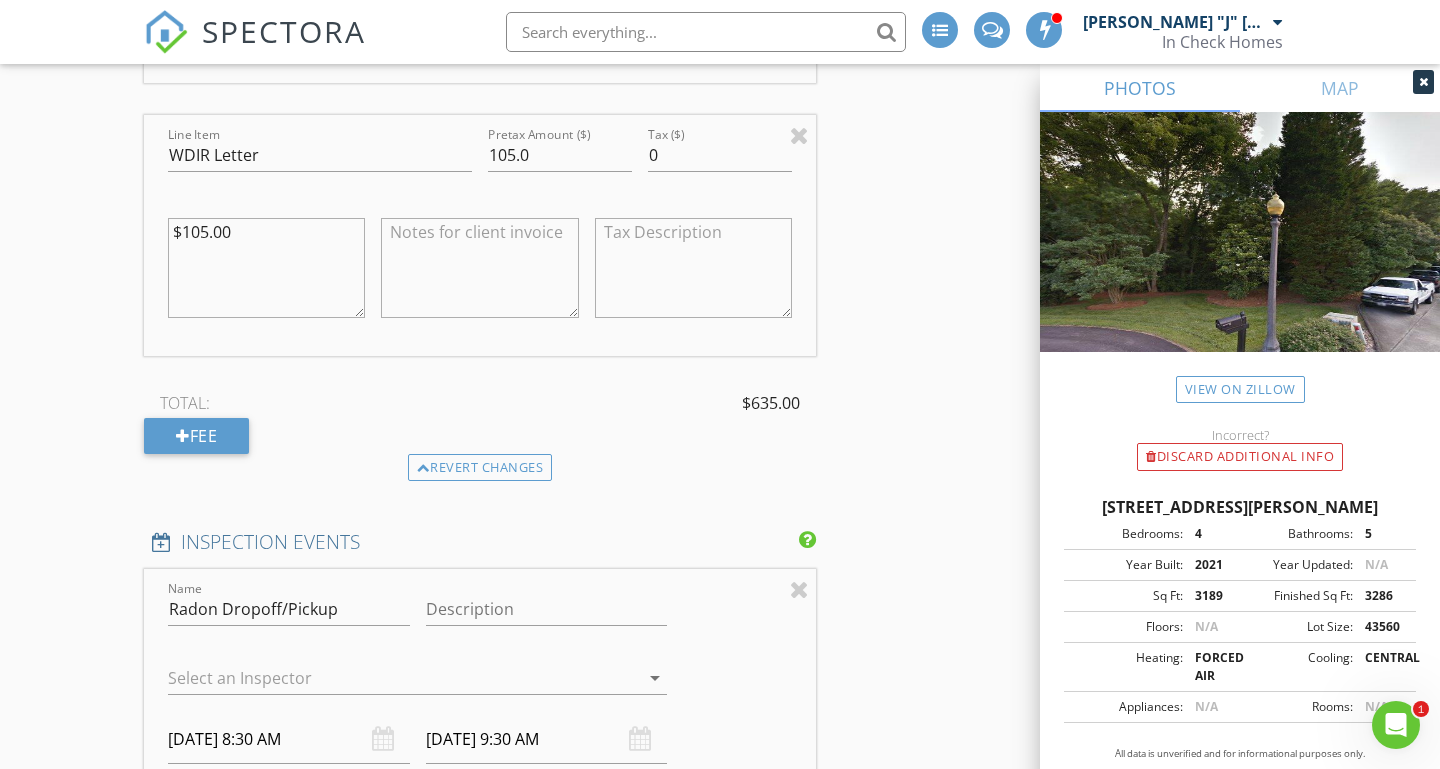 click on "$635.00" at bounding box center [771, 403] 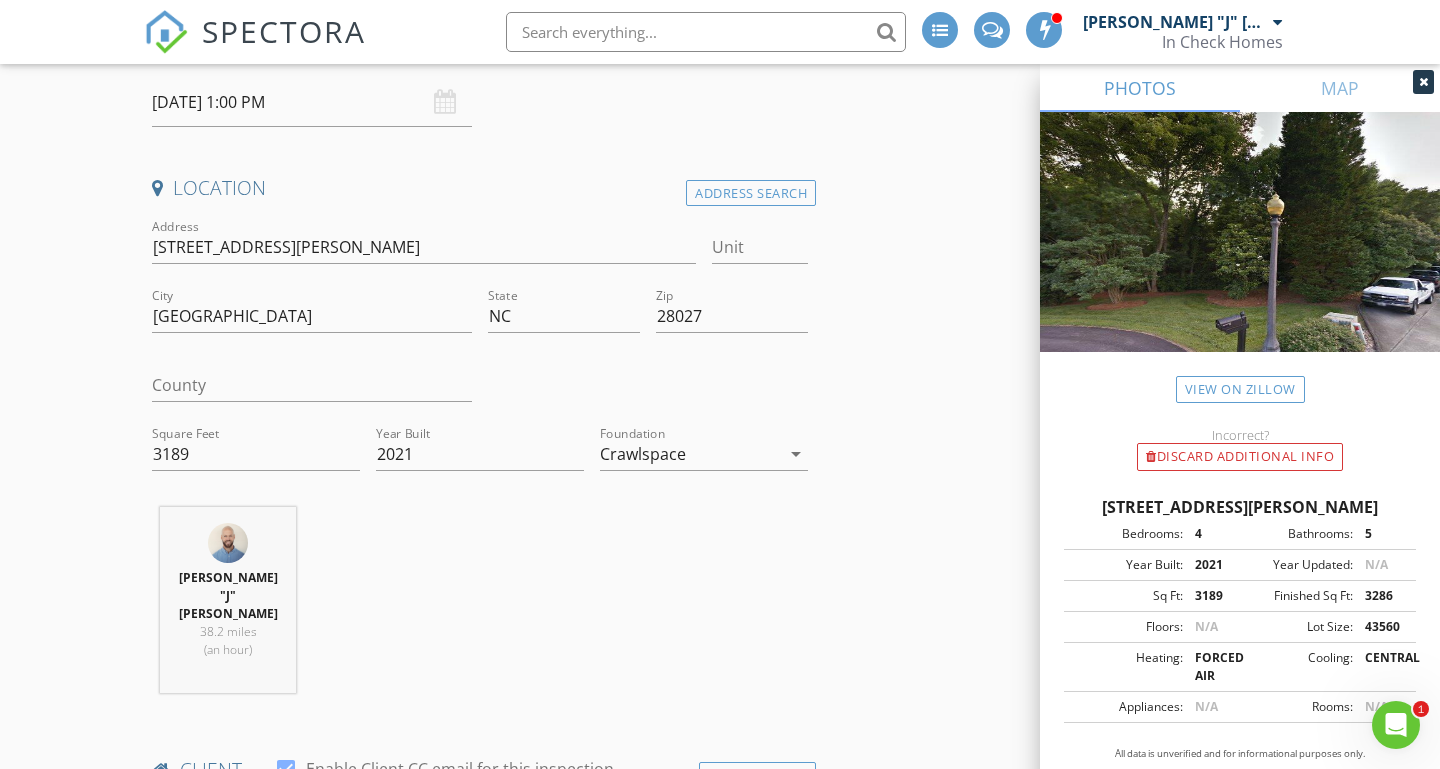 scroll, scrollTop: 363, scrollLeft: 0, axis: vertical 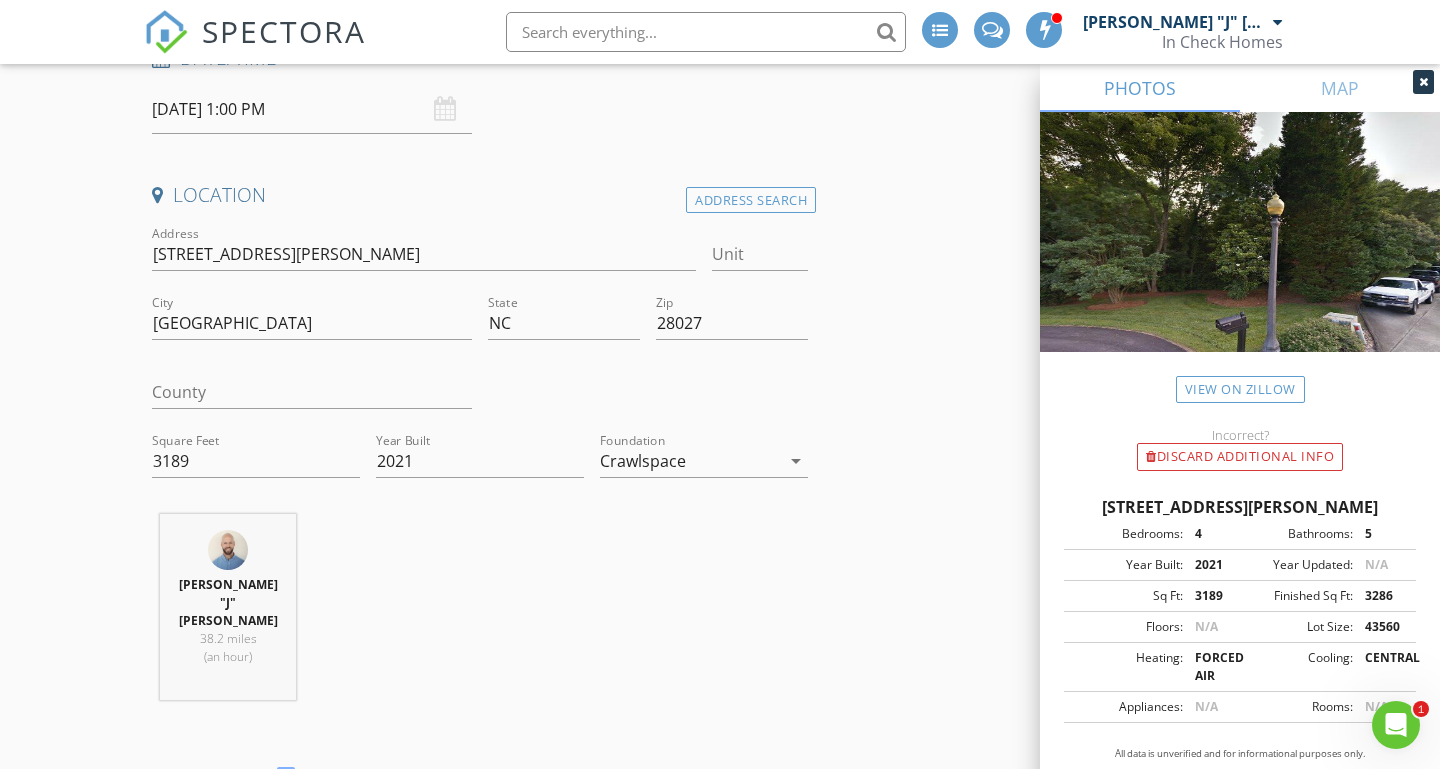 click on "Location" at bounding box center [480, 195] 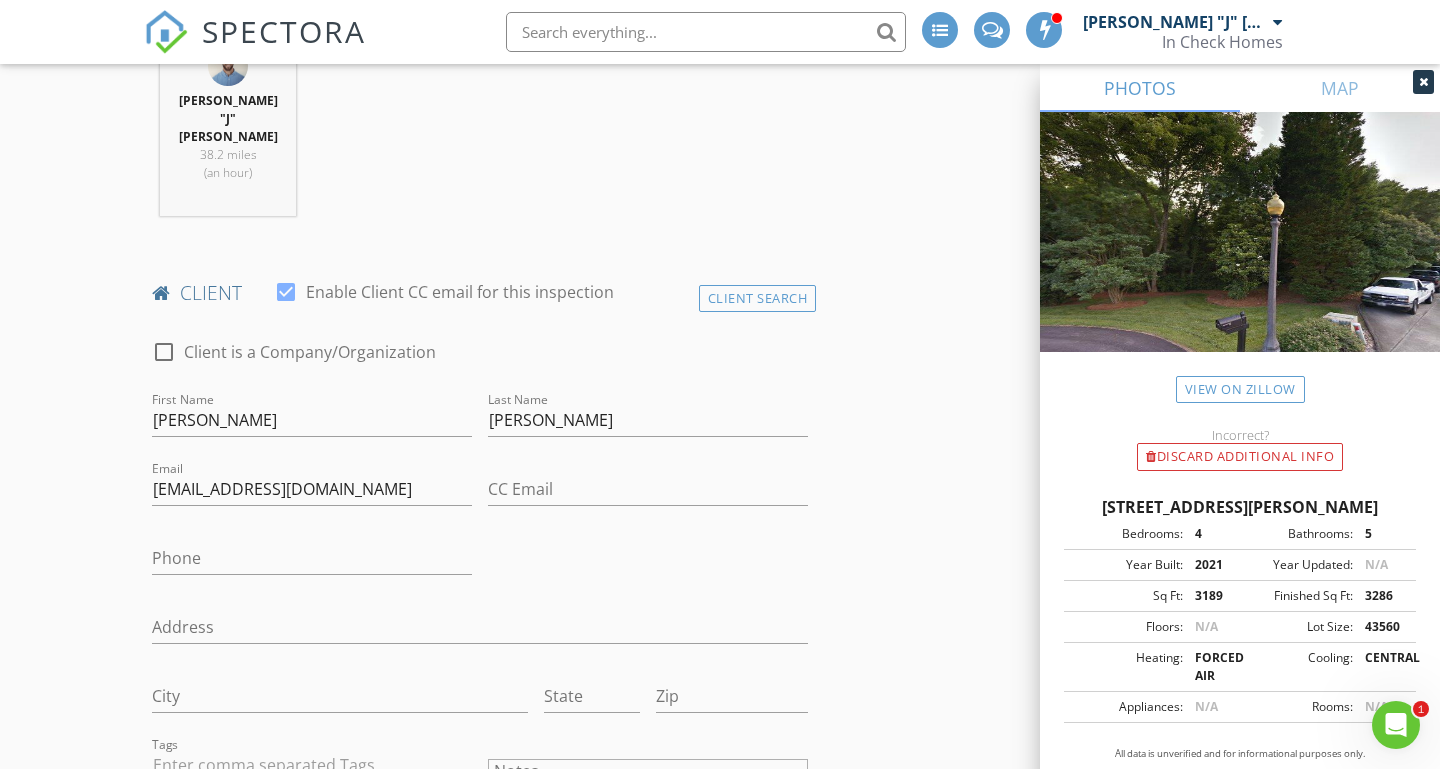 scroll, scrollTop: 849, scrollLeft: 0, axis: vertical 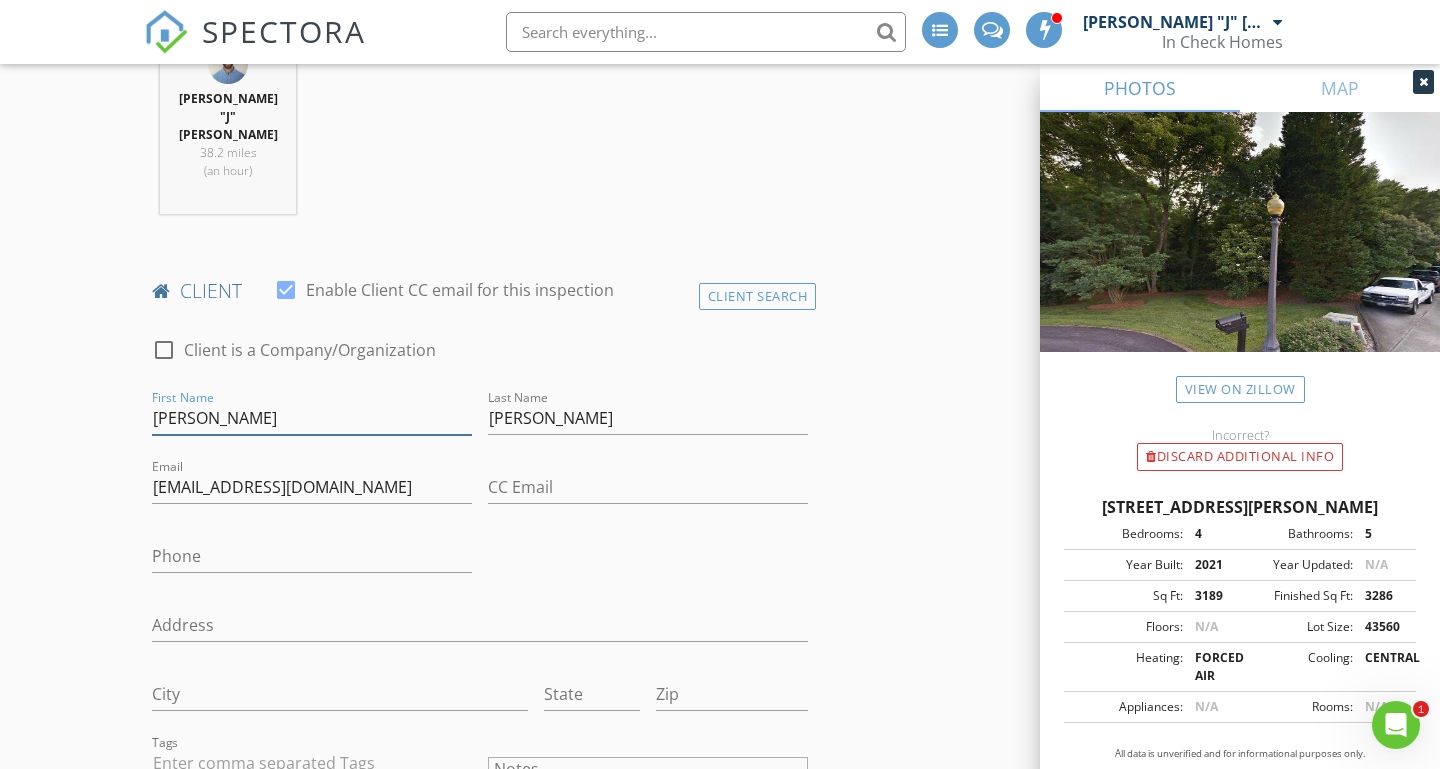click on "[PERSON_NAME]" at bounding box center [312, 418] 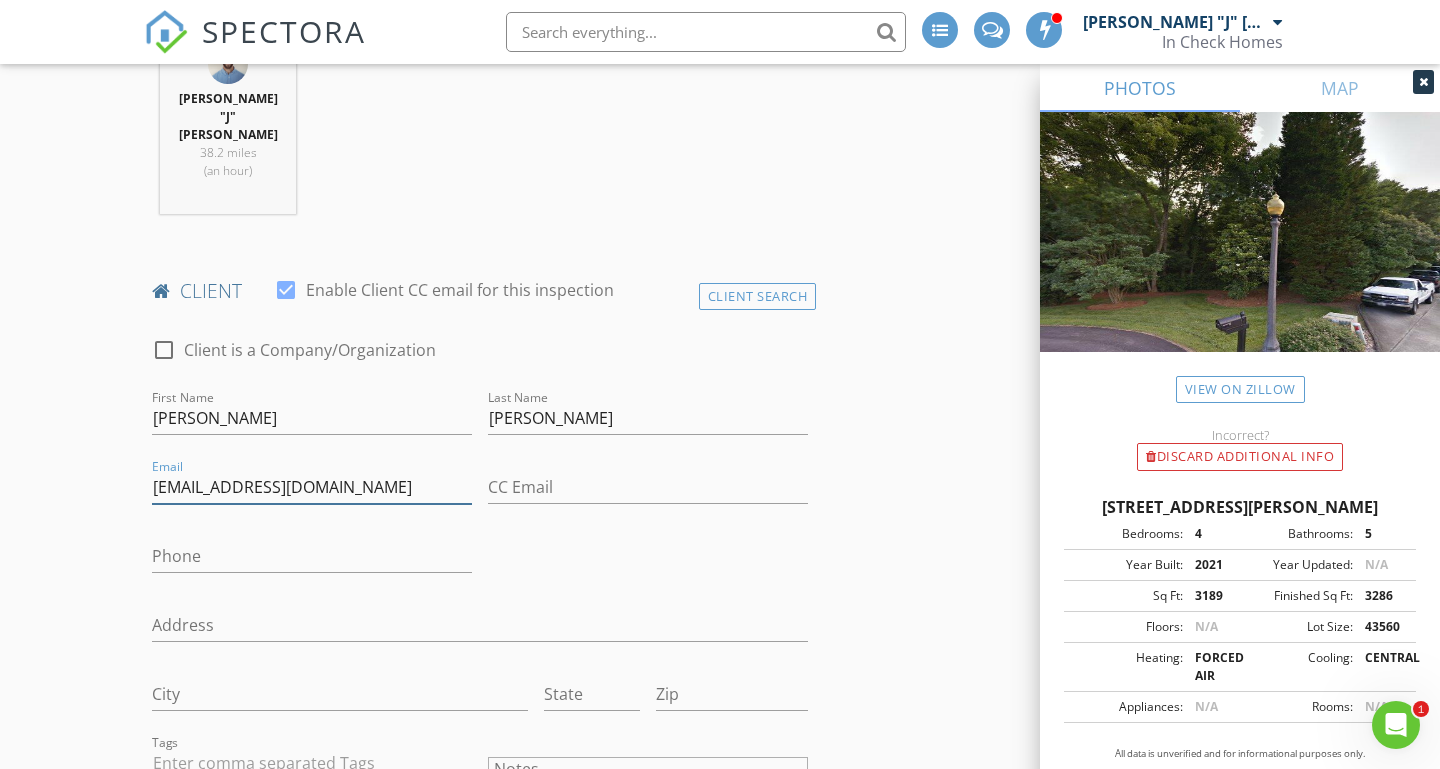 drag, startPoint x: 307, startPoint y: 448, endPoint x: 146, endPoint y: 452, distance: 161.04968 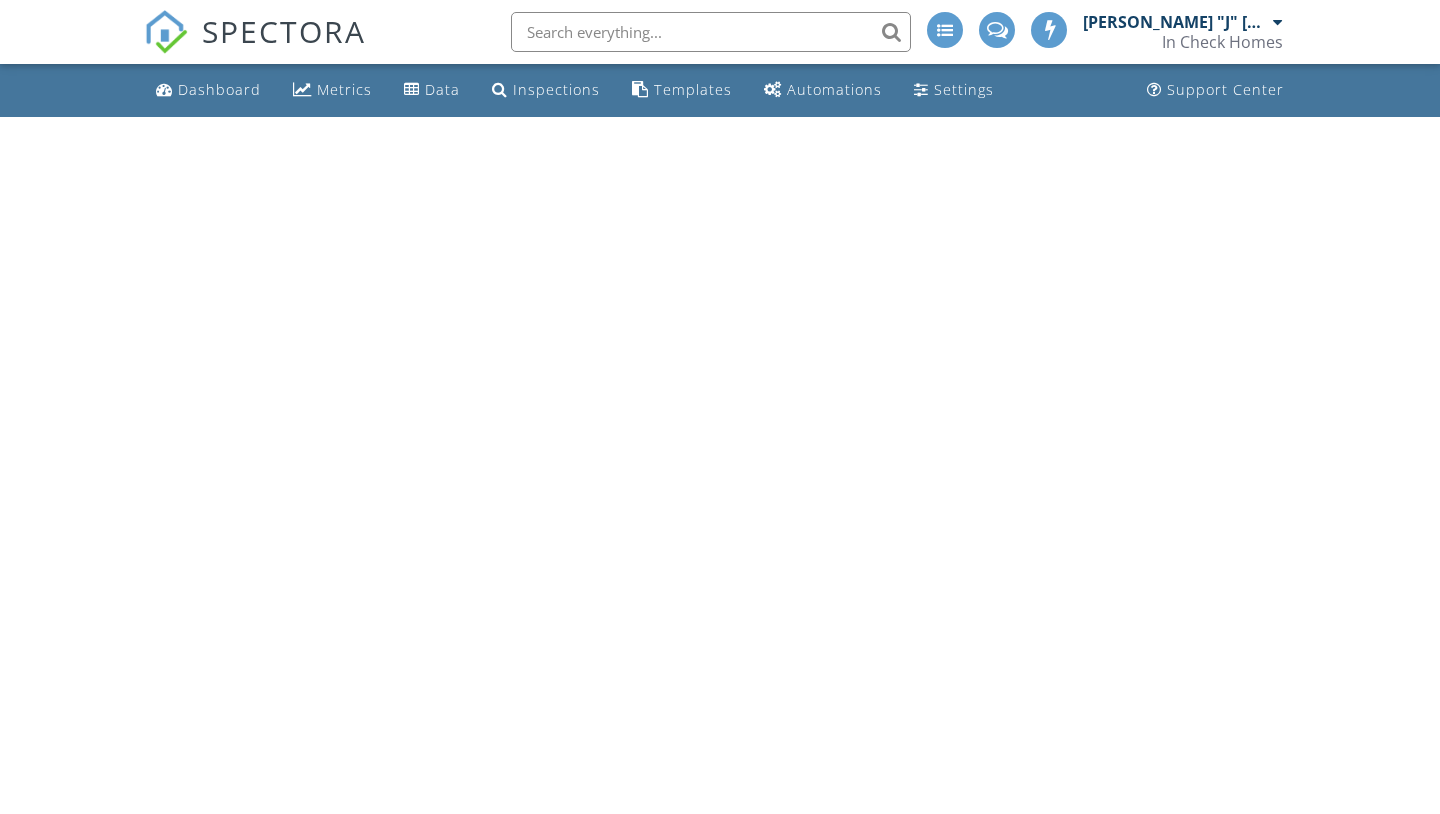 scroll, scrollTop: 0, scrollLeft: 0, axis: both 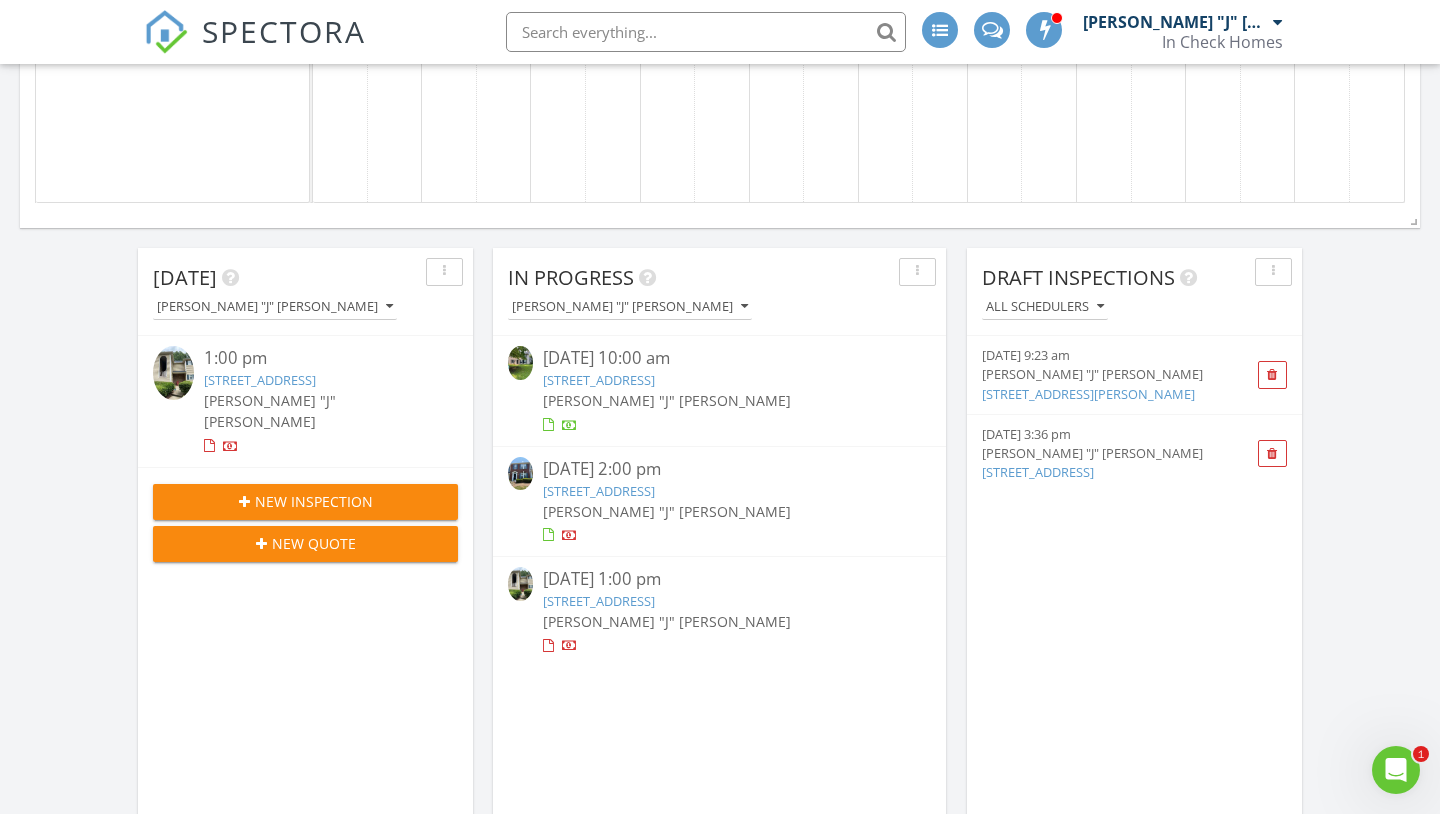 click on "[STREET_ADDRESS][PERSON_NAME]" at bounding box center [1088, 394] 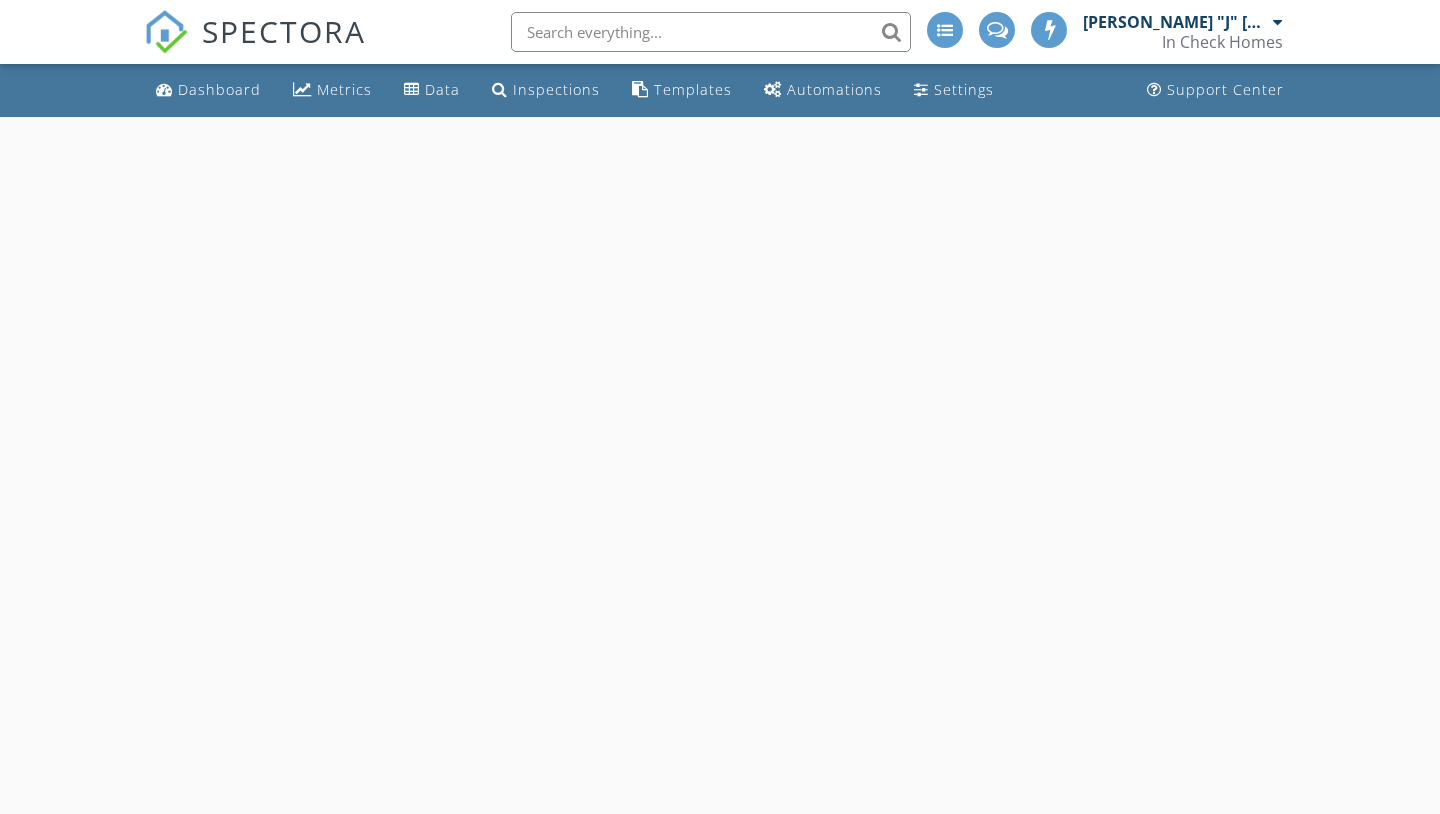 scroll, scrollTop: 0, scrollLeft: 0, axis: both 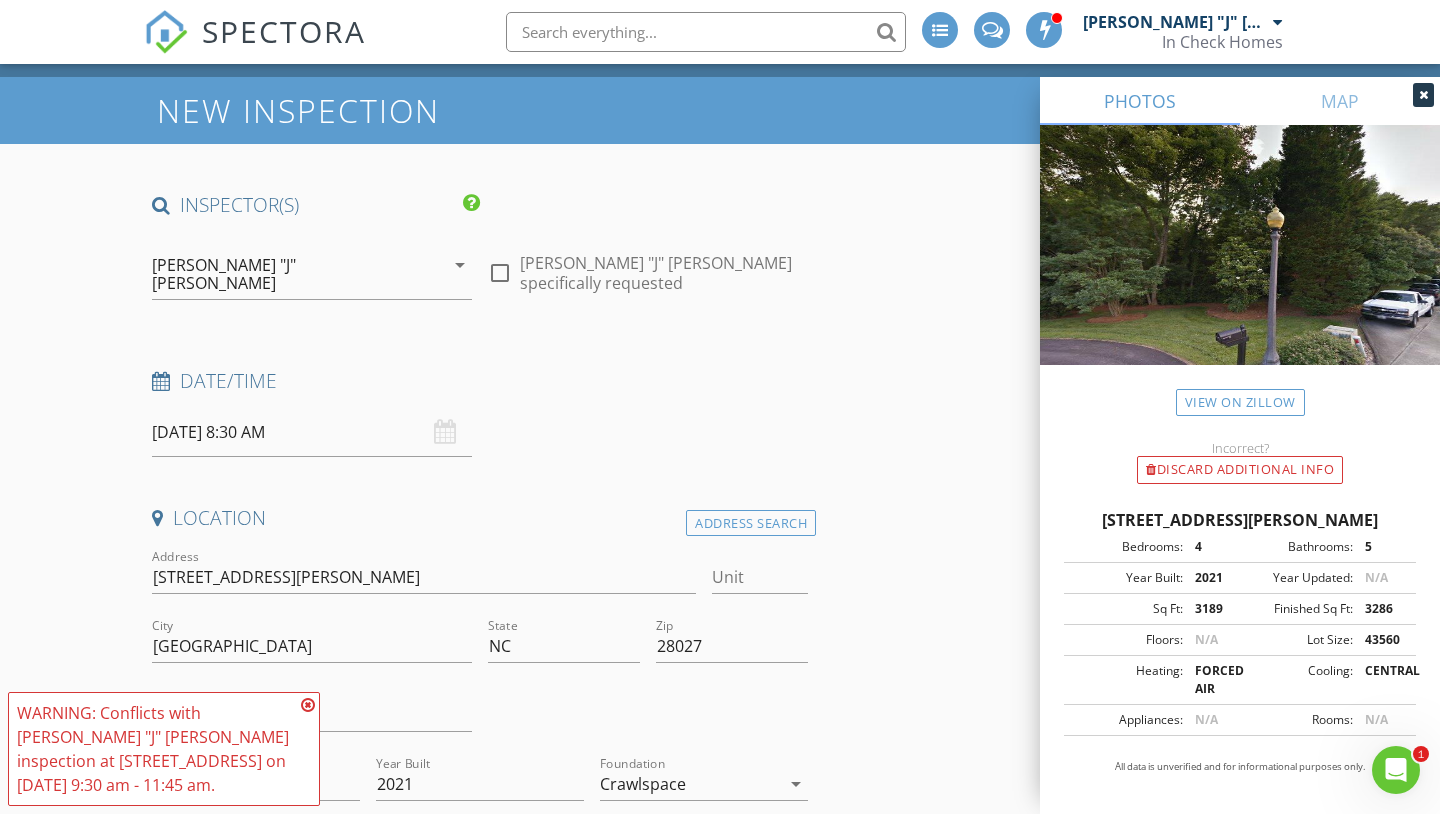 click on "07/11/2025 8:30 AM" at bounding box center [312, 432] 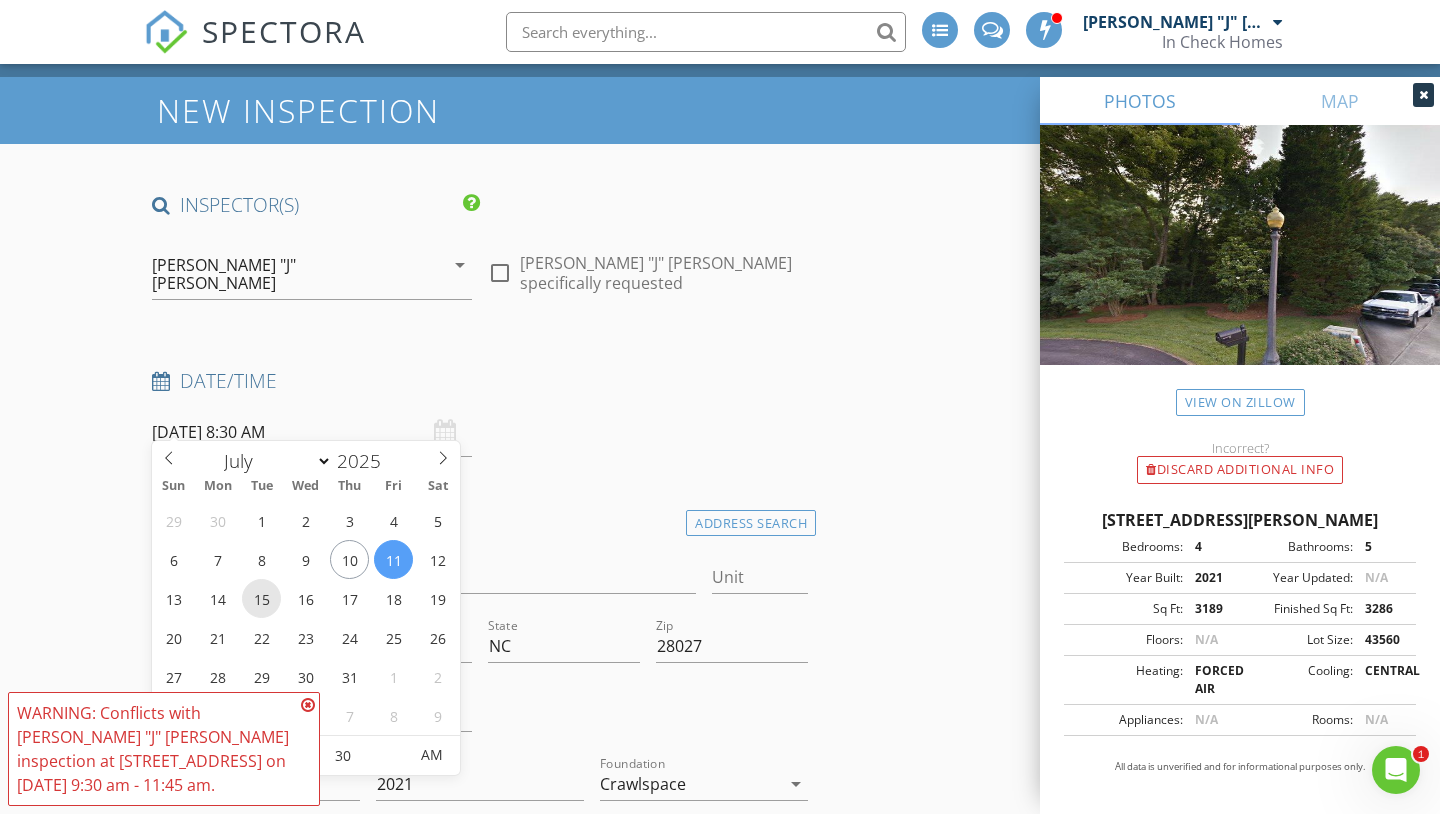 type on "07/15/2025 8:30 AM" 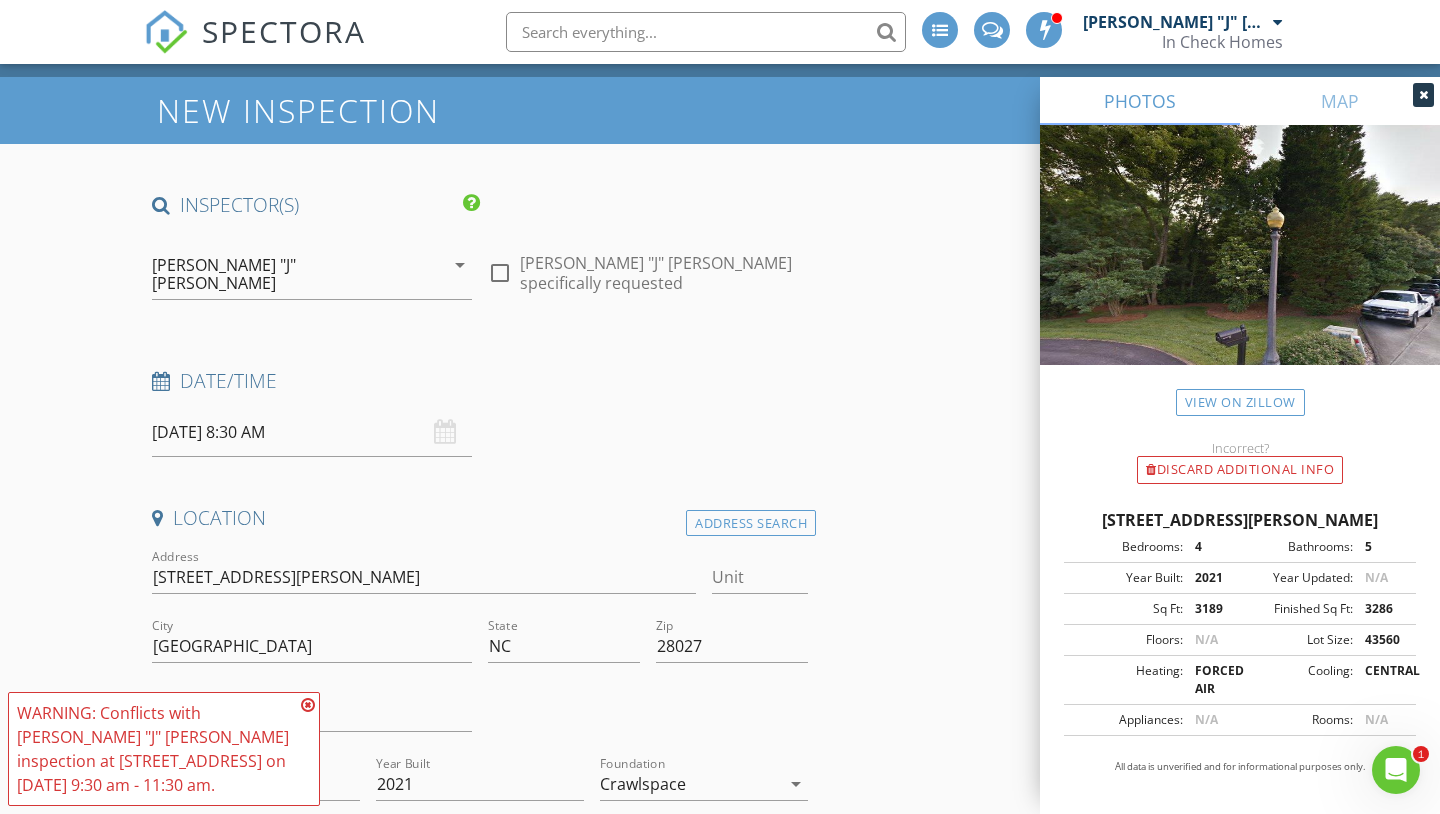 click at bounding box center [308, 705] 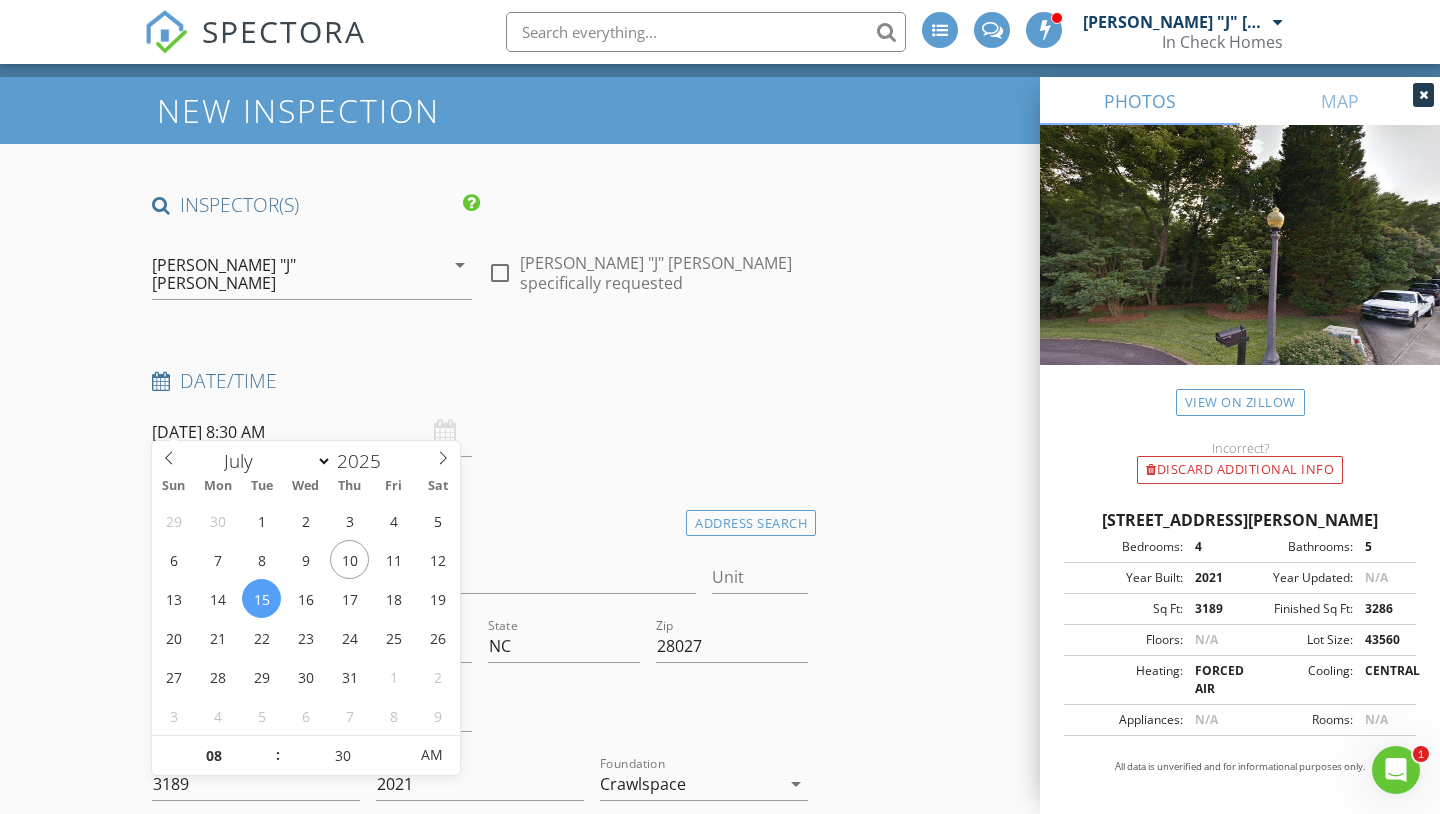 click on "07/15/2025 8:30 AM" at bounding box center [312, 432] 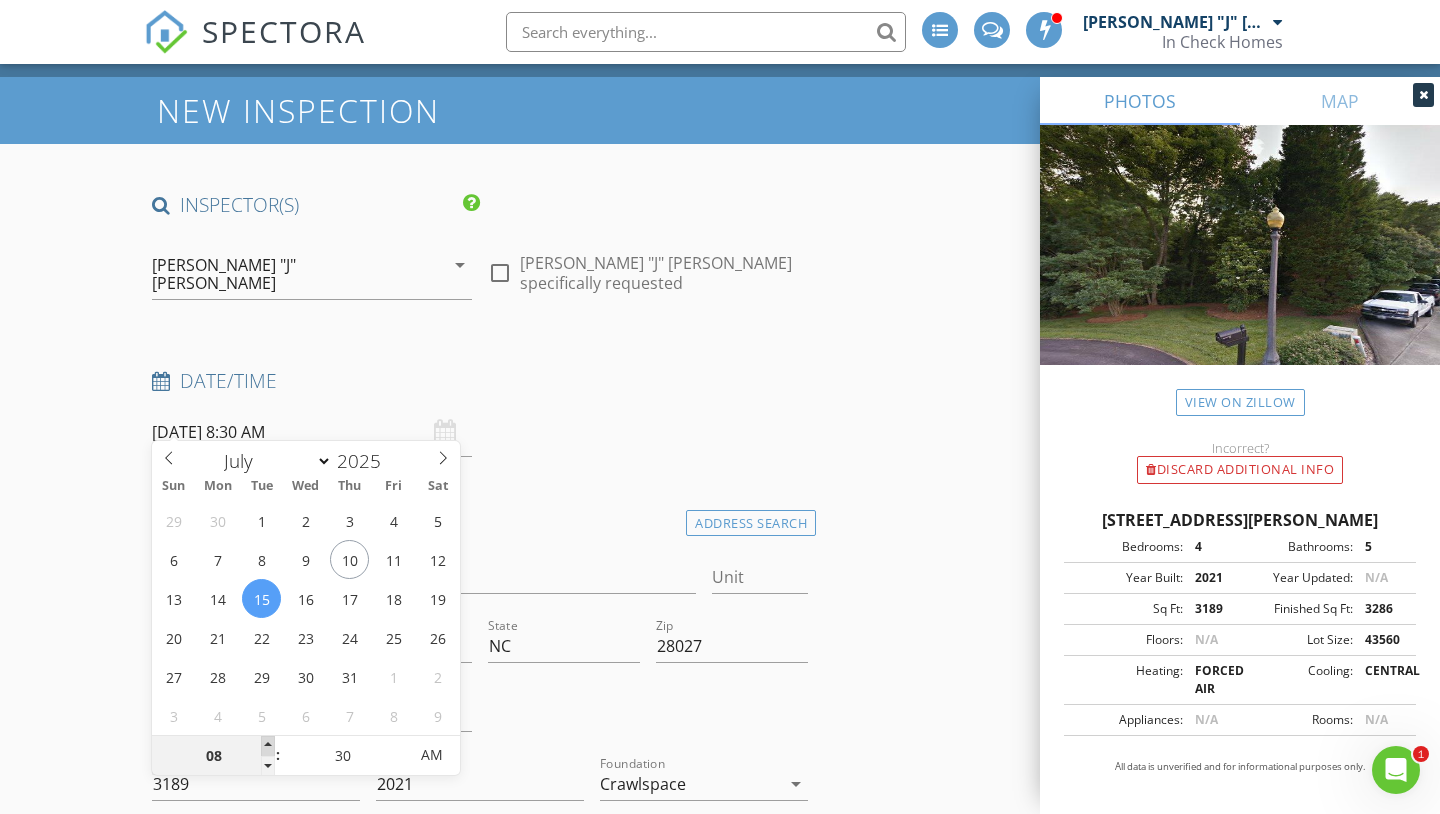 type on "09" 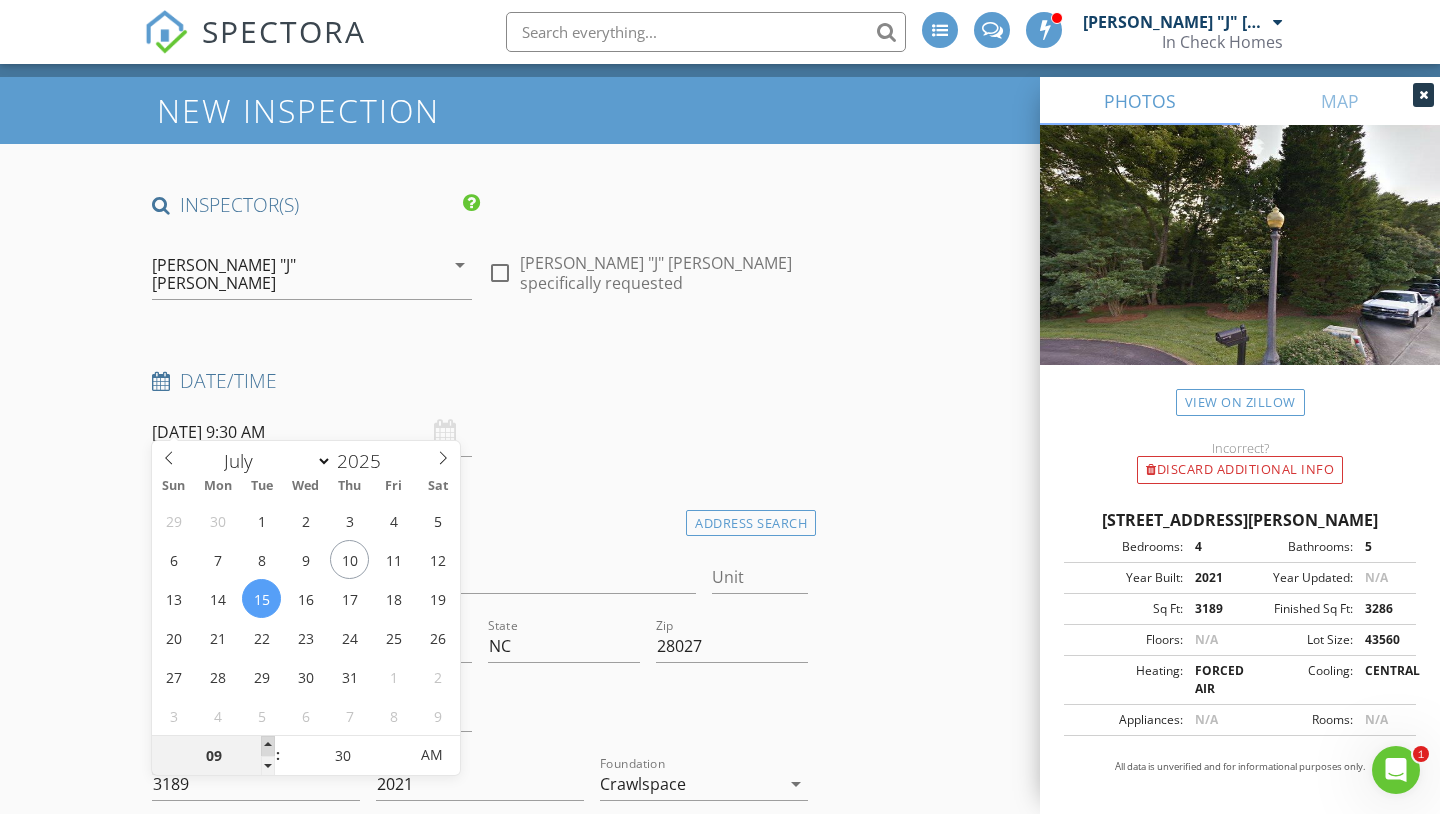click at bounding box center (268, 746) 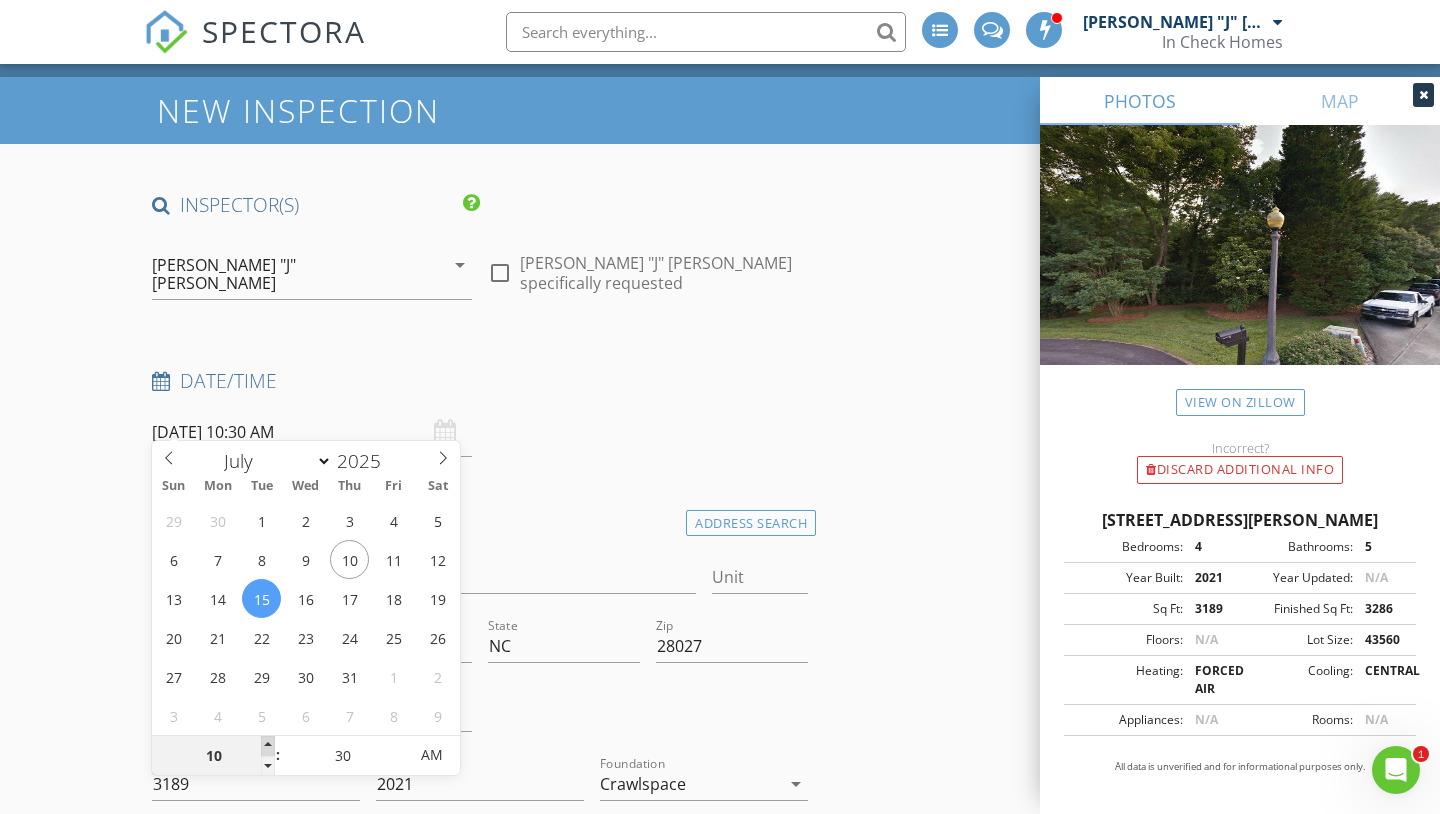 click at bounding box center (268, 746) 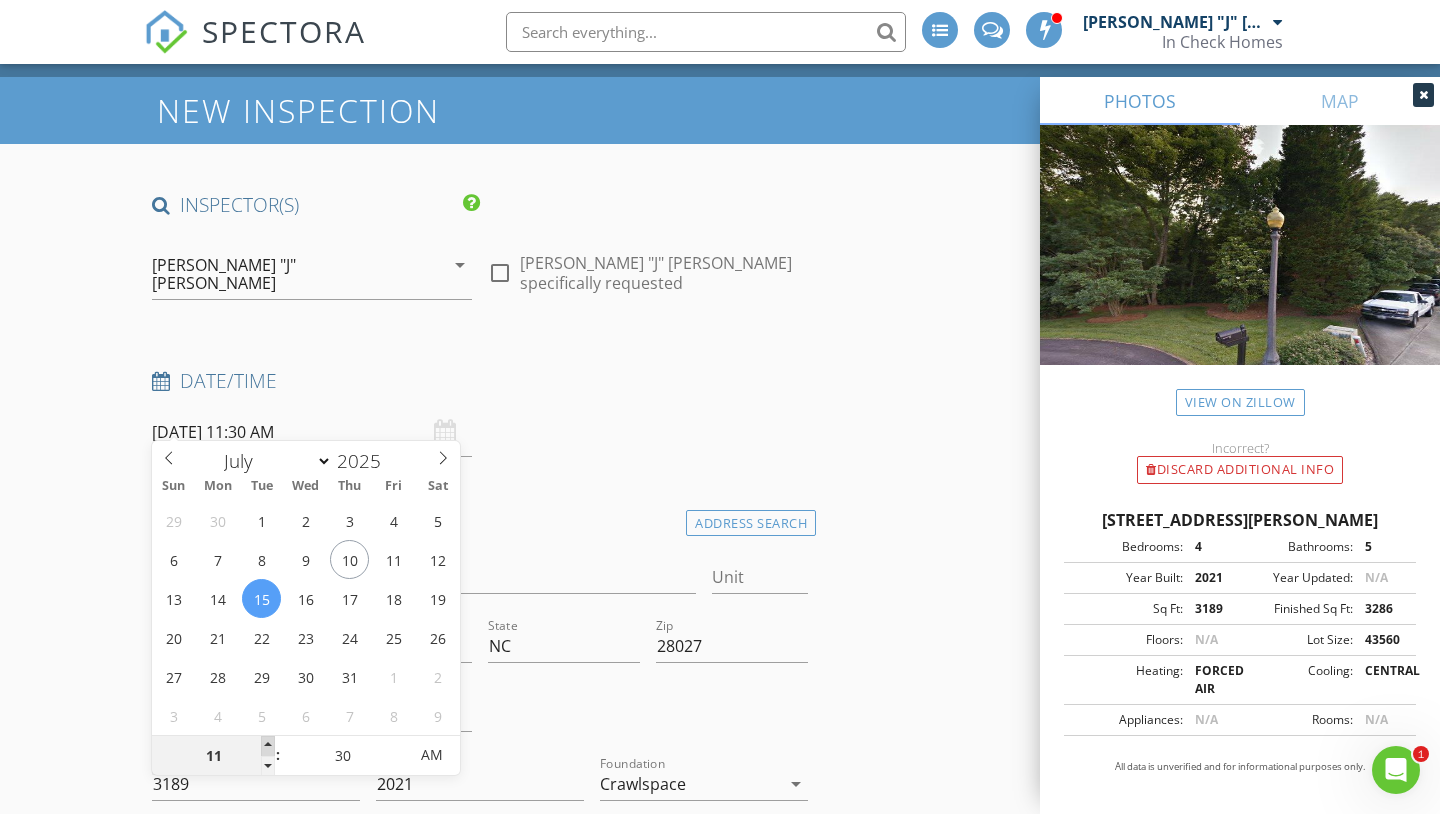 click at bounding box center [268, 746] 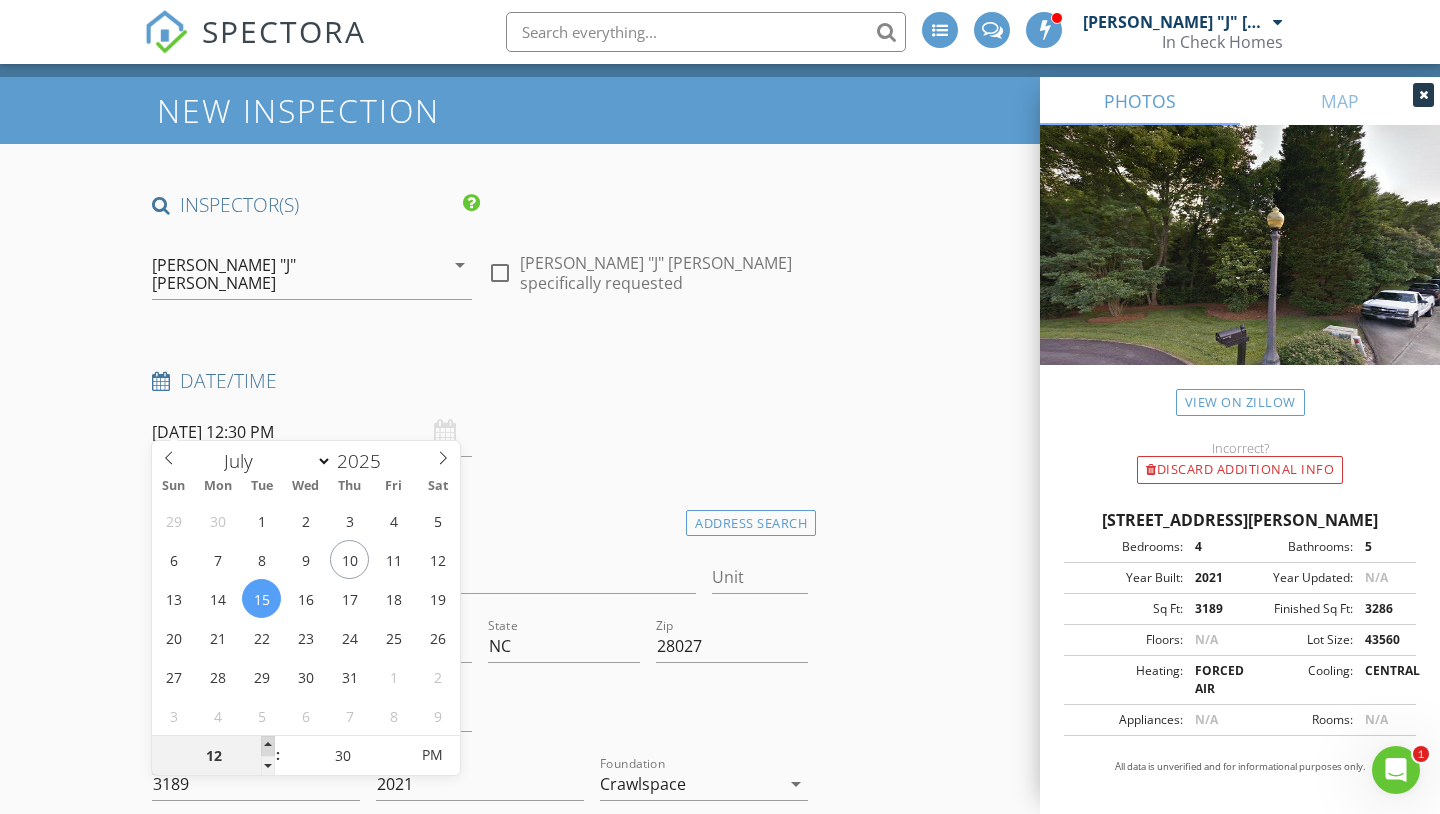 click on "SPECTORA
John "J" Nicholson
In Check Homes
Role:
Inspector
Change Role
Dashboard
New Inspection
Inspections
Calendar
Template Editor
Contacts
Automations
Team
Metrics
Payments
Data Exports
Billing
Conversations
Tasks
Reporting
Advanced
Equipment
Settings
What's New
Sign Out
Change Active Role
Your account has more than one possible role. Please choose how you'd like to view the site:
Company/Agency
City
Role
Dashboard
Metrics
Data
Inspections
Templates
Automations
Settings
Support Center
check_box_outline_blank DRONE ICH001 check_box_outline_blank DRONE ICH002" at bounding box center (720, 2586) 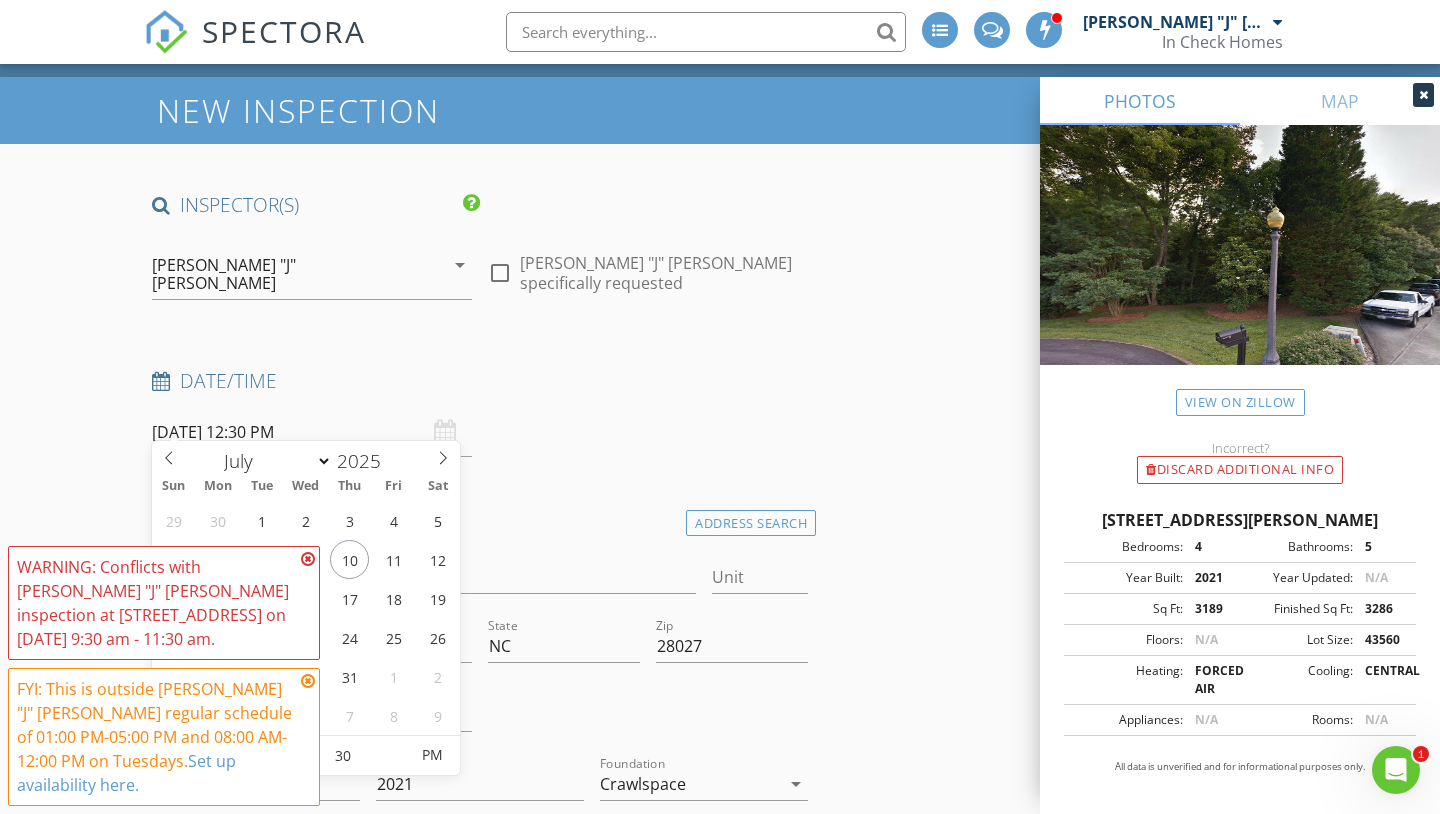 type on "01" 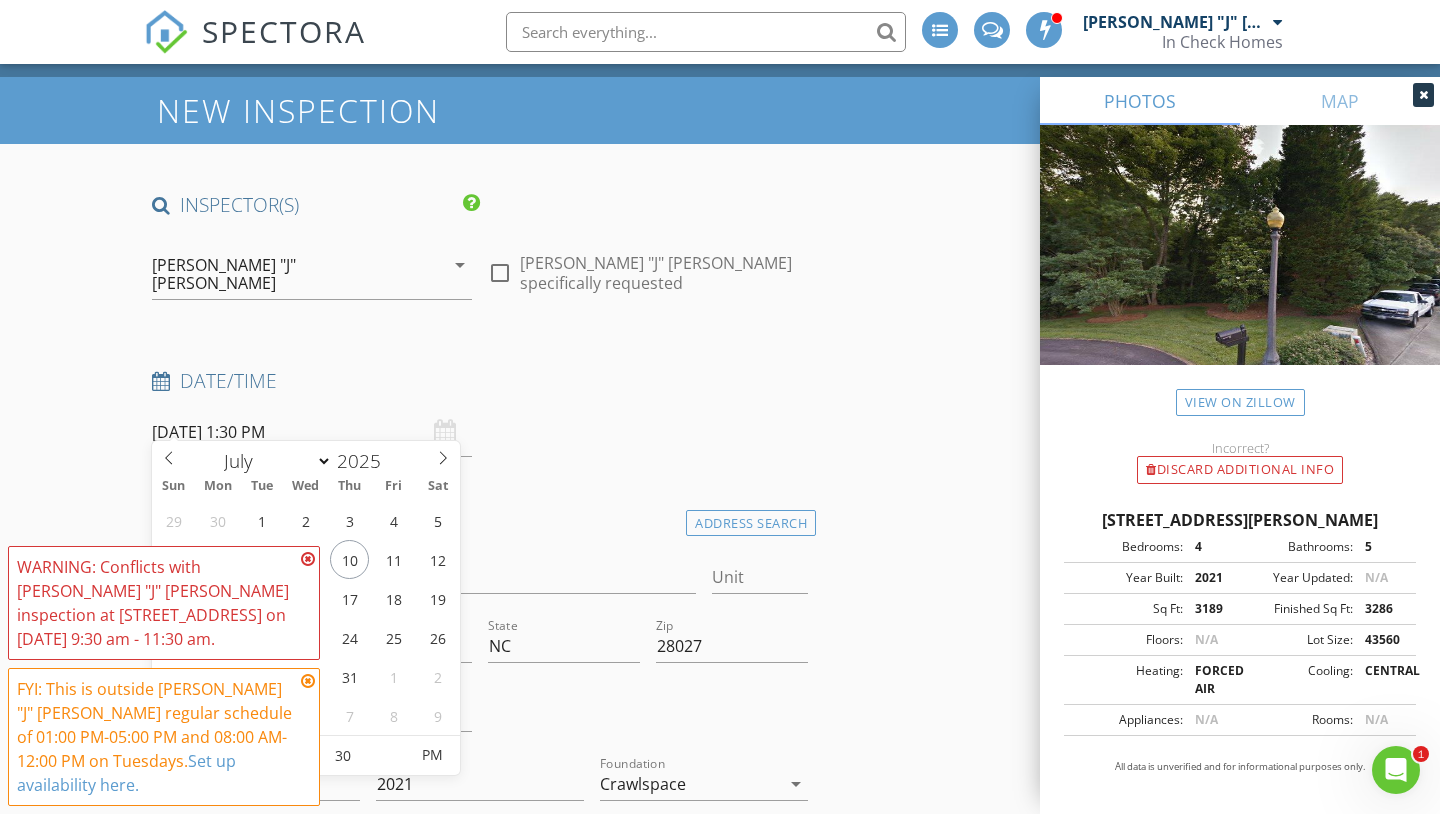 click on "SPECTORA
John "J" Nicholson
In Check Homes
Role:
Inspector
Change Role
Dashboard
New Inspection
Inspections
Calendar
Template Editor
Contacts
Automations
Team
Metrics
Payments
Data Exports
Billing
Conversations
Tasks
Reporting
Advanced
Equipment
Settings
What's New
Sign Out
Change Active Role
Your account has more than one possible role. Please choose how you'd like to view the site:
Company/Agency
City
Role
Dashboard
Metrics
Data
Inspections
Templates
Automations
Settings
Support Center
check_box_outline_blank DRONE ICH001 check_box_outline_blank DRONE ICH002" at bounding box center [720, 2586] 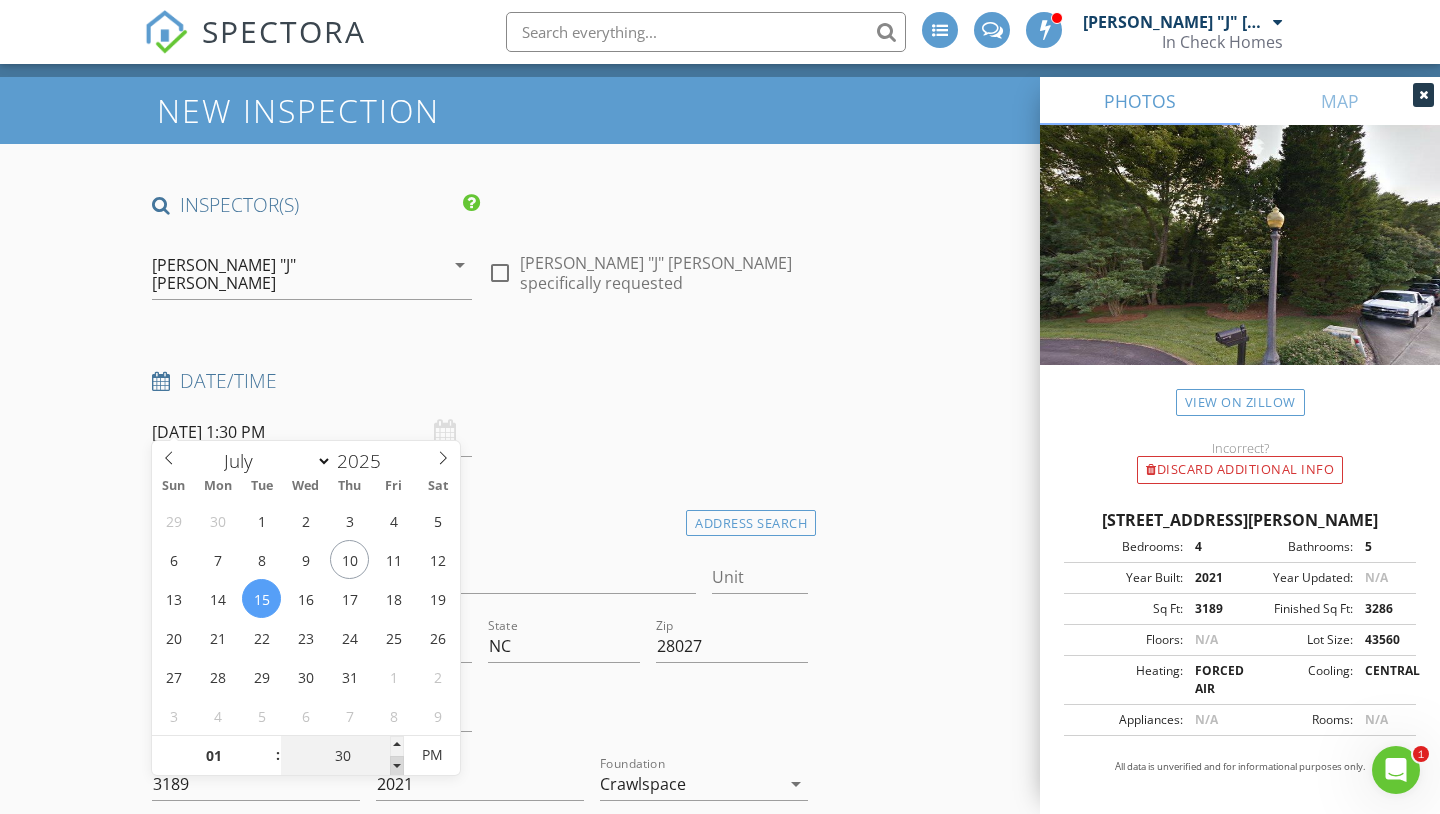 type on "25" 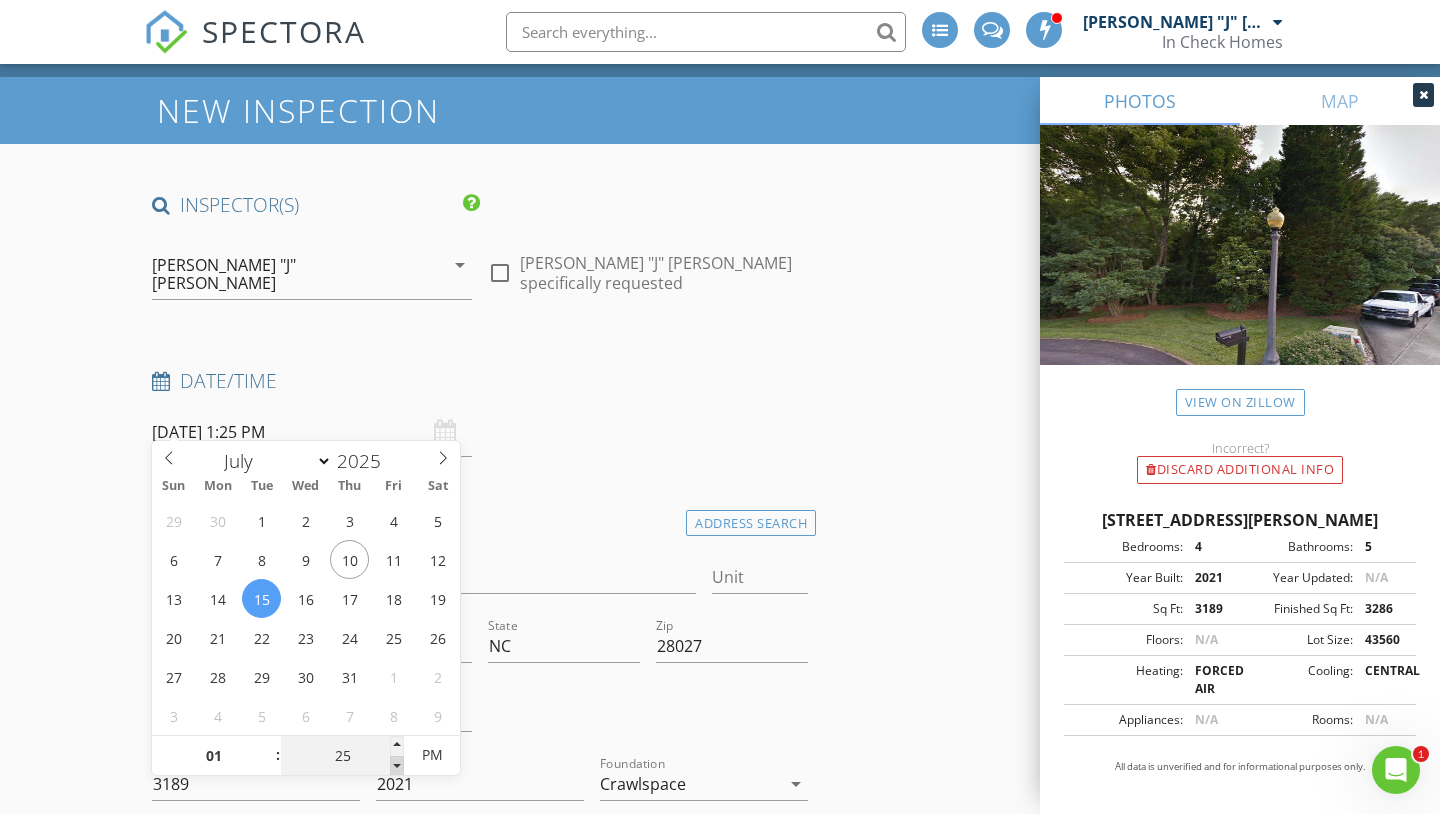 click at bounding box center [397, 766] 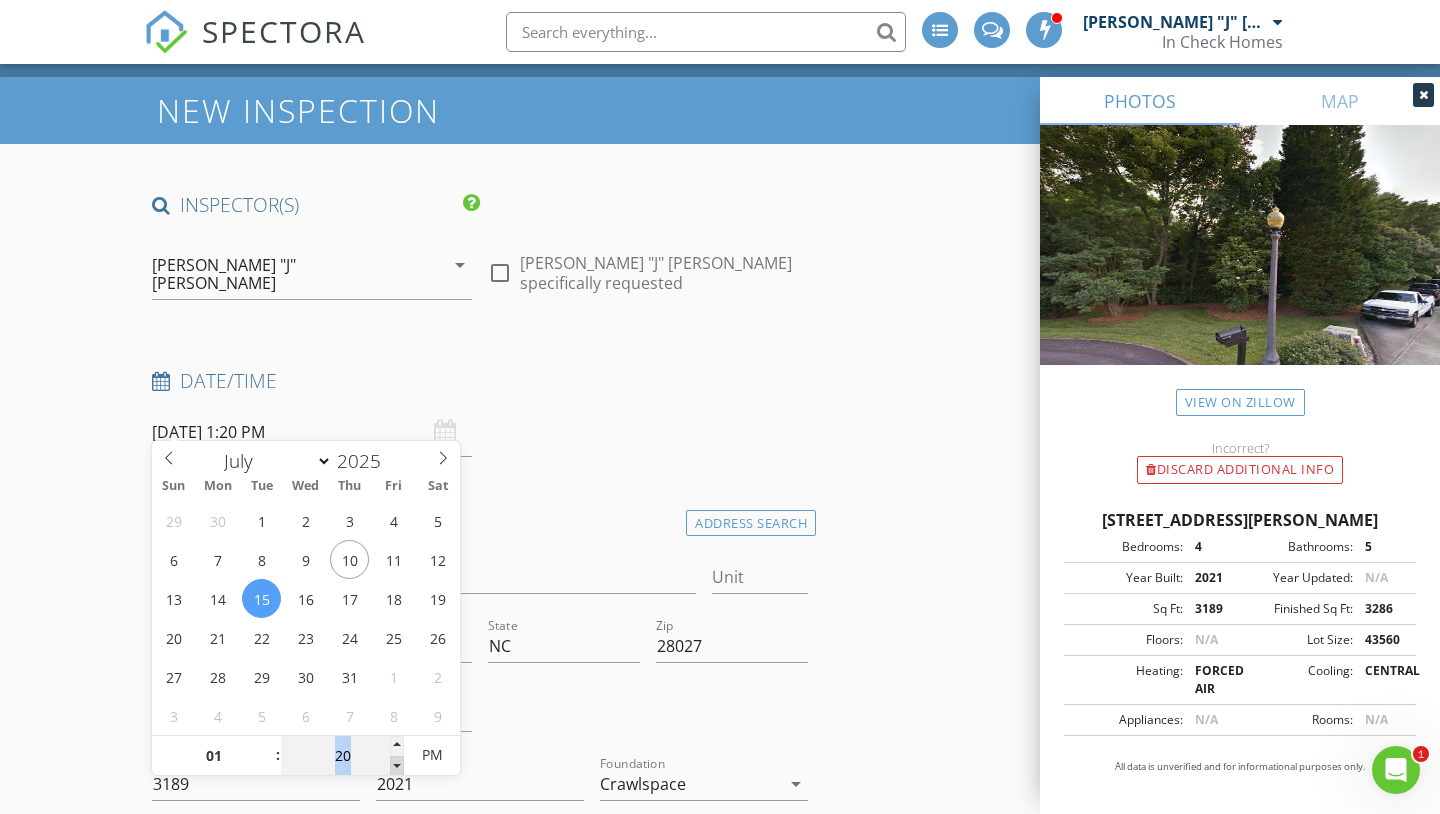 click at bounding box center [397, 766] 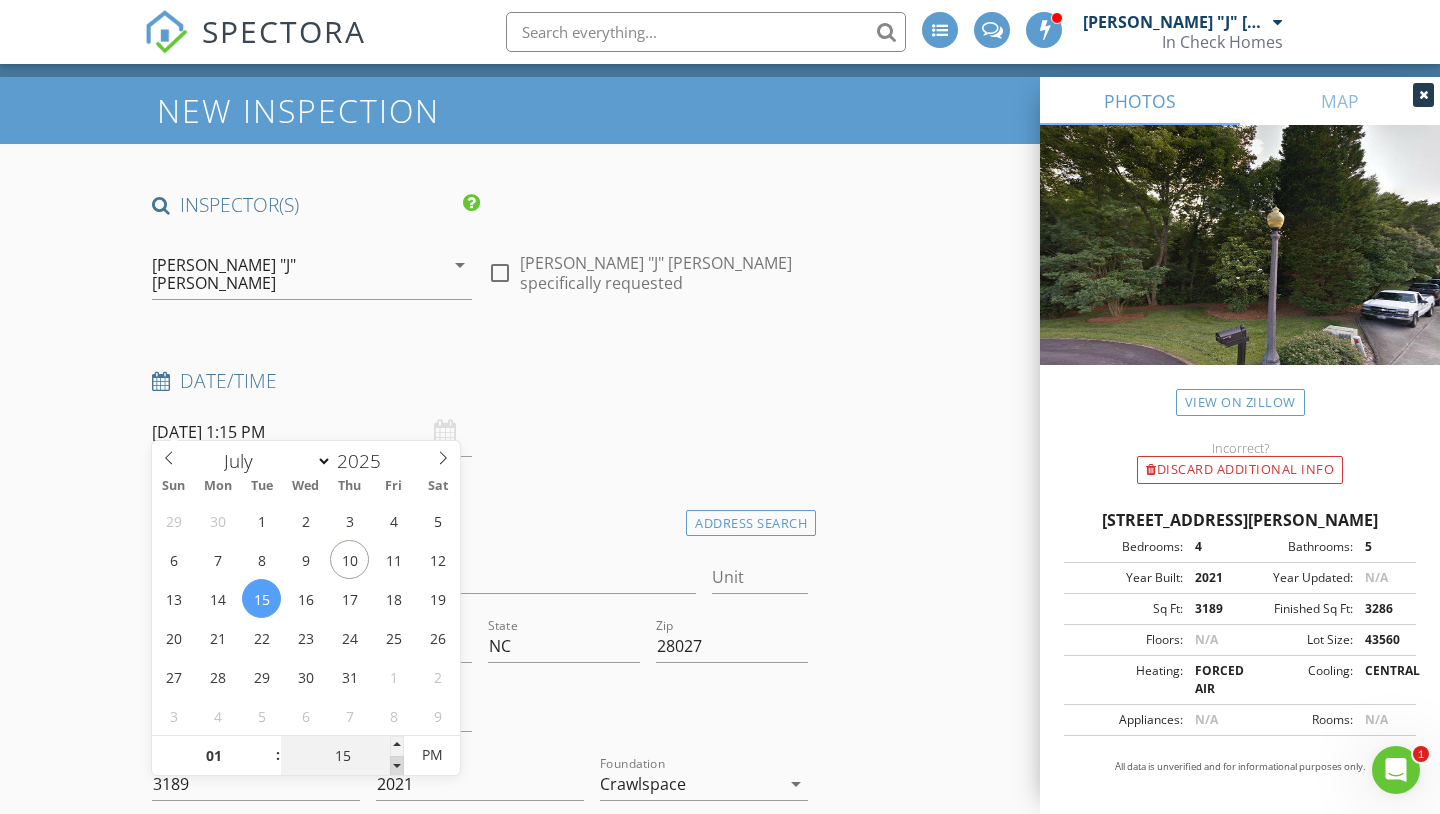click at bounding box center (397, 766) 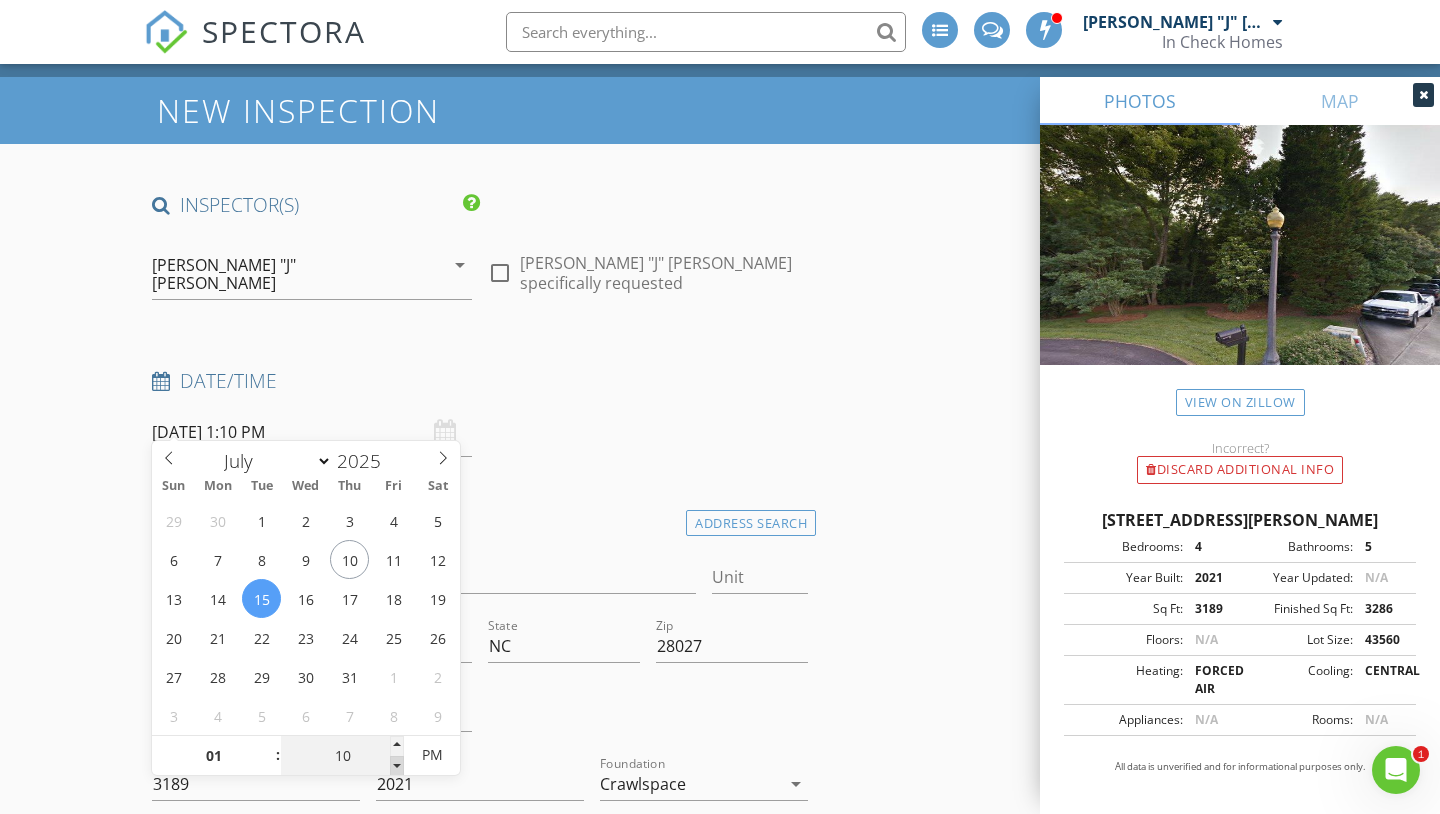 click at bounding box center (397, 766) 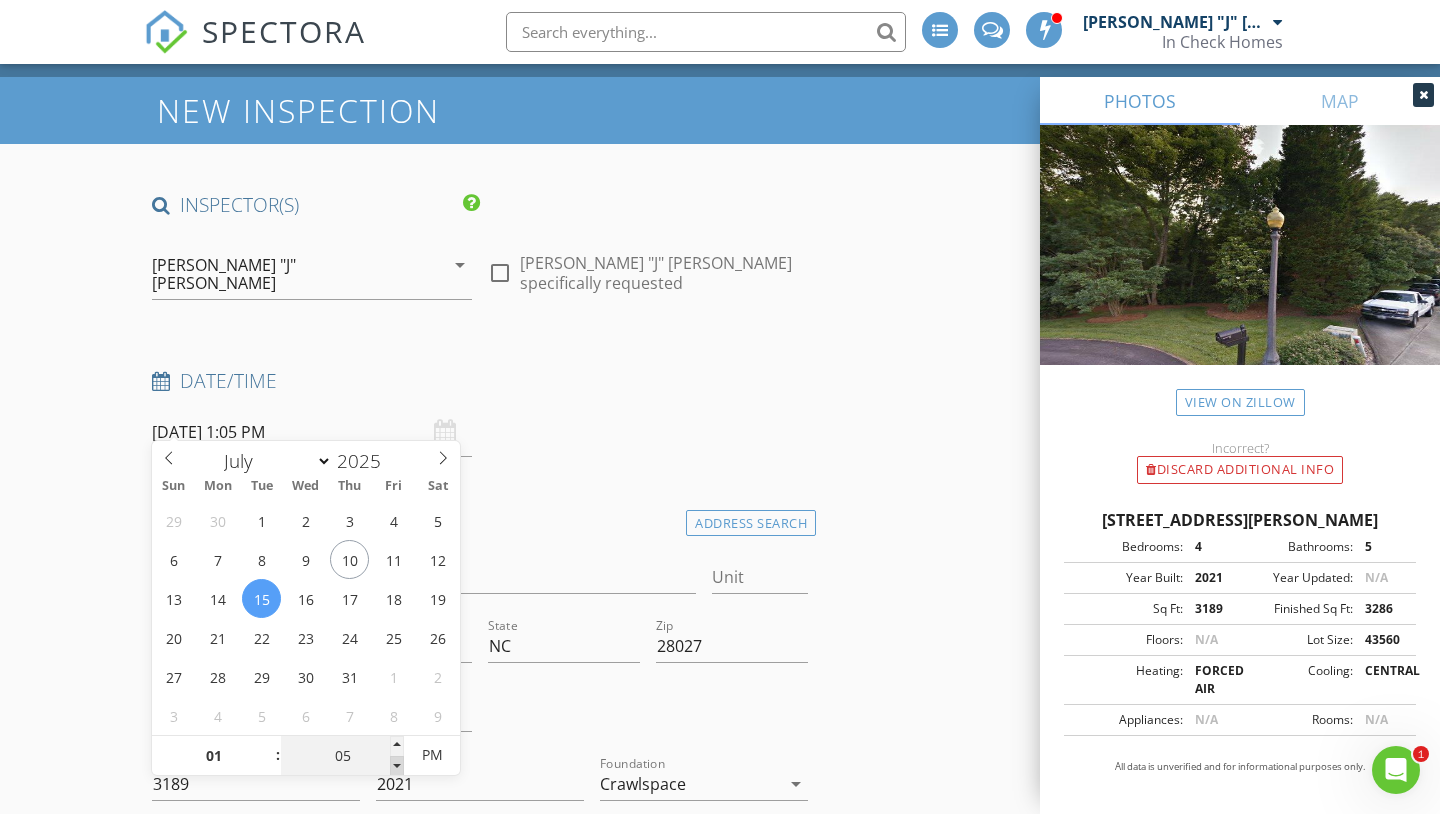 click at bounding box center [397, 766] 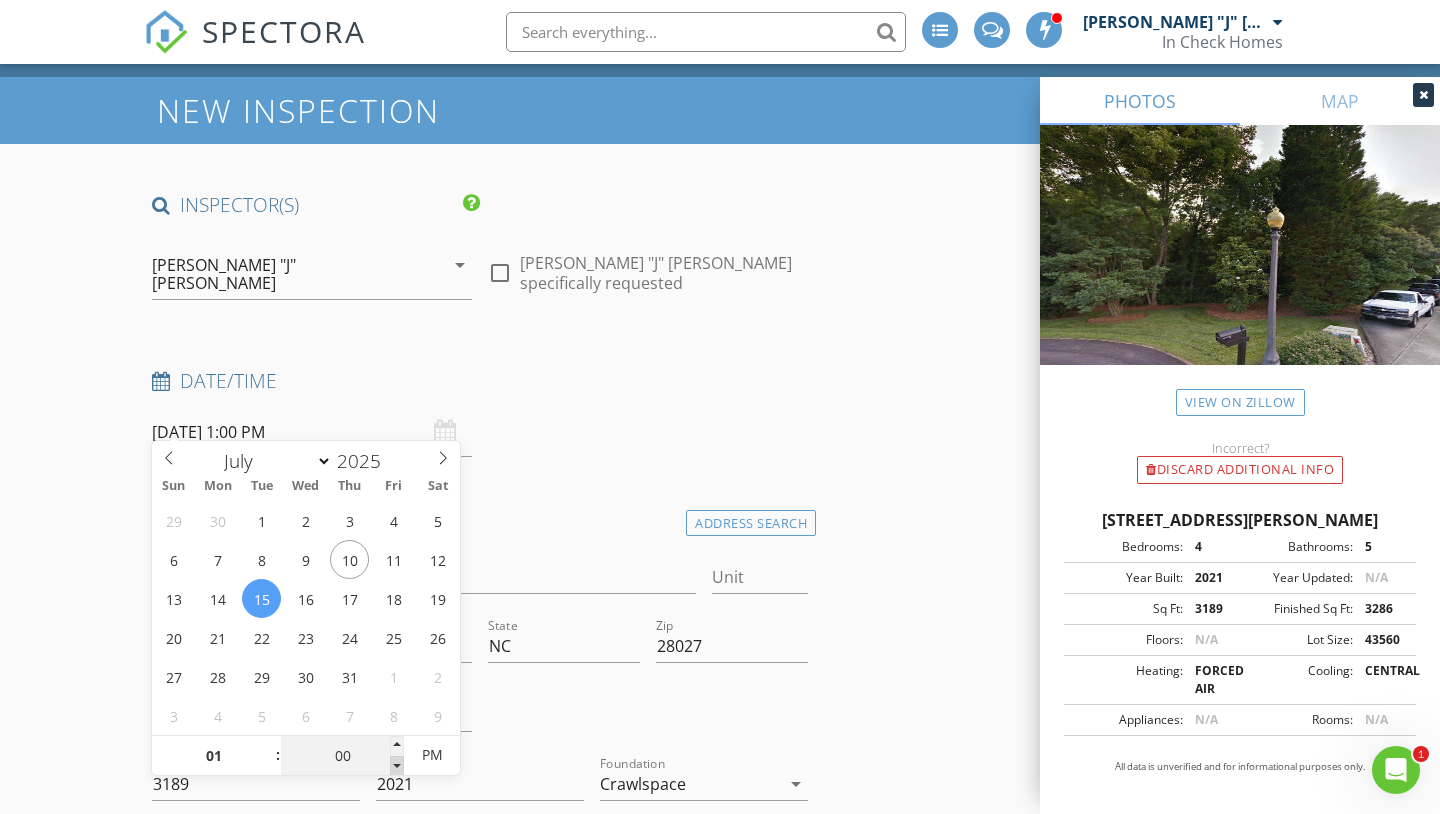 click at bounding box center [397, 766] 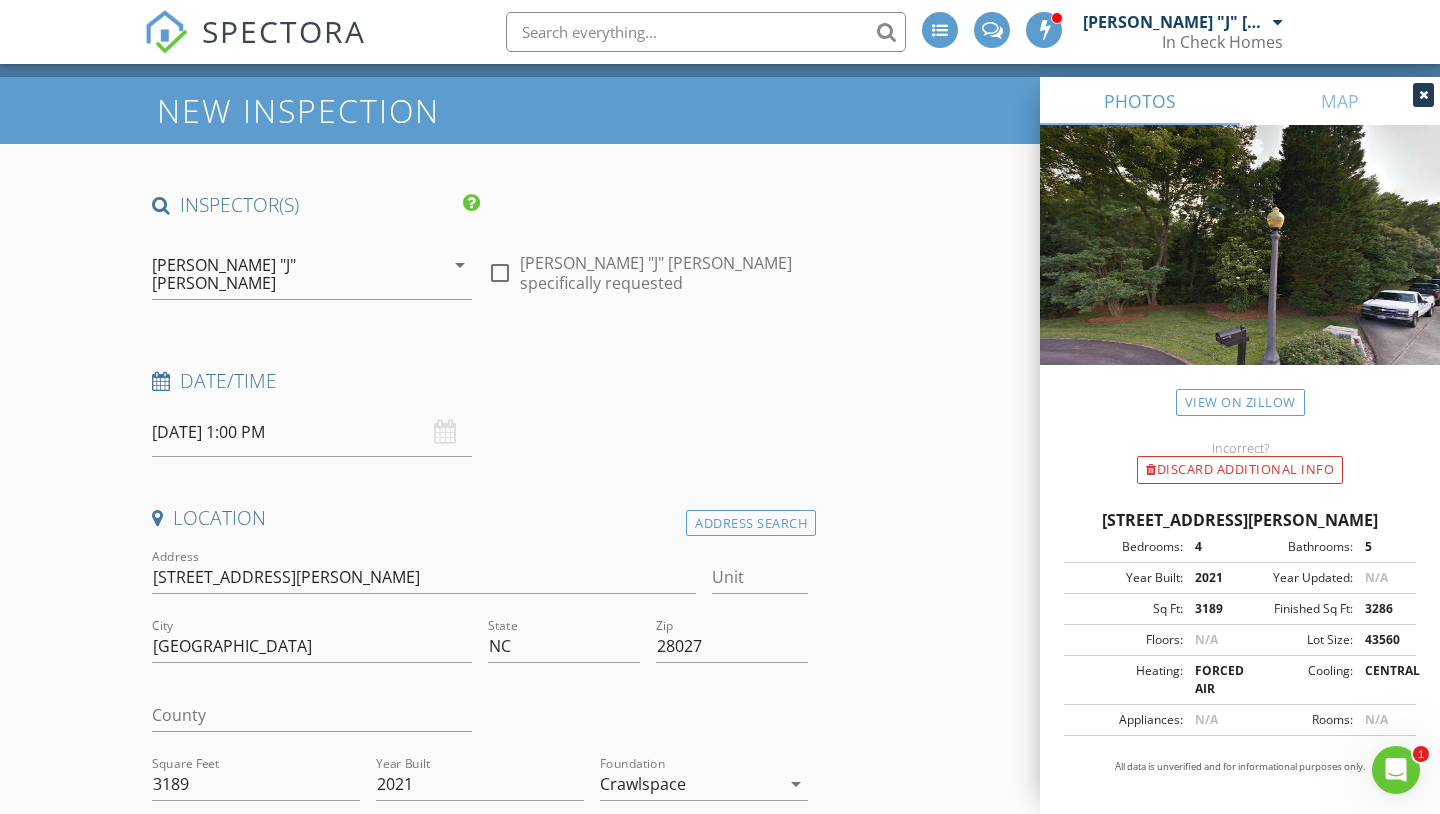 click on "INSPECTOR(S)
check_box   John "J" Nicholson   PRIMARY   John "J" Nicholson arrow_drop_down   check_box_outline_blank John "J" Nicholson specifically requested
Date/Time
07/15/2025 1:00 PM
Location
Address Search       Address 3627 Curtland Pl NW   Unit   City Concord   State NC   Zip 28027   County     Square Feet 3189   Year Built 2021   Foundation Crawlspace arrow_drop_down     John "J" Nicholson     38.2 miles     (an hour)
client
check_box Enable Client CC email for this inspection   Client Search     check_box_outline_blank Client is a Company/Organization     First Name   Last Name   Email   CC Email   Phone   Address   City   State   Zip     Tags         Notes   Private Notes
ADD ADDITIONAL client
SERVICES
check_box   NC Residential Inspection   NC Residential Construction" at bounding box center [480, 2620] 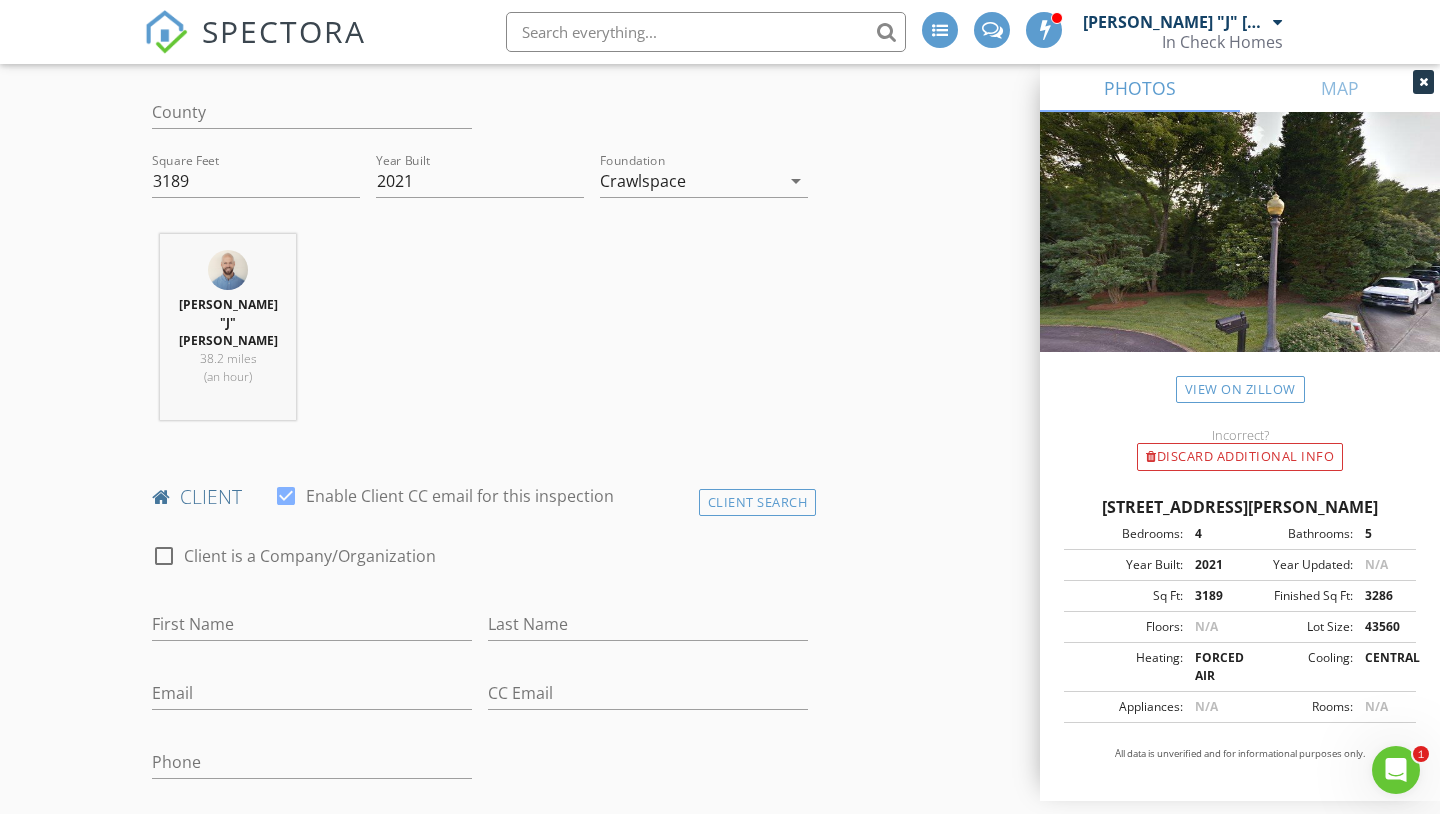 scroll, scrollTop: 928, scrollLeft: 0, axis: vertical 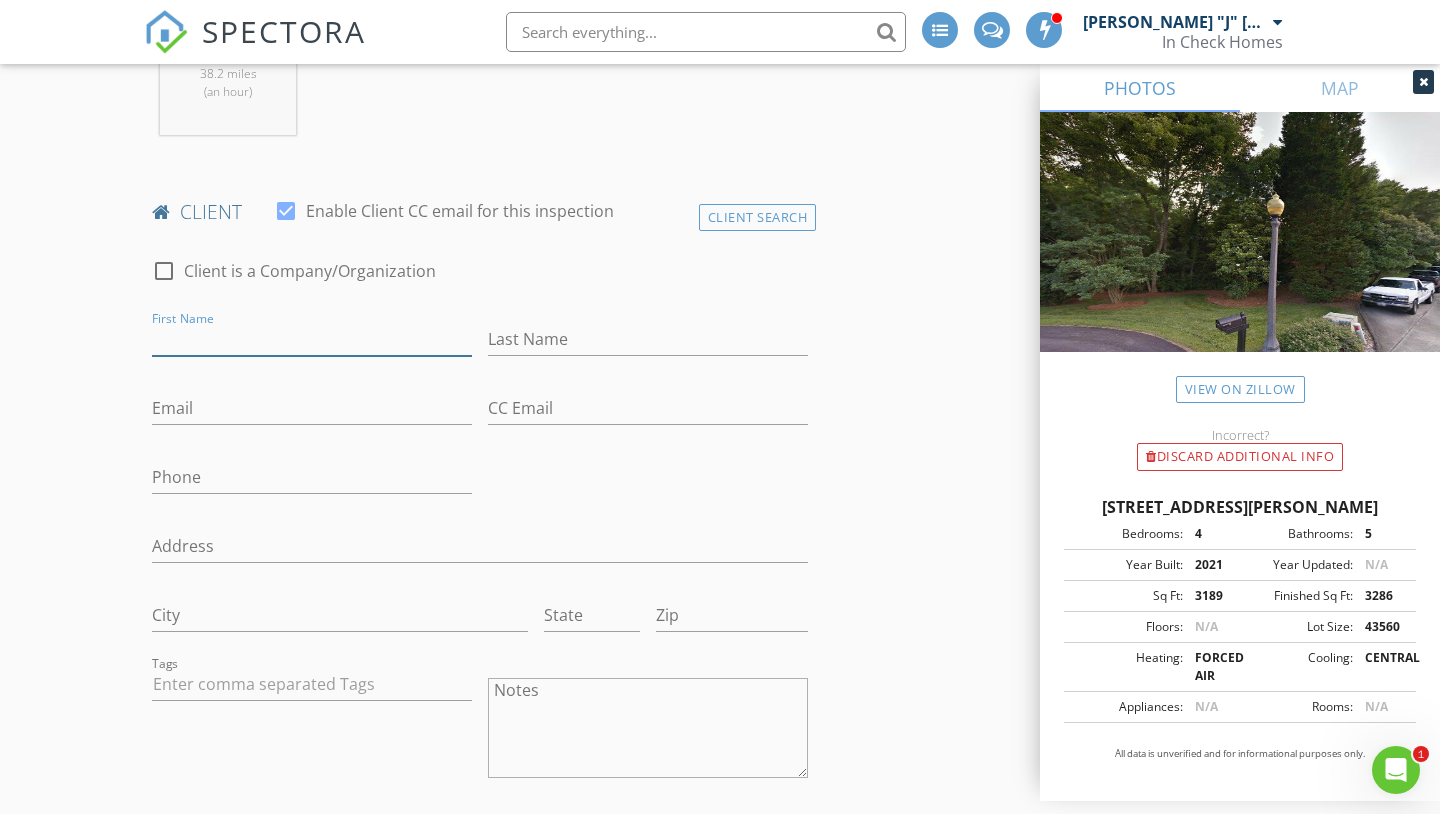 click on "First Name" at bounding box center (312, 339) 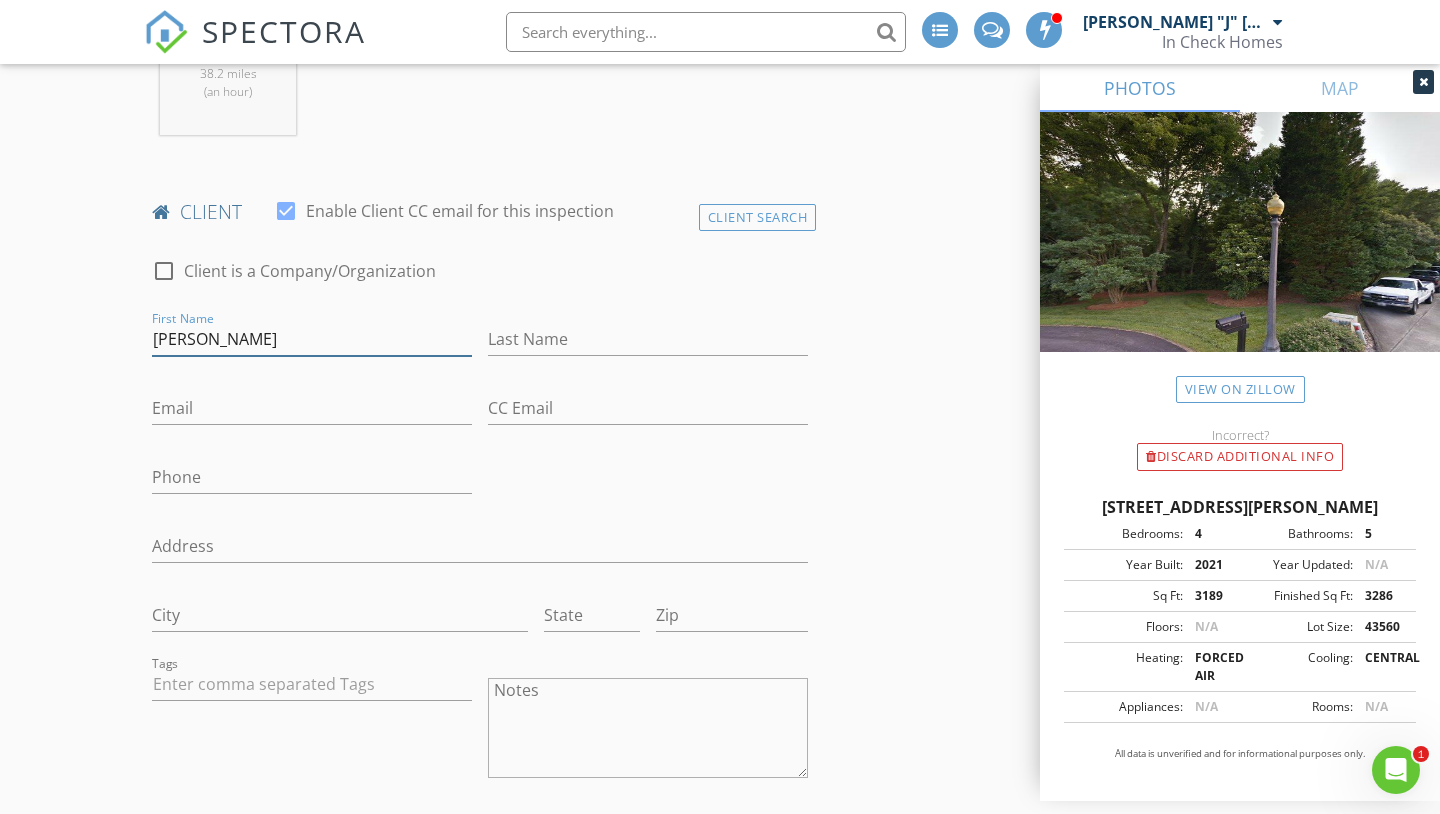 type on "[PERSON_NAME]" 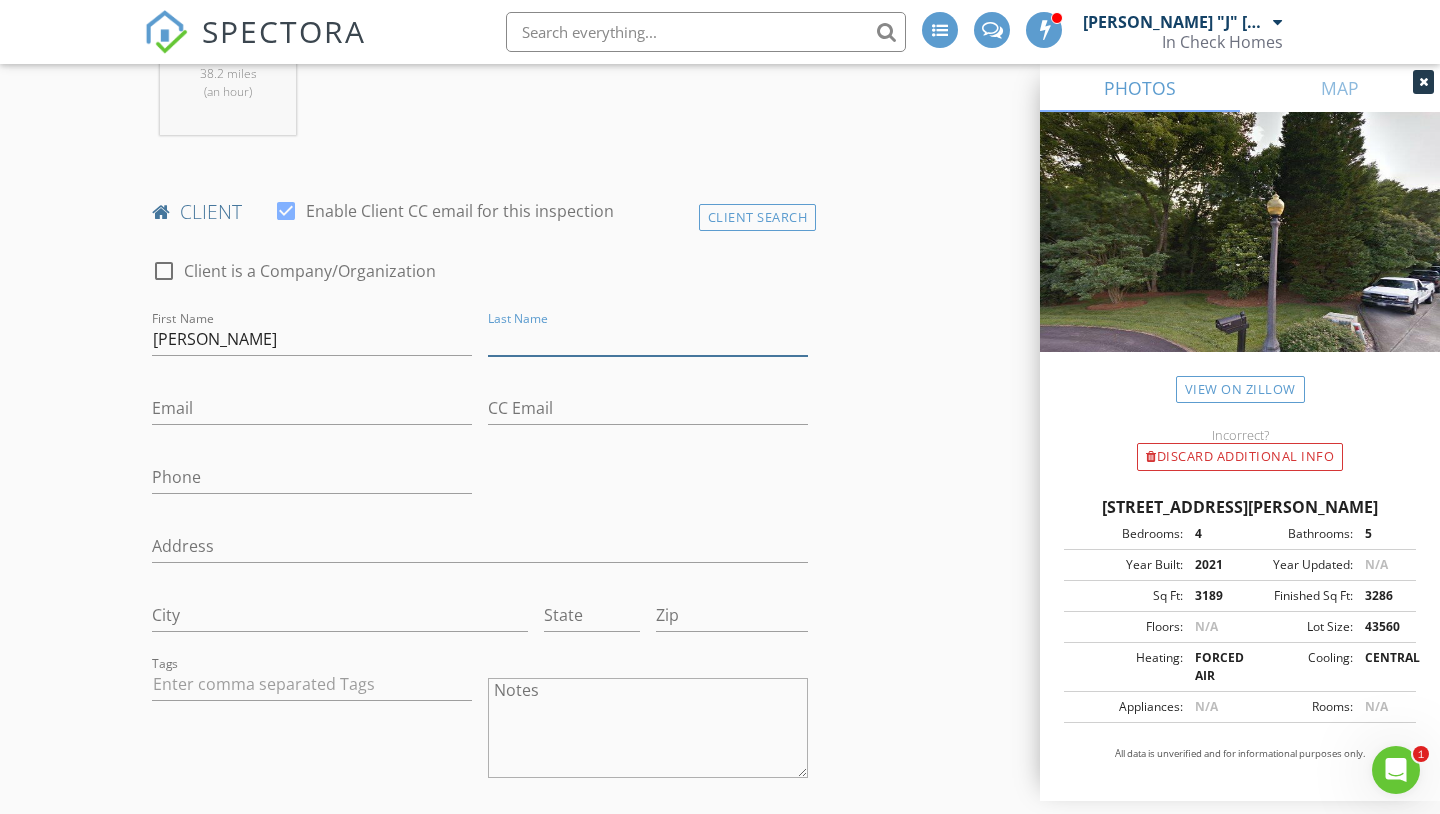 click on "Last Name" at bounding box center (648, 339) 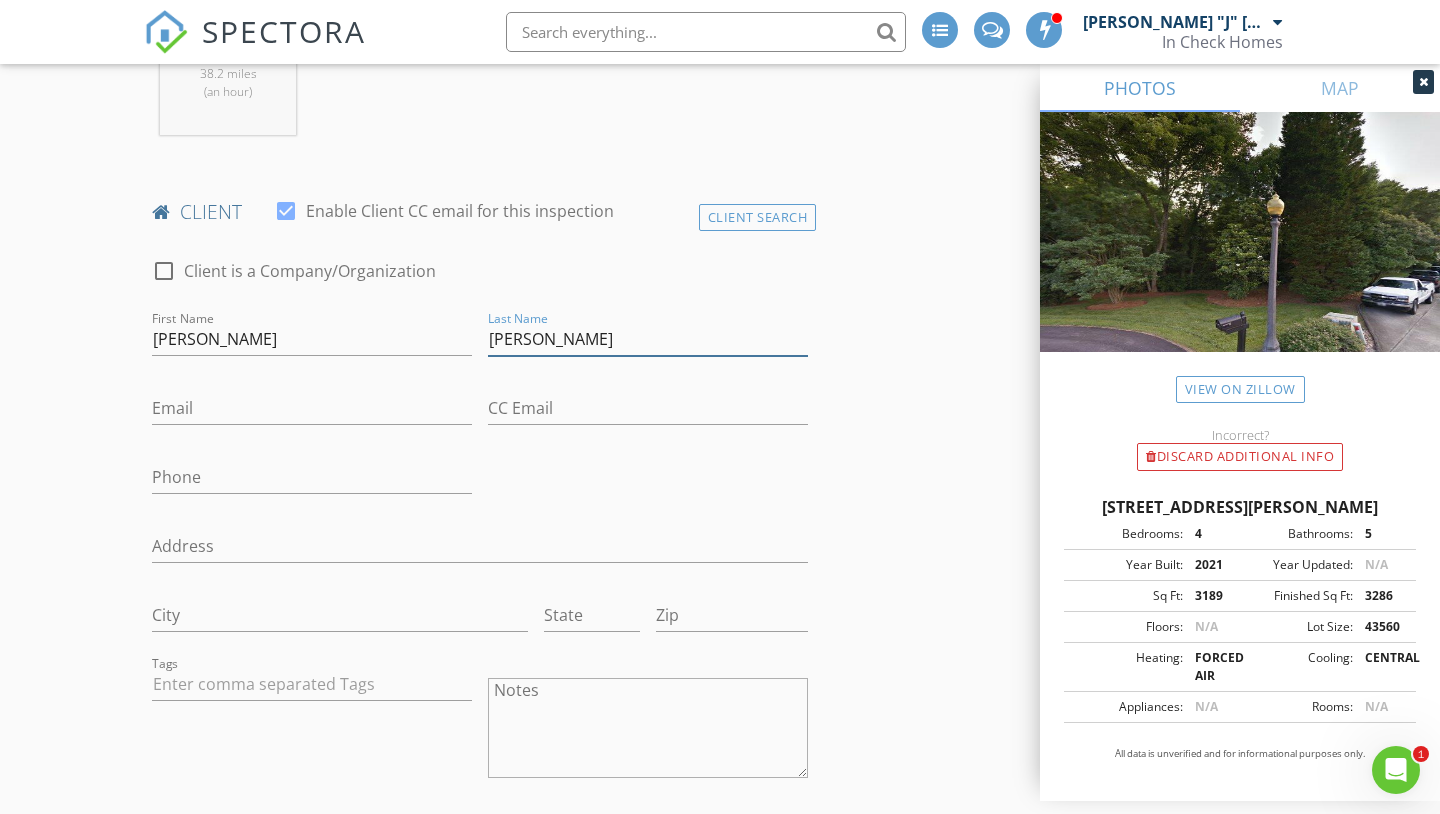 type on "[PERSON_NAME]" 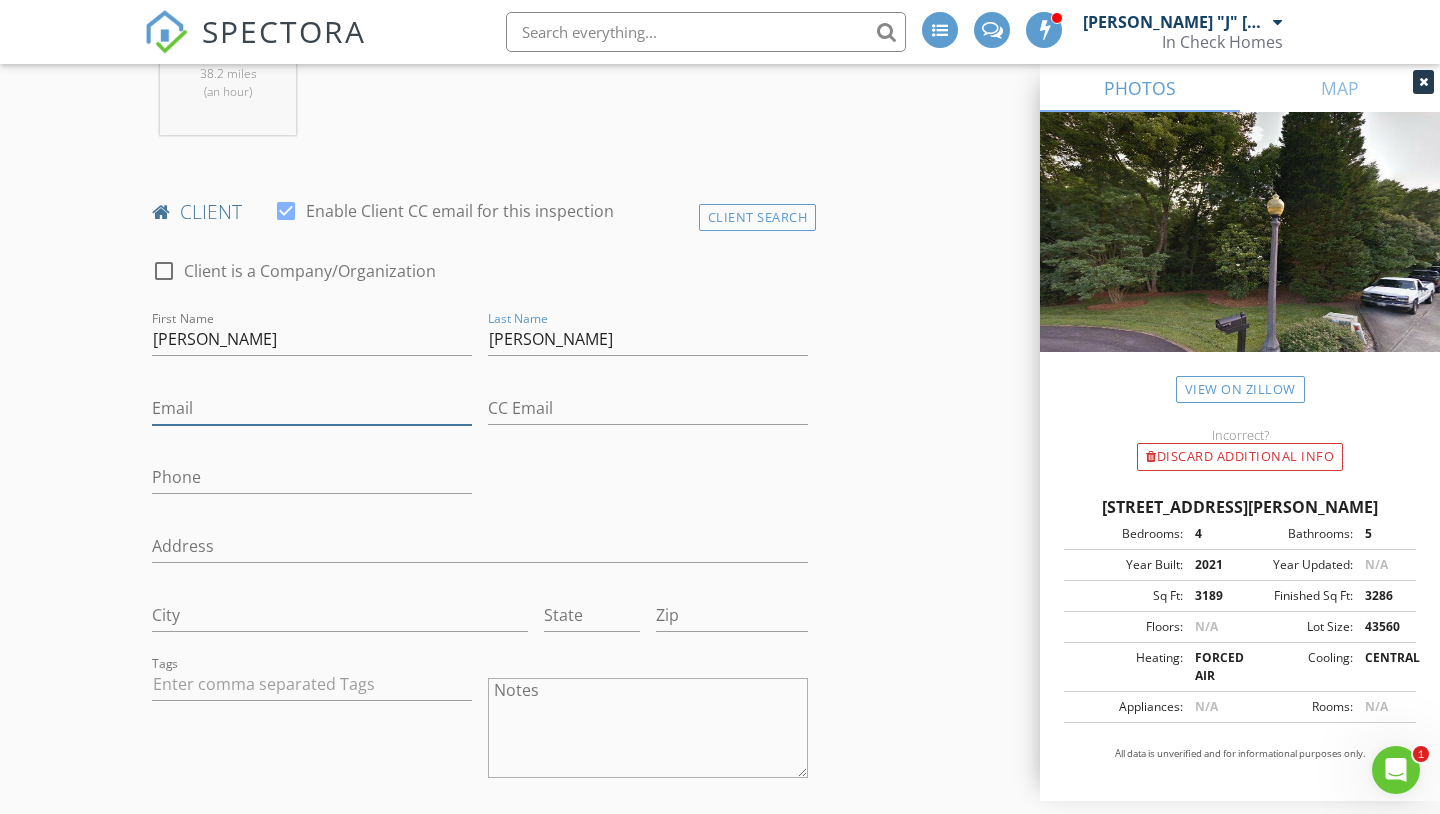click on "Email" at bounding box center (312, 408) 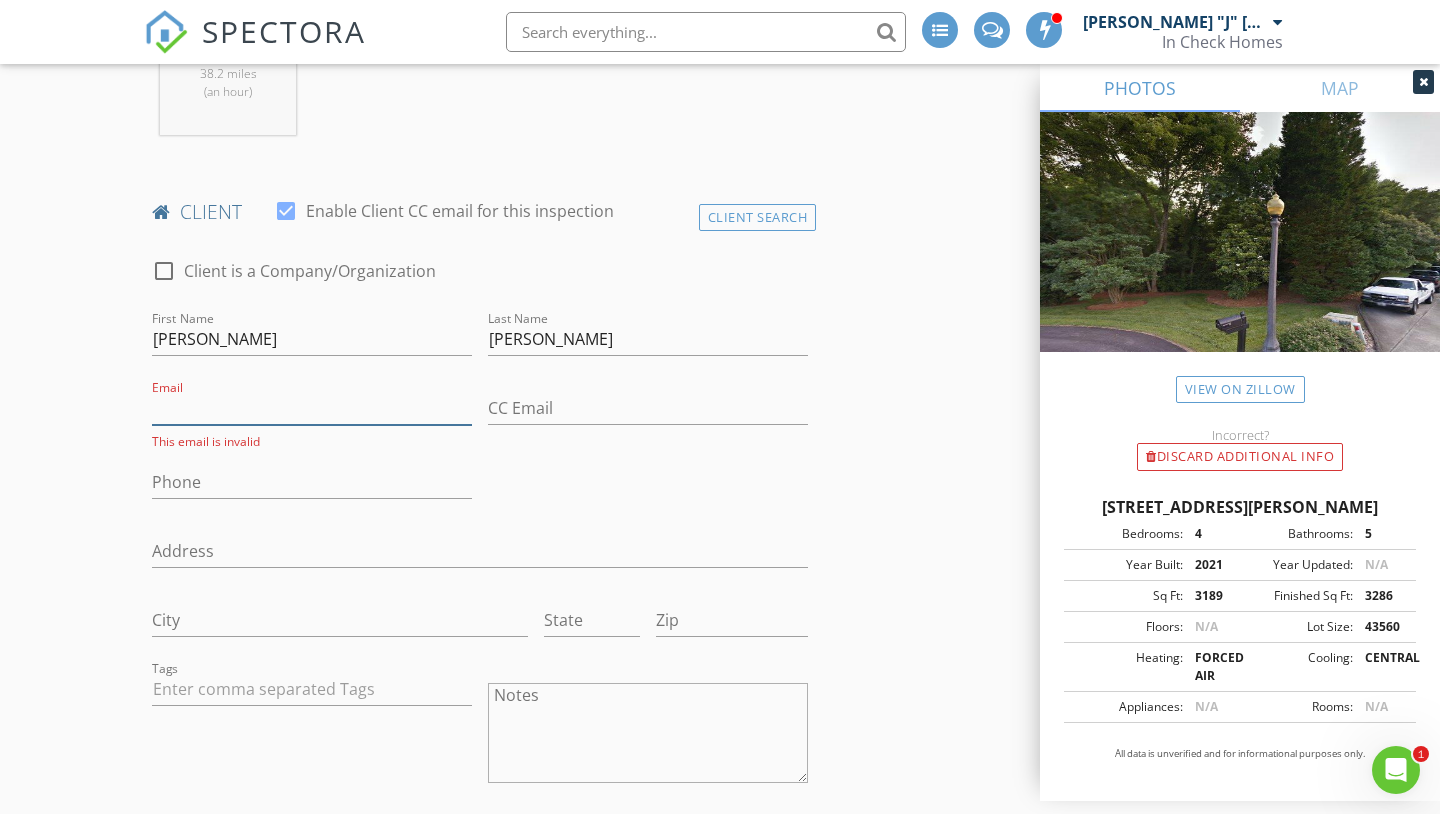 click on "Email" at bounding box center [312, 408] 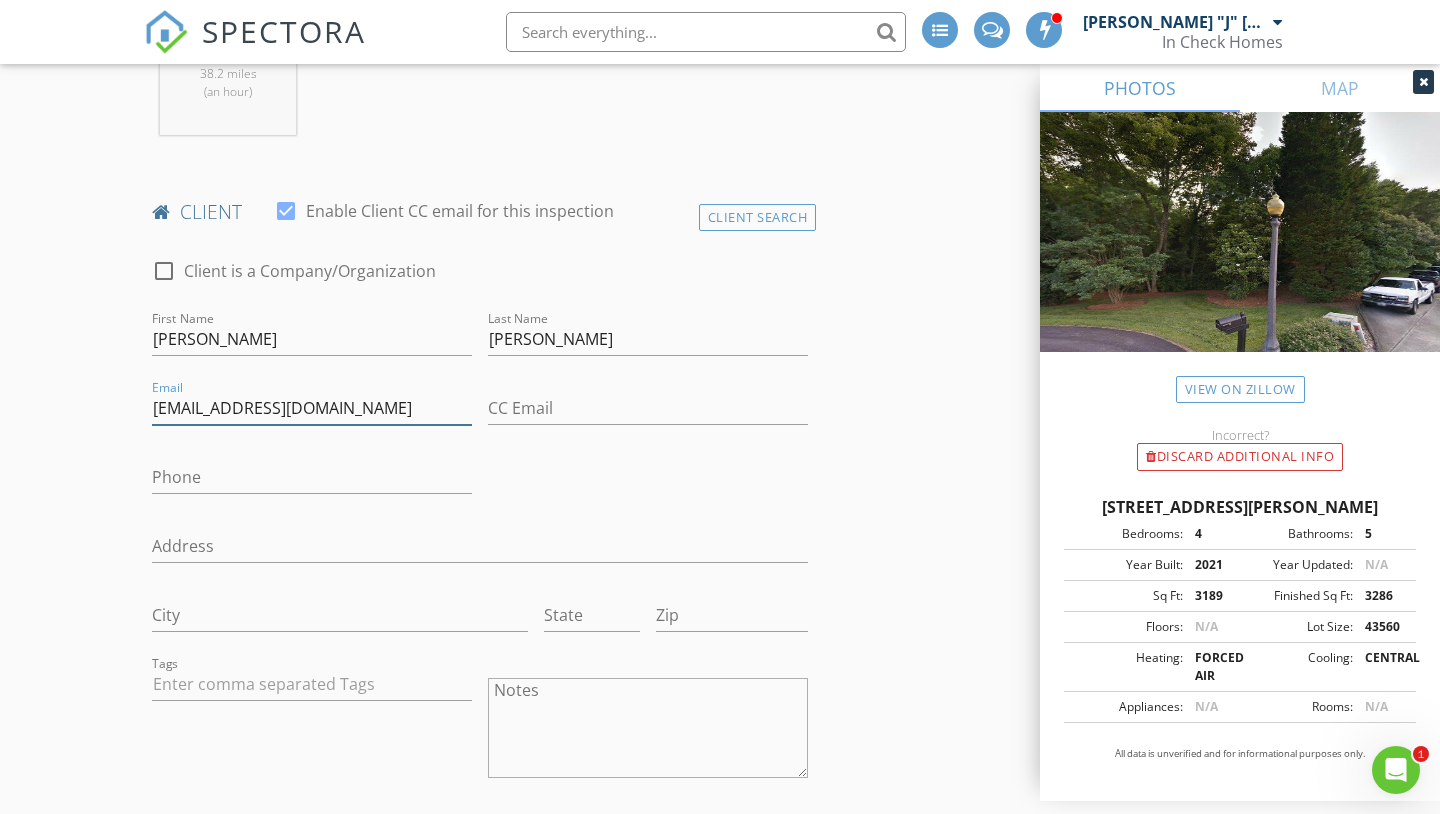 type on "[EMAIL_ADDRESS][DOMAIN_NAME]" 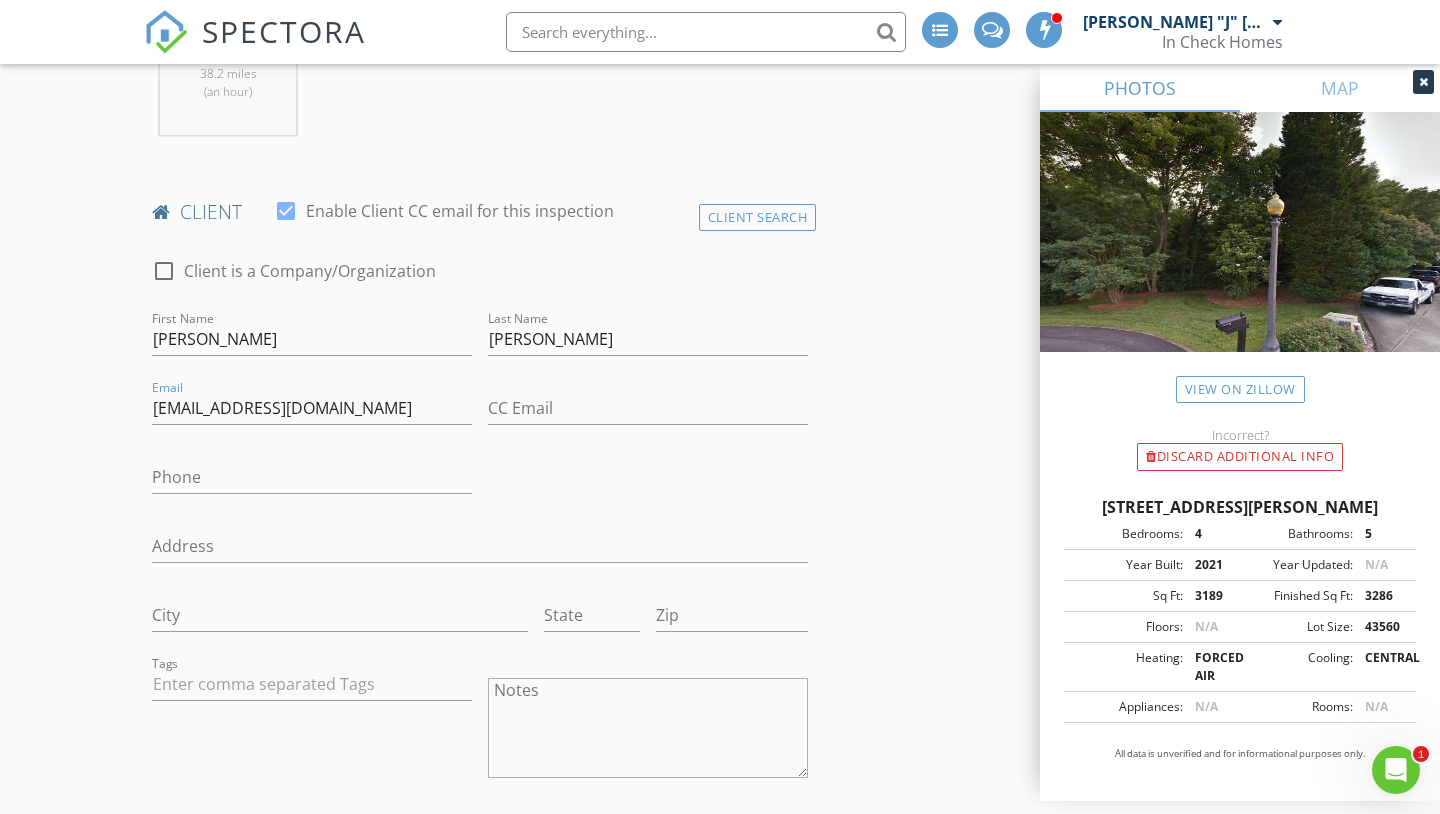click on "New Inspection
INSPECTOR(S)
check_box   John "J" Nicholson   PRIMARY   John "J" Nicholson arrow_drop_down   check_box_outline_blank John "J" Nicholson specifically requested
Date/Time
07/15/2025 1:00 PM
Location
Address Search       Address 3627 Curtland Pl NW   Unit   City Concord   State NC   Zip 28027   County     Square Feet 3189   Year Built 2021   Foundation Crawlspace arrow_drop_down     John "J" Nicholson     38.2 miles     (an hour)
client
check_box Enable Client CC email for this inspection   Client Search     check_box_outline_blank Client is a Company/Organization     First Name Ryan   Last Name Lawrence   Email rtlawren@gmail.com This email is invalid   CC Email   Phone   Address   City   State   Zip     Tags         Notes   Private Notes
ADD ADDITIONAL client
check_box" at bounding box center [720, 1757] 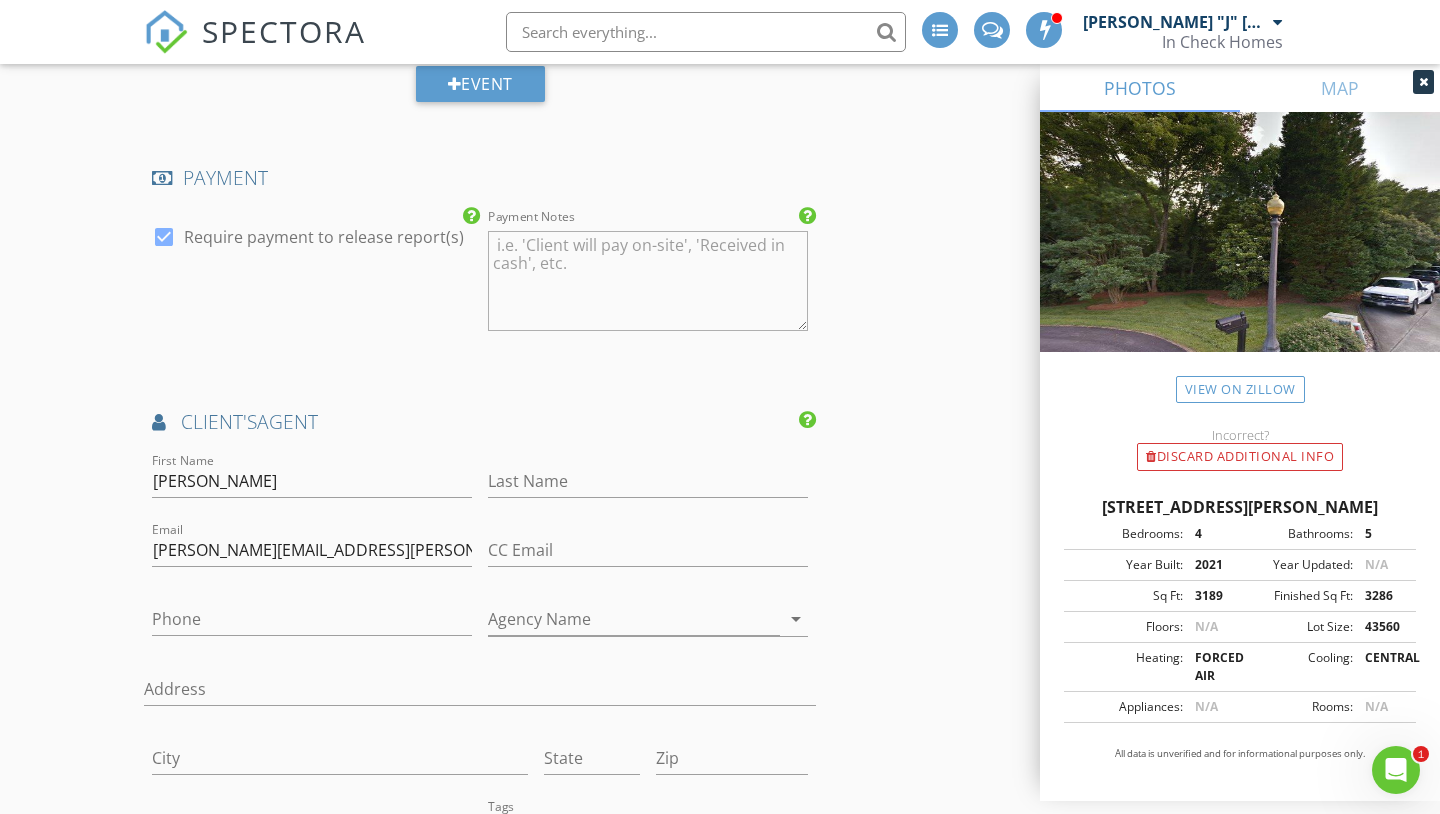 scroll, scrollTop: 2837, scrollLeft: 0, axis: vertical 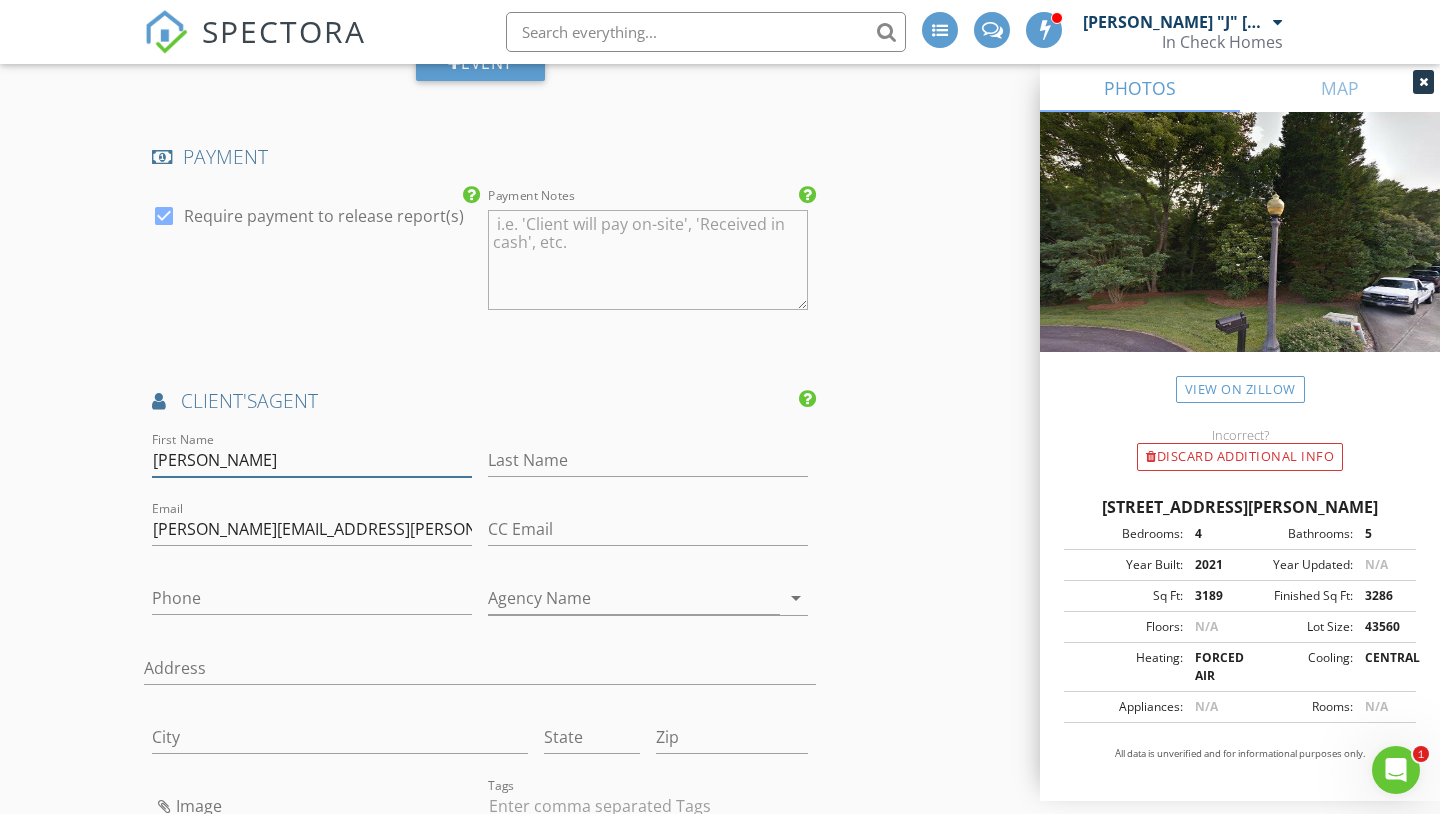 click on "[PERSON_NAME]" at bounding box center (312, 460) 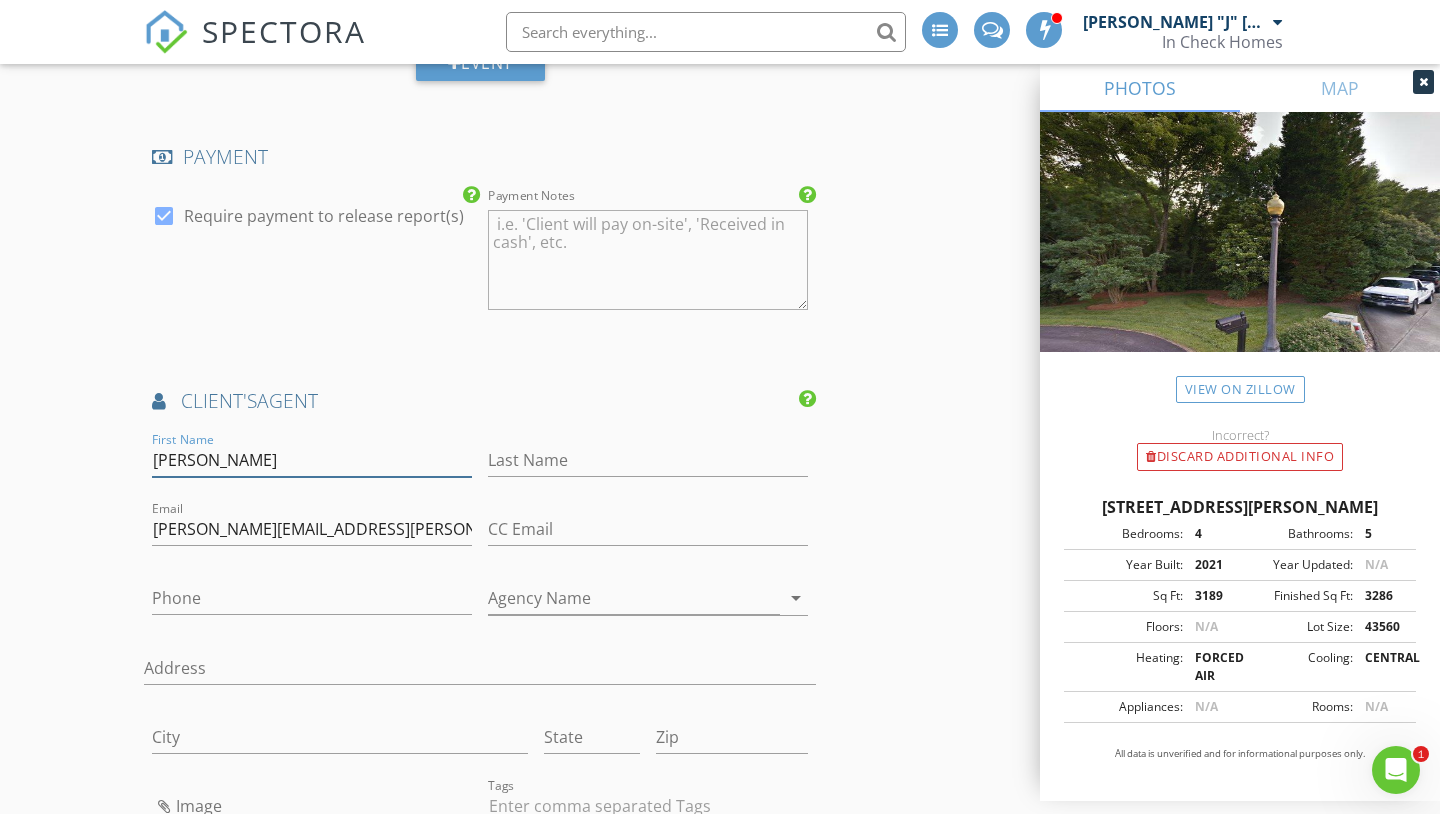 type on "[PERSON_NAME]" 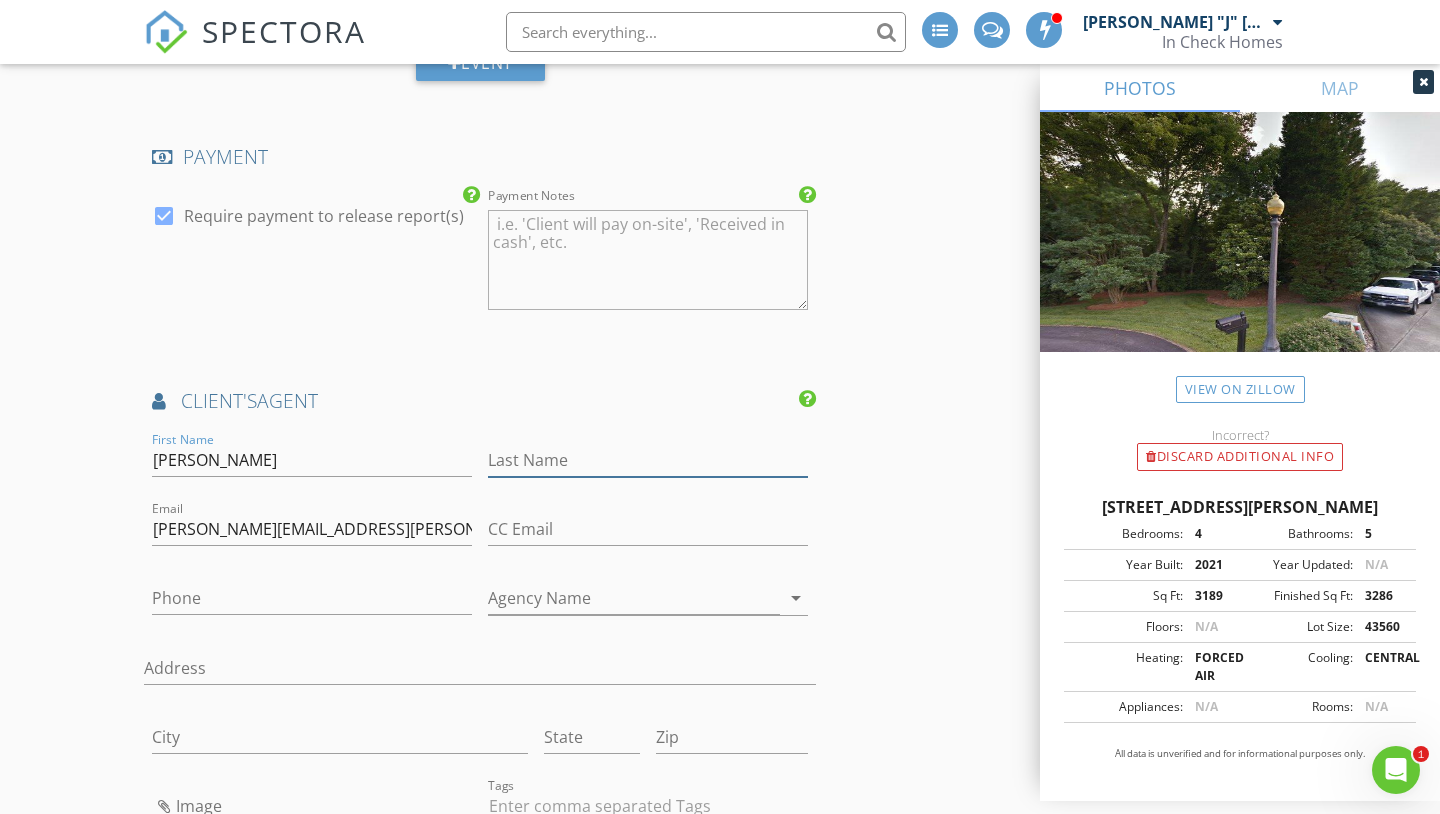 click on "Last Name" at bounding box center (648, 460) 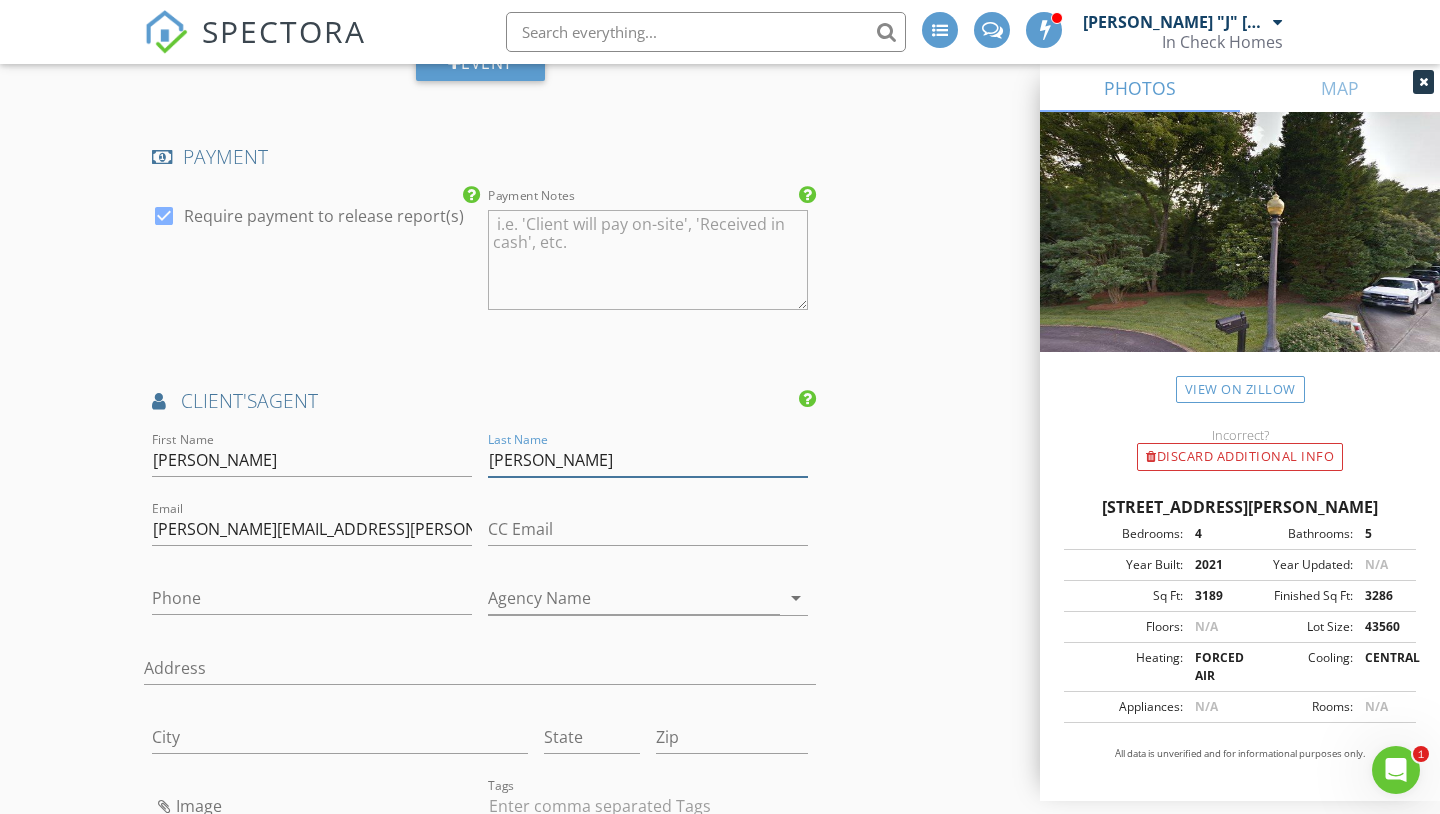type on "[PERSON_NAME]" 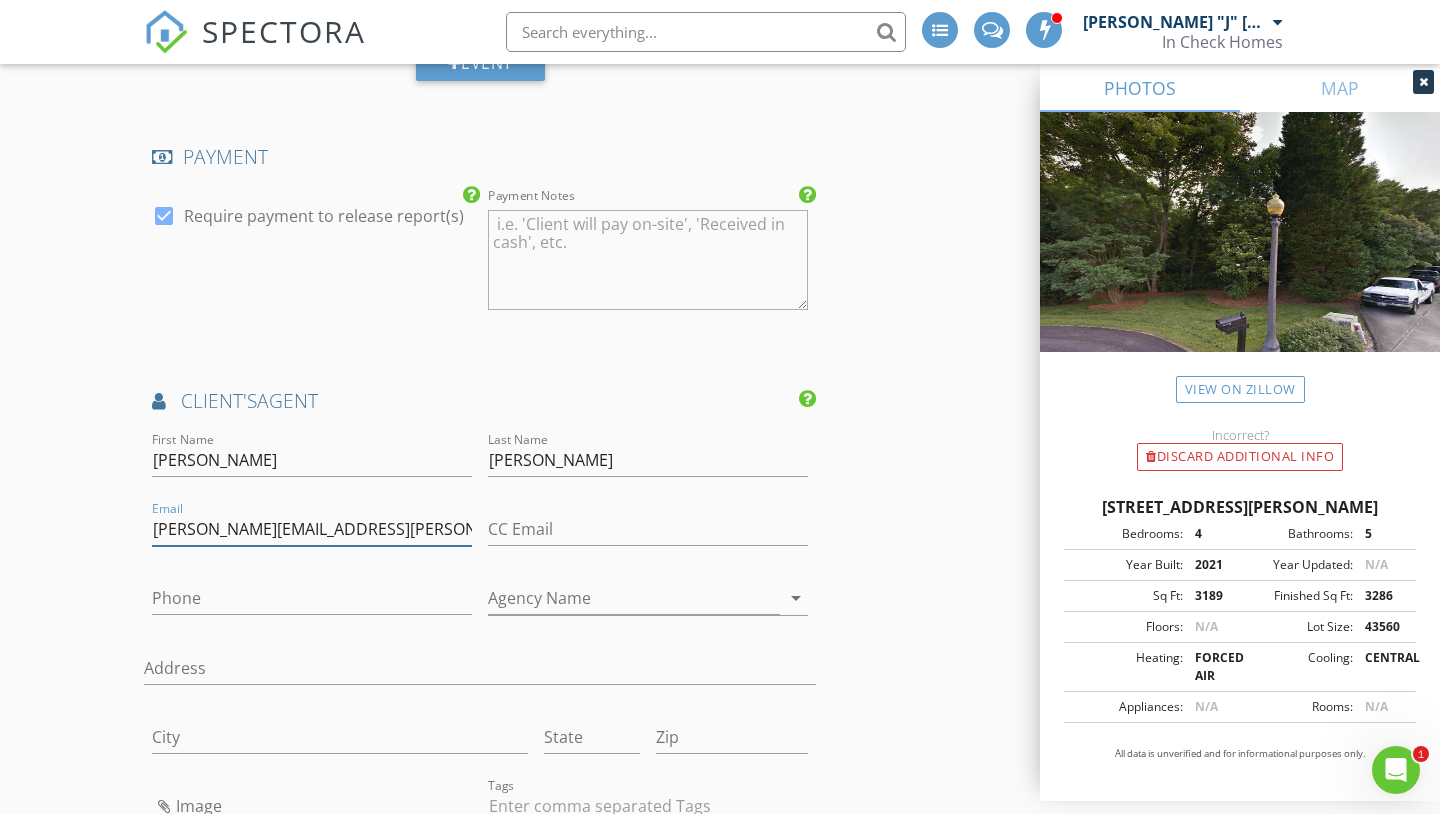 click on "jody.munn@compass.com, john@incheckhomes.com, rtlawren@gmail.com" at bounding box center (312, 529) 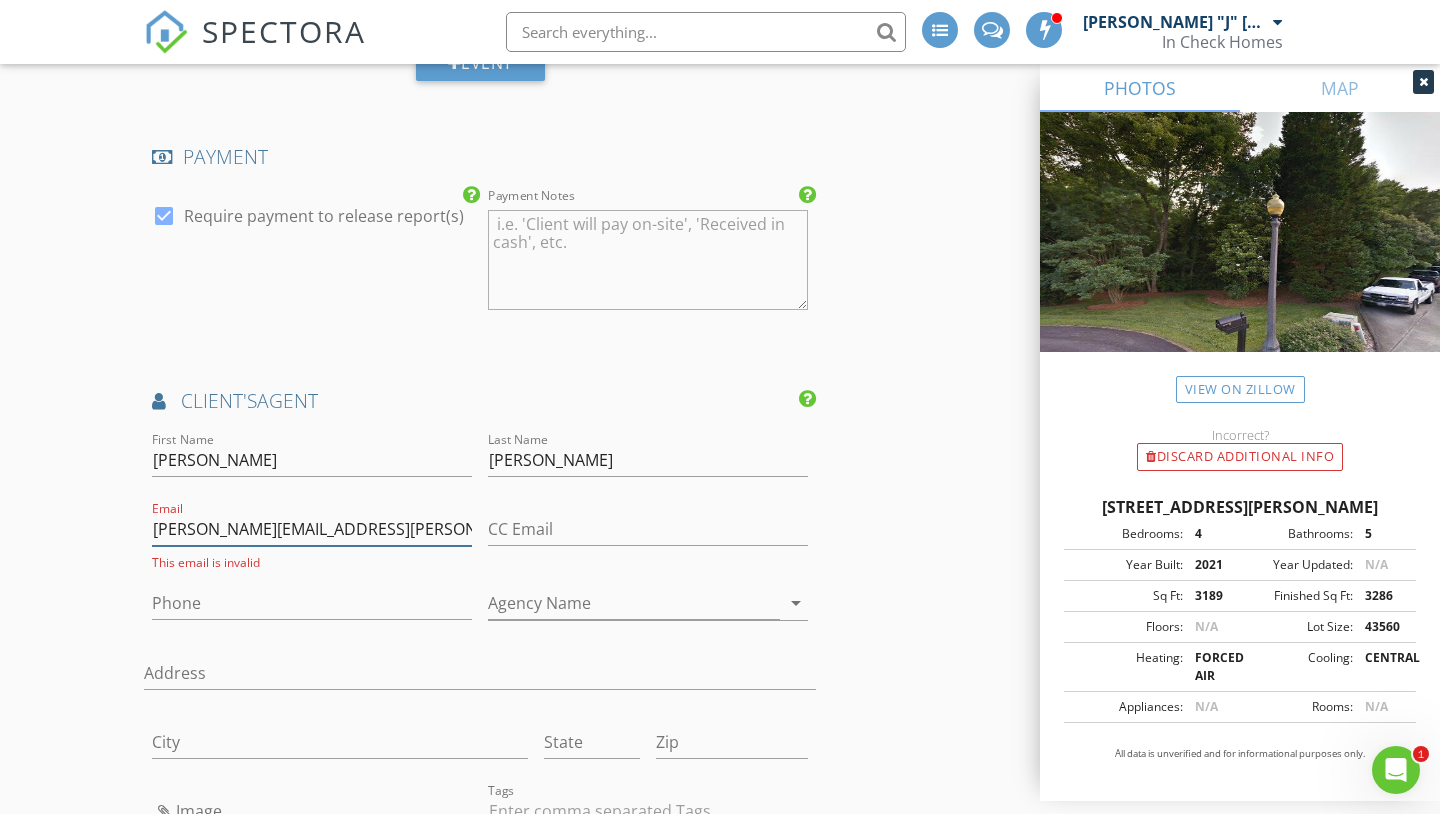 click on "jody.munn@compass.com, ckhomes.com, rtlawren@gmail.com" at bounding box center (312, 529) 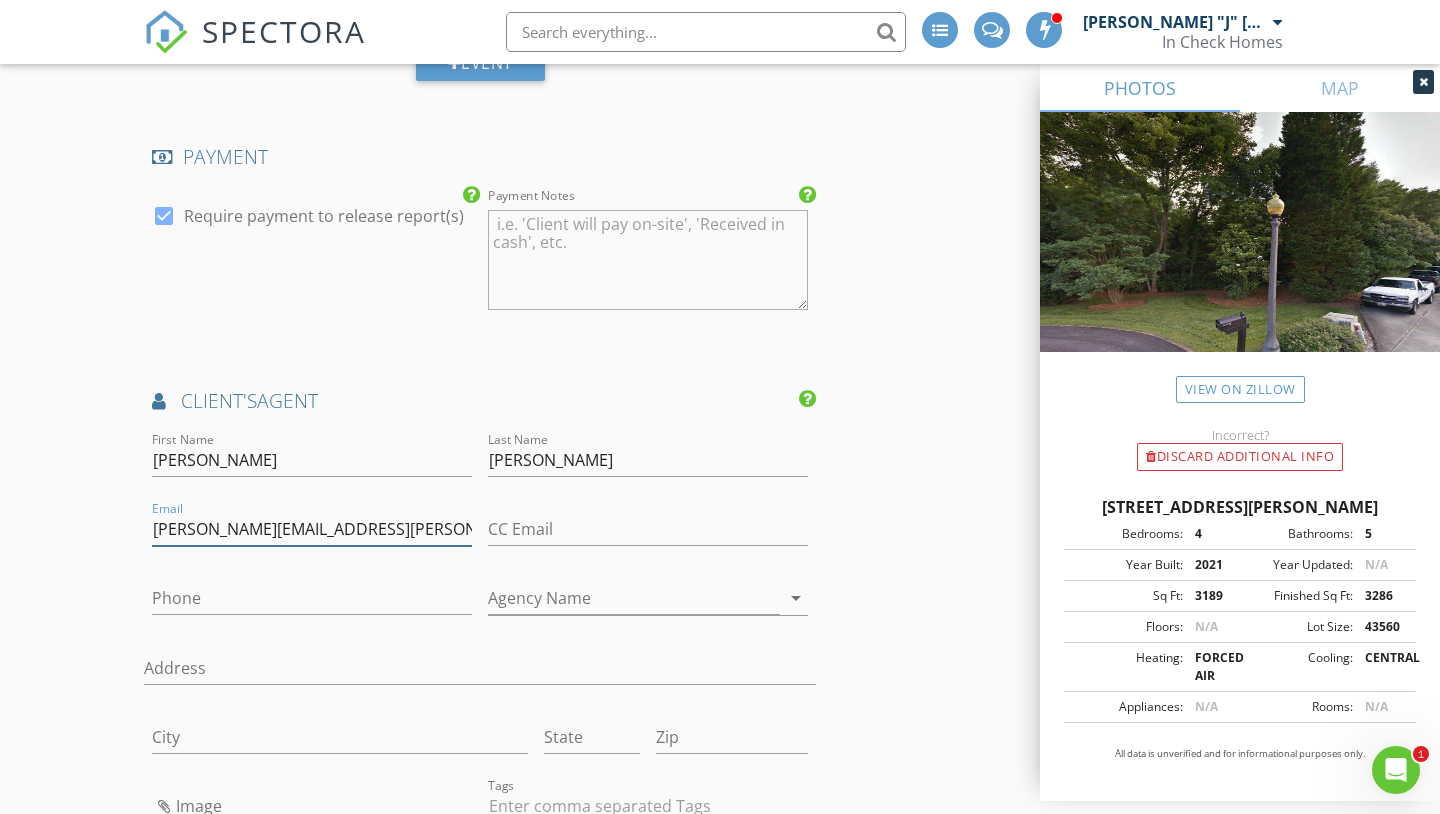 type on "[PERSON_NAME][EMAIL_ADDRESS][PERSON_NAME][DOMAIN_NAME]" 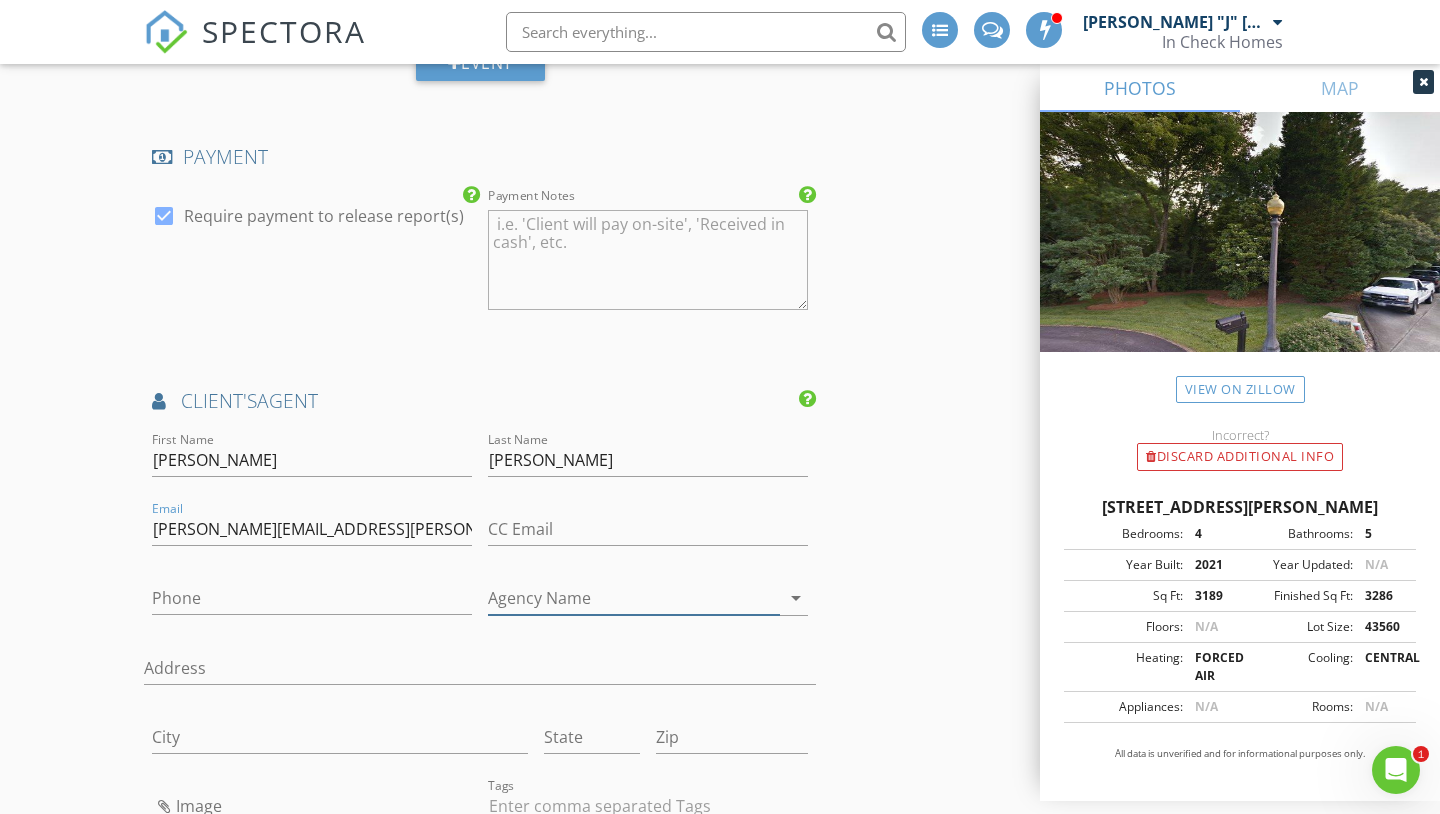 click on "Agency Name" at bounding box center (634, 598) 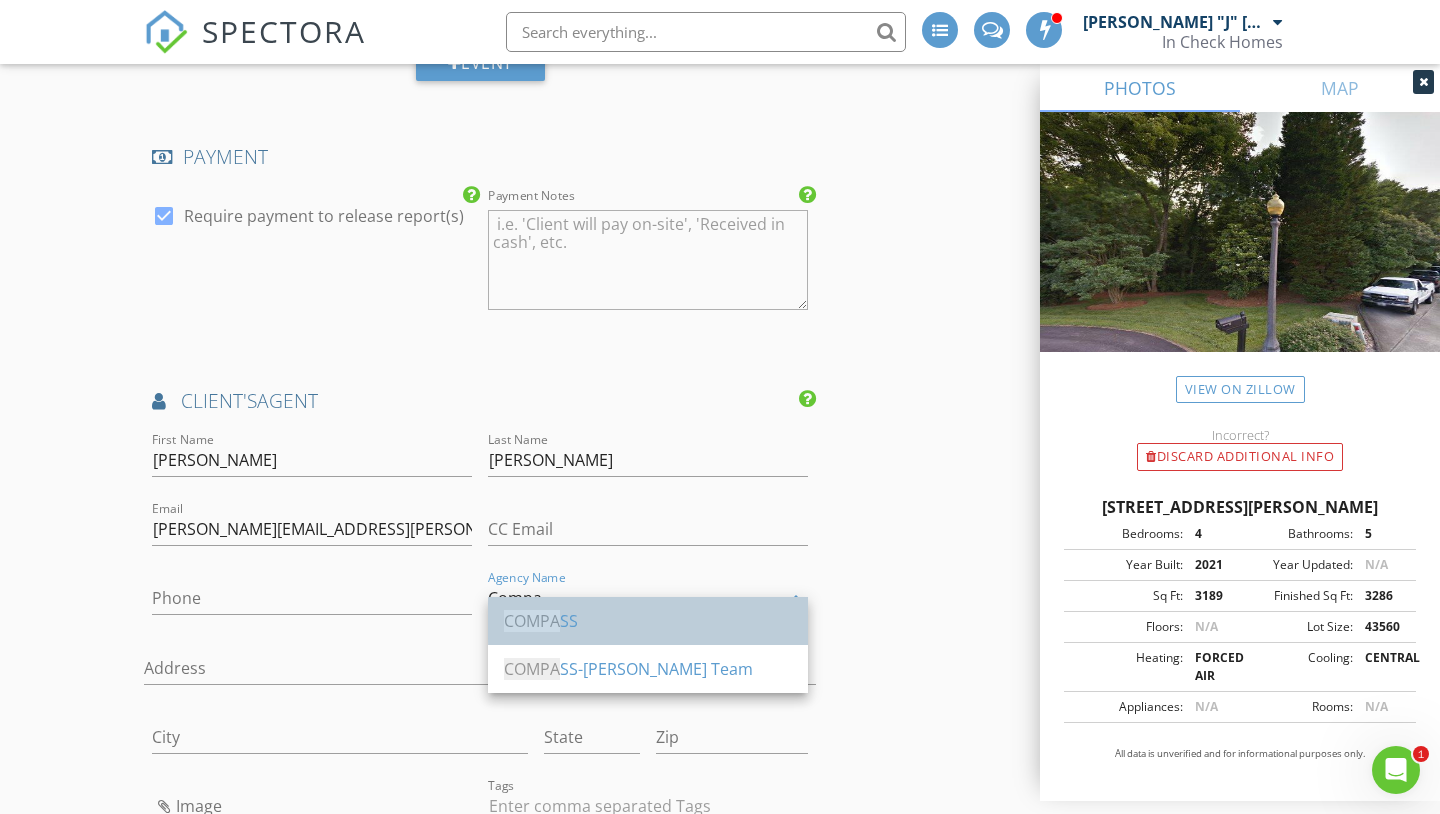 click on "COMPA SS" at bounding box center (648, 621) 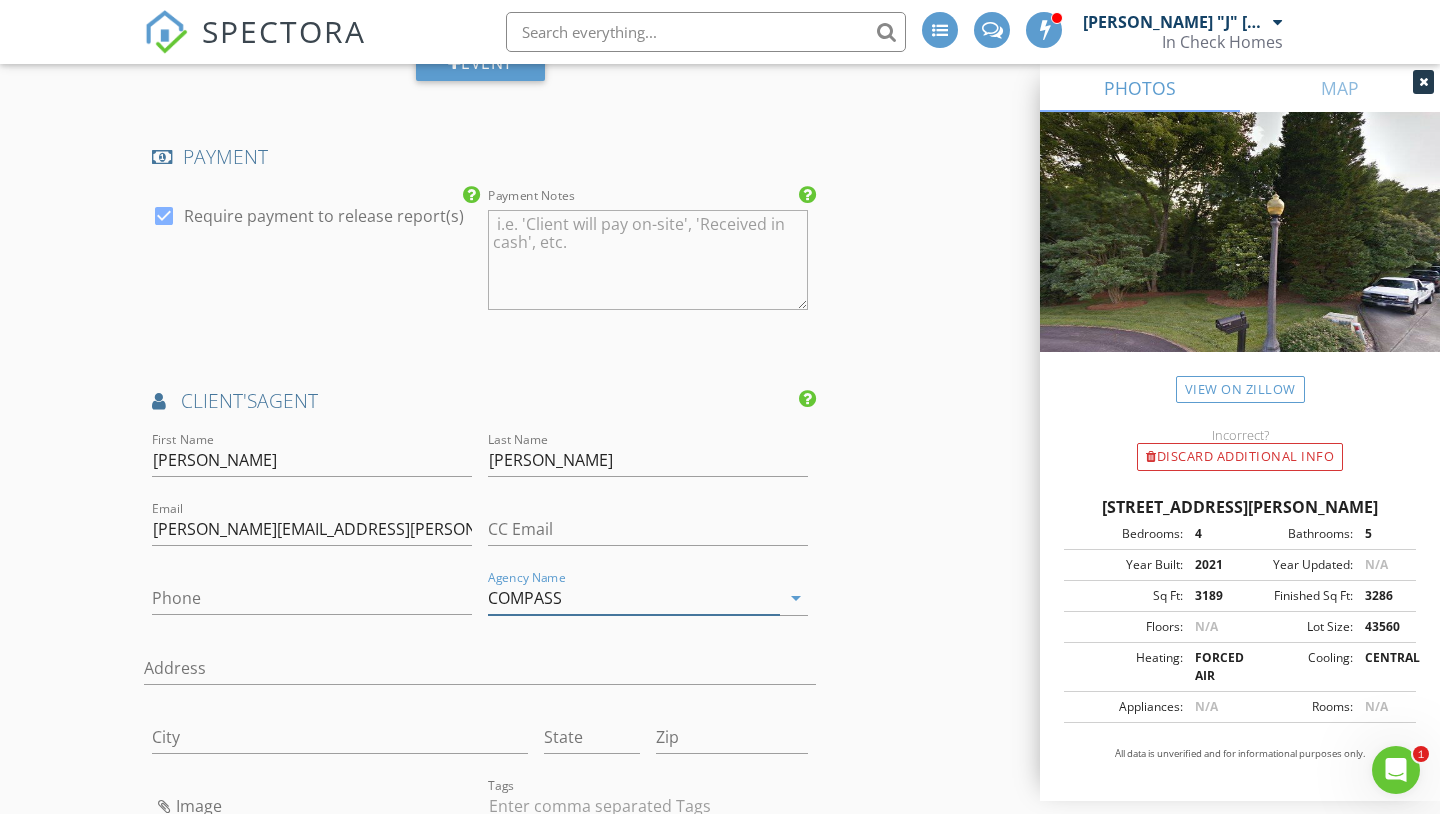 type on "COMPASS" 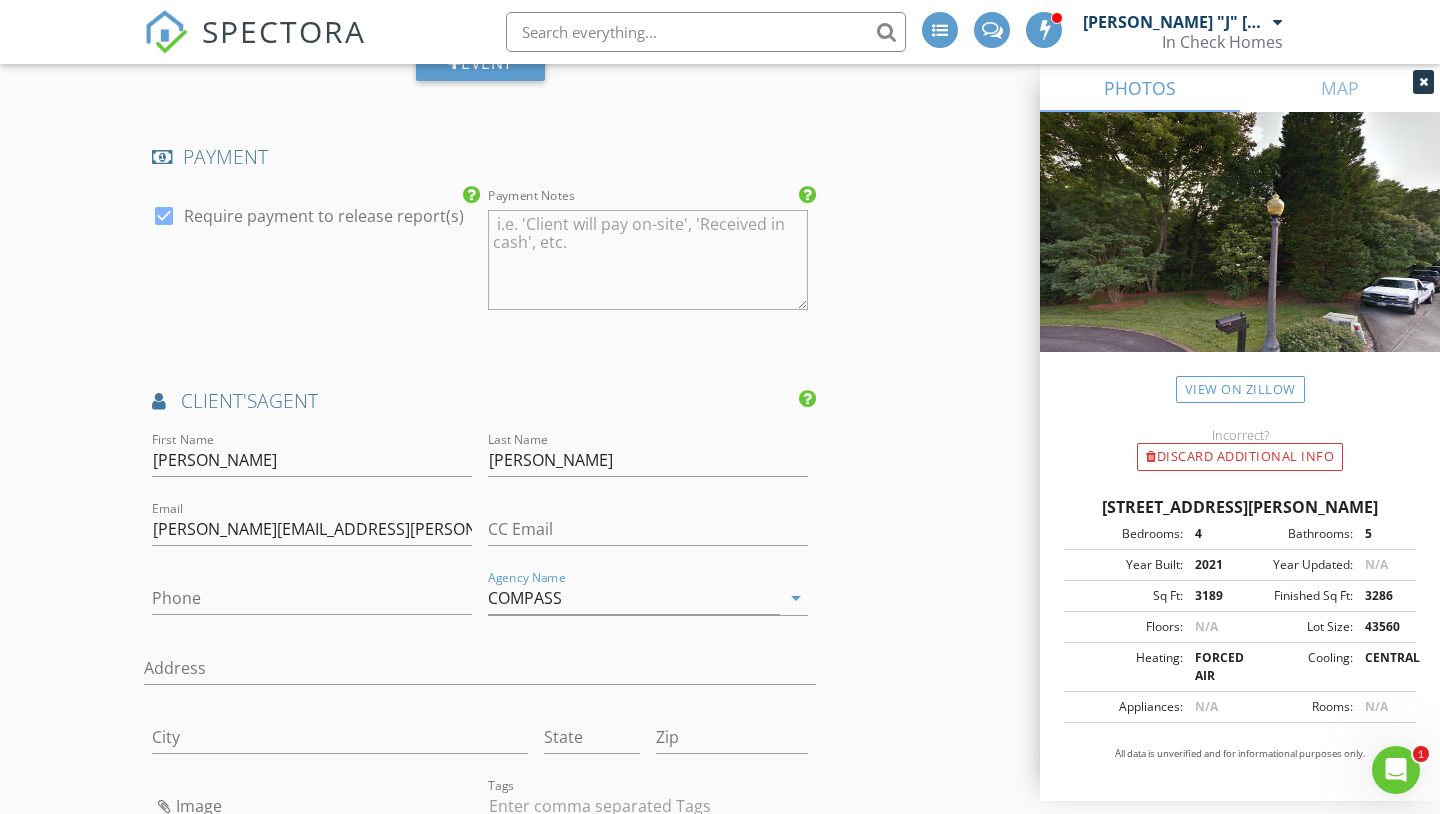 click on "check_box Require payment to release report(s)" at bounding box center (312, 262) 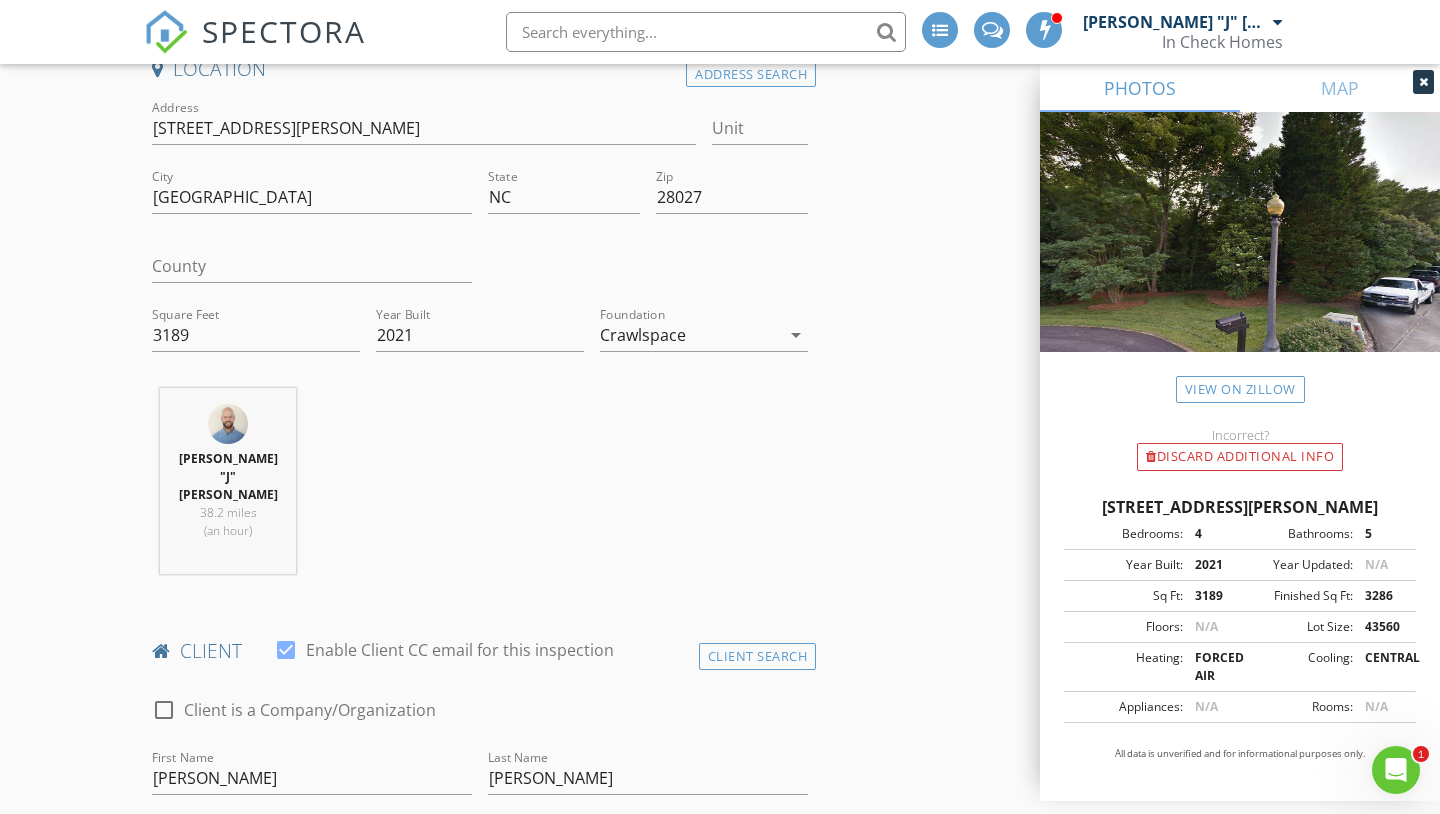 scroll, scrollTop: 493, scrollLeft: 0, axis: vertical 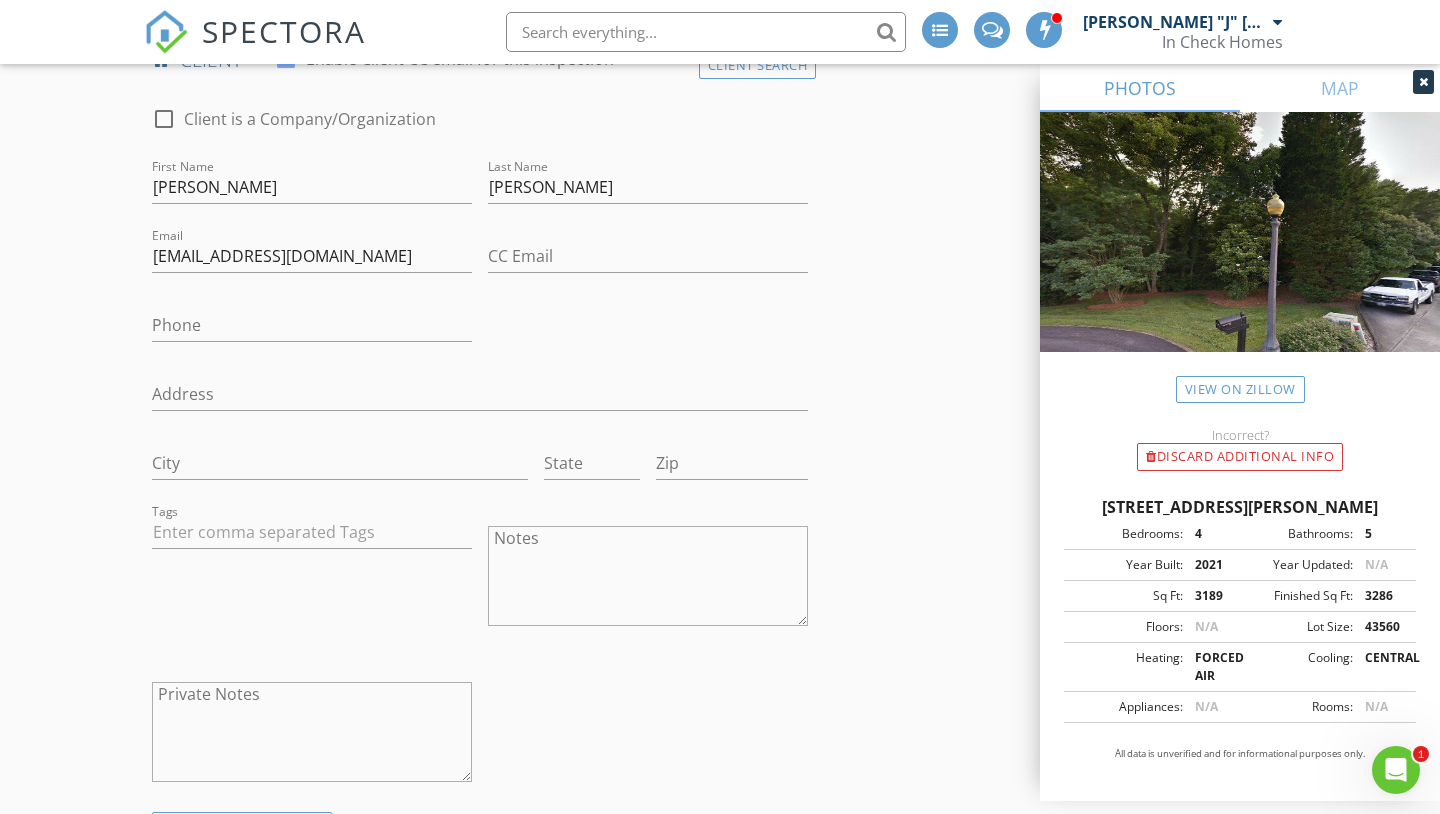 click on "New Inspection
INSPECTOR(S)
check_box   John "J" Nicholson   PRIMARY   John "J" Nicholson arrow_drop_down   check_box_outline_blank John "J" Nicholson specifically requested
Date/Time
07/15/2025 1:00 PM
Location
Address Search       Address 3627 Curtland Pl NW   Unit   City Concord   State NC   Zip 28027   County     Square Feet 3189   Year Built 2021   Foundation Crawlspace arrow_drop_down     John "J" Nicholson     38.2 miles     (an hour)
client
check_box Enable Client CC email for this inspection   Client Search     check_box_outline_blank Client is a Company/Organization     First Name Ryan   Last Name Lawrence   Email rtlawren@gmail.com   CC Email   Phone   Address   City   State   Zip     Tags         Notes   Private Notes
ADD ADDITIONAL client
SERVICES" at bounding box center (720, 1605) 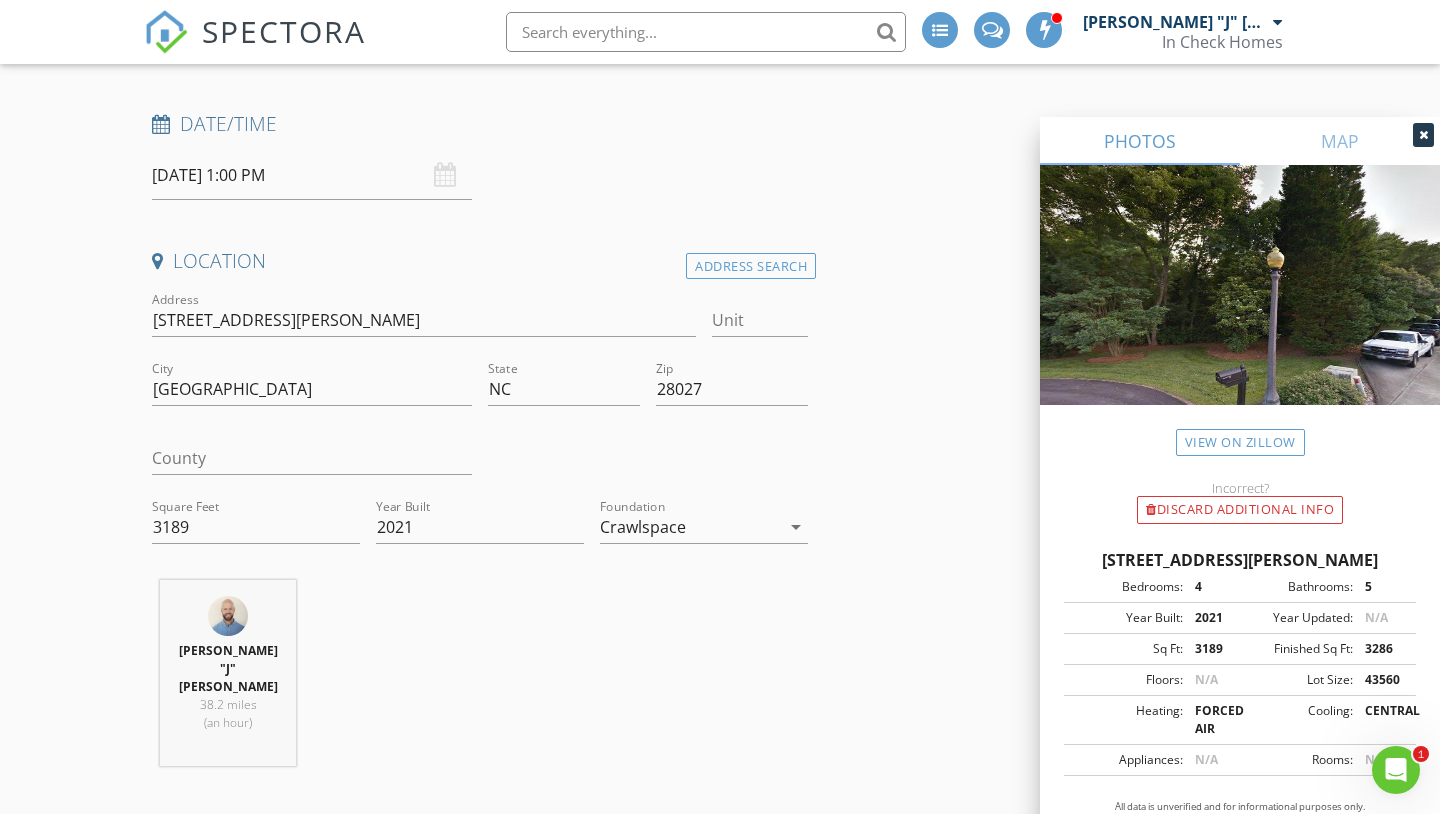 scroll, scrollTop: 0, scrollLeft: 0, axis: both 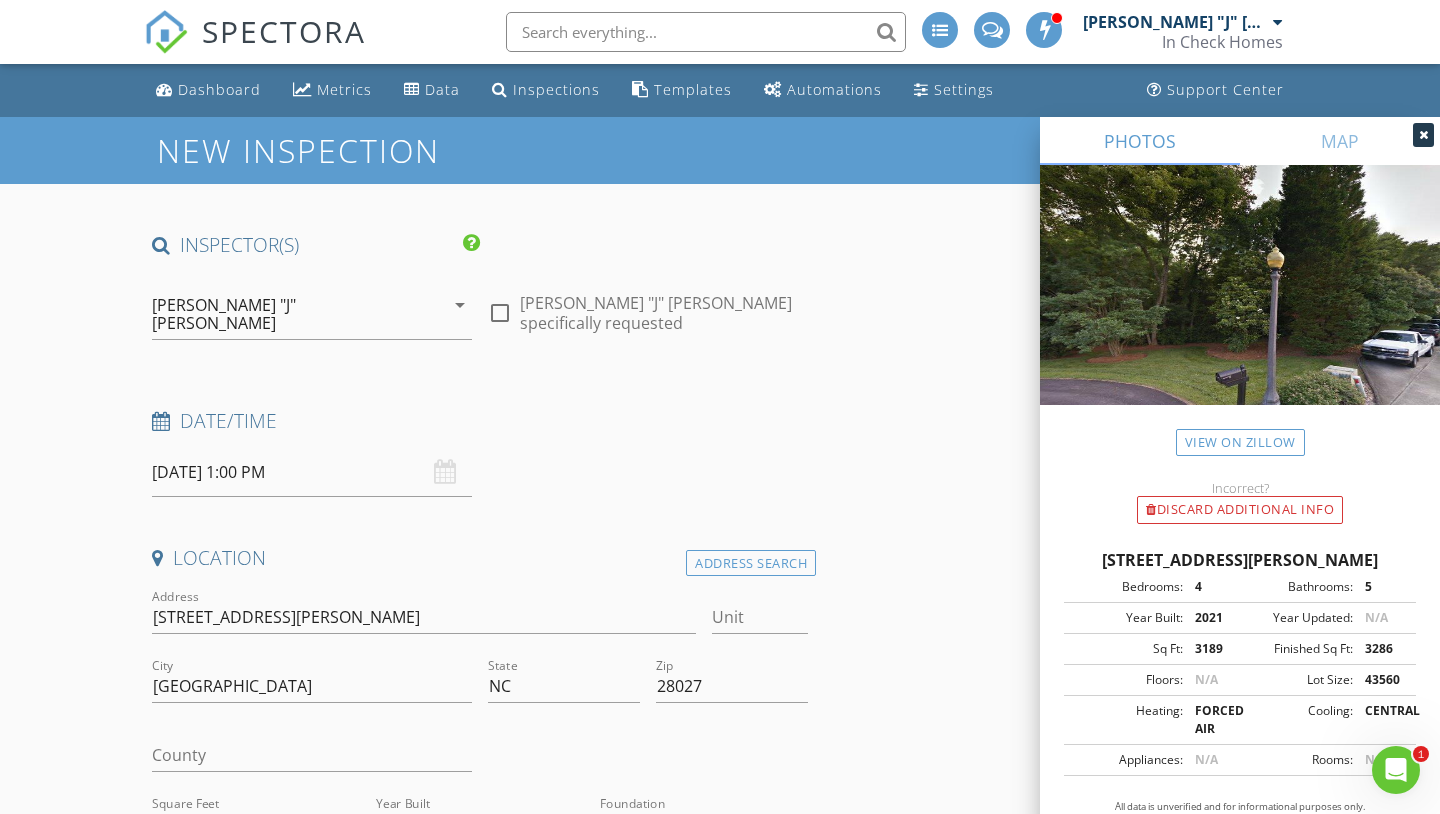 click on "[PERSON_NAME] "J" [PERSON_NAME]" at bounding box center [283, 314] 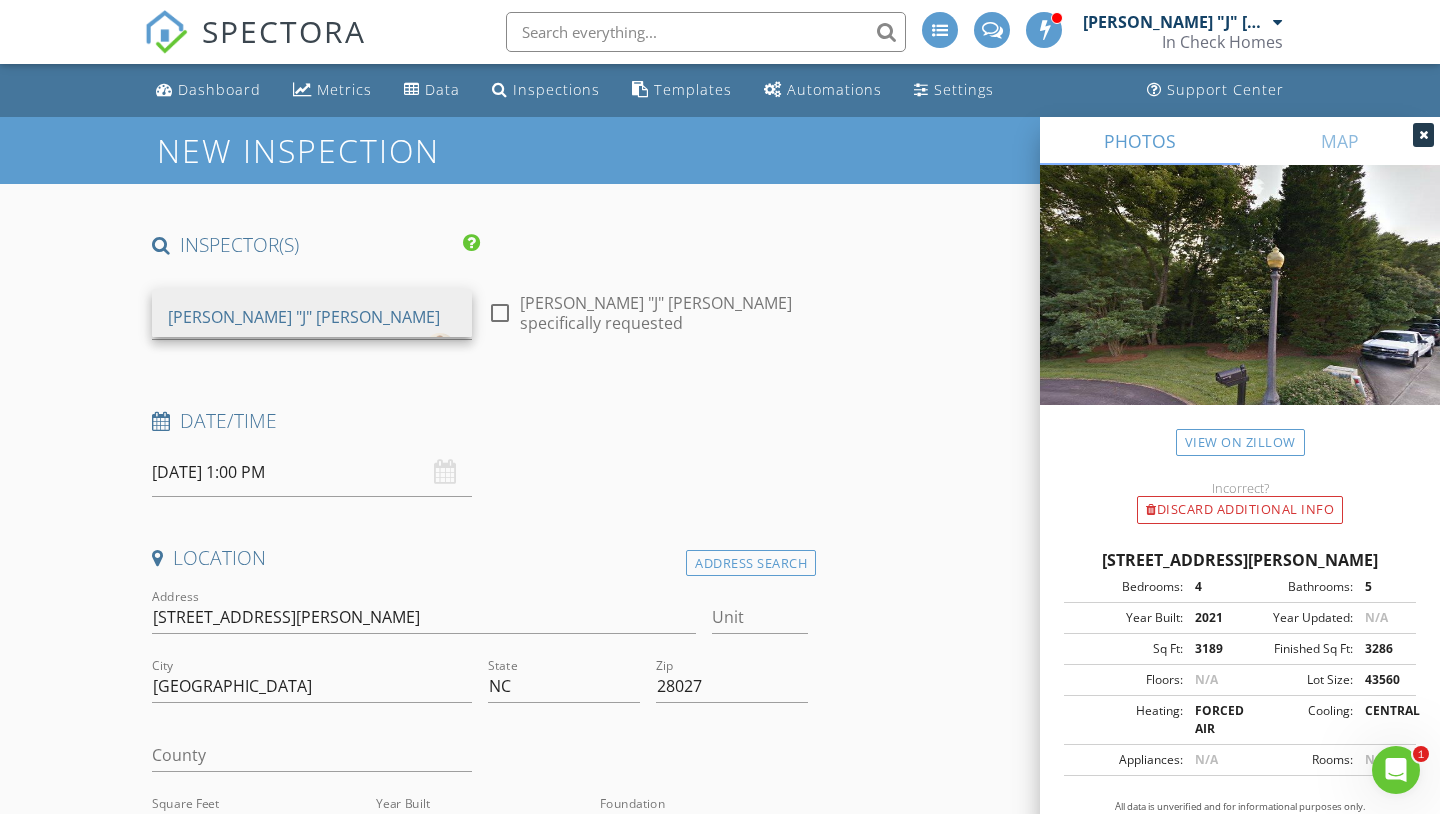 click on "INSPECTOR(S)
check_box   John "J" Nicholson   PRIMARY   John "J" Nicholson arrow_drop_down   check_box_outline_blank John "J" Nicholson specifically requested
Date/Time
07/15/2025 1:00 PM
Location
Address Search       Address 3627 Curtland Pl NW   Unit   City Concord   State NC   Zip 28027   County     Square Feet 3189   Year Built 2021   Foundation Crawlspace arrow_drop_down     John "J" Nicholson     38.2 miles     (an hour)
client
check_box Enable Client CC email for this inspection   Client Search     check_box_outline_blank Client is a Company/Organization     First Name Ryan   Last Name Lawrence   Email rtlawren@gmail.com   CC Email   Phone   Address   City   State   Zip     Tags         Notes   Private Notes
ADD ADDITIONAL client
SERVICES
check_box" at bounding box center (480, 2660) 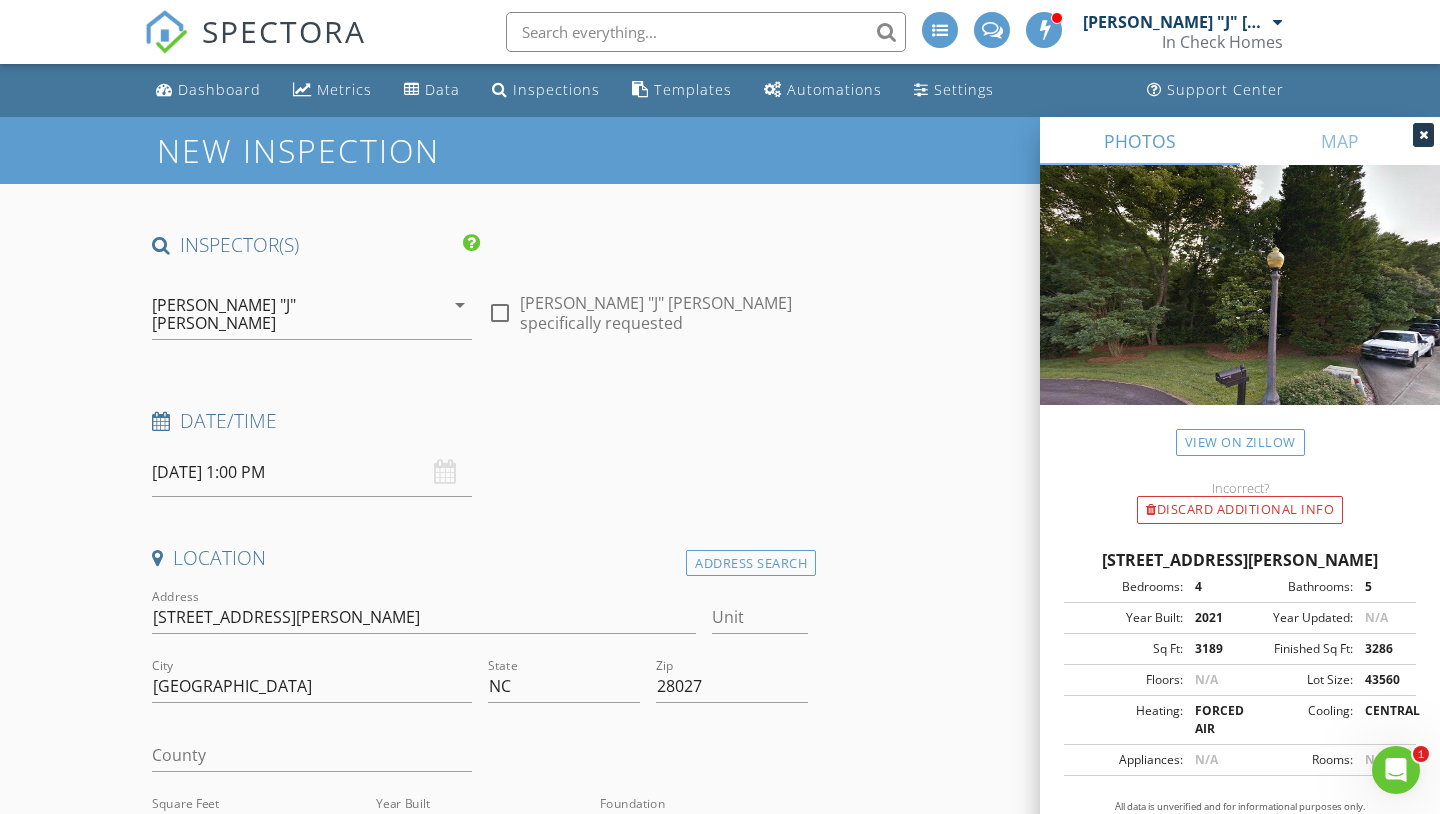 click on "[DATE] 1:00 PM" at bounding box center [312, 472] 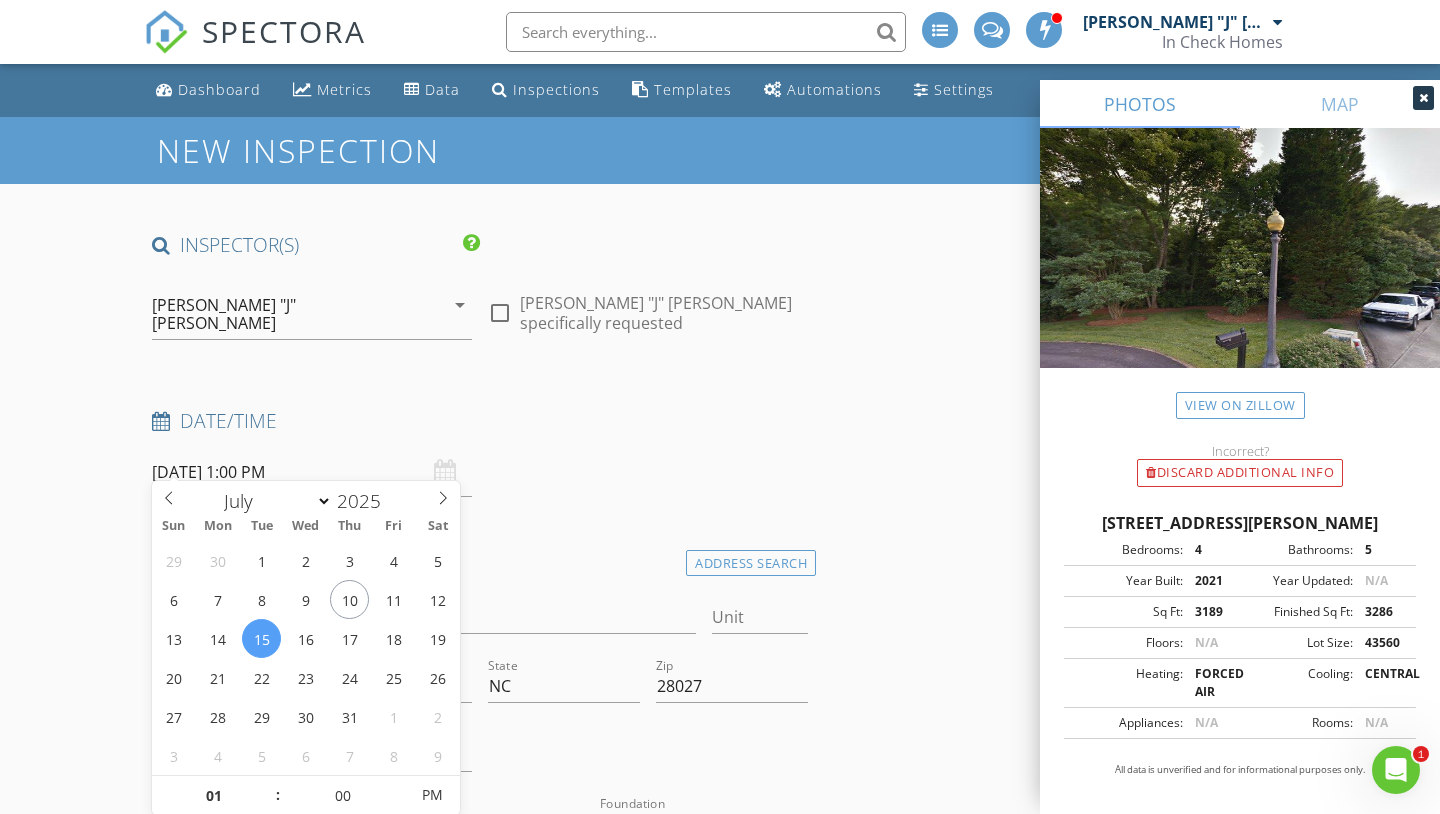 scroll, scrollTop: 111, scrollLeft: 0, axis: vertical 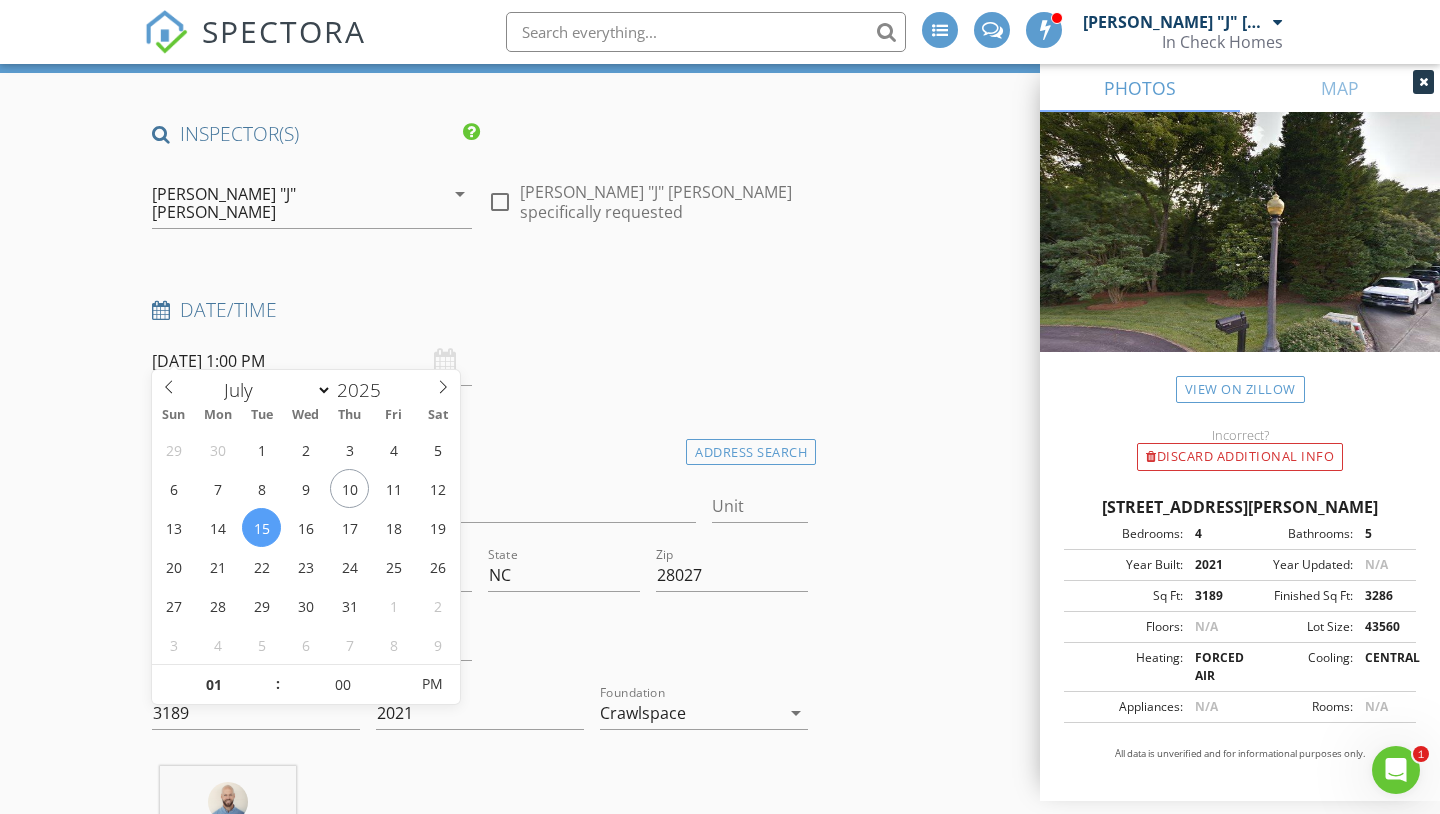 click on "Date/Time
07/15/2025 1:00 PM" at bounding box center (480, 341) 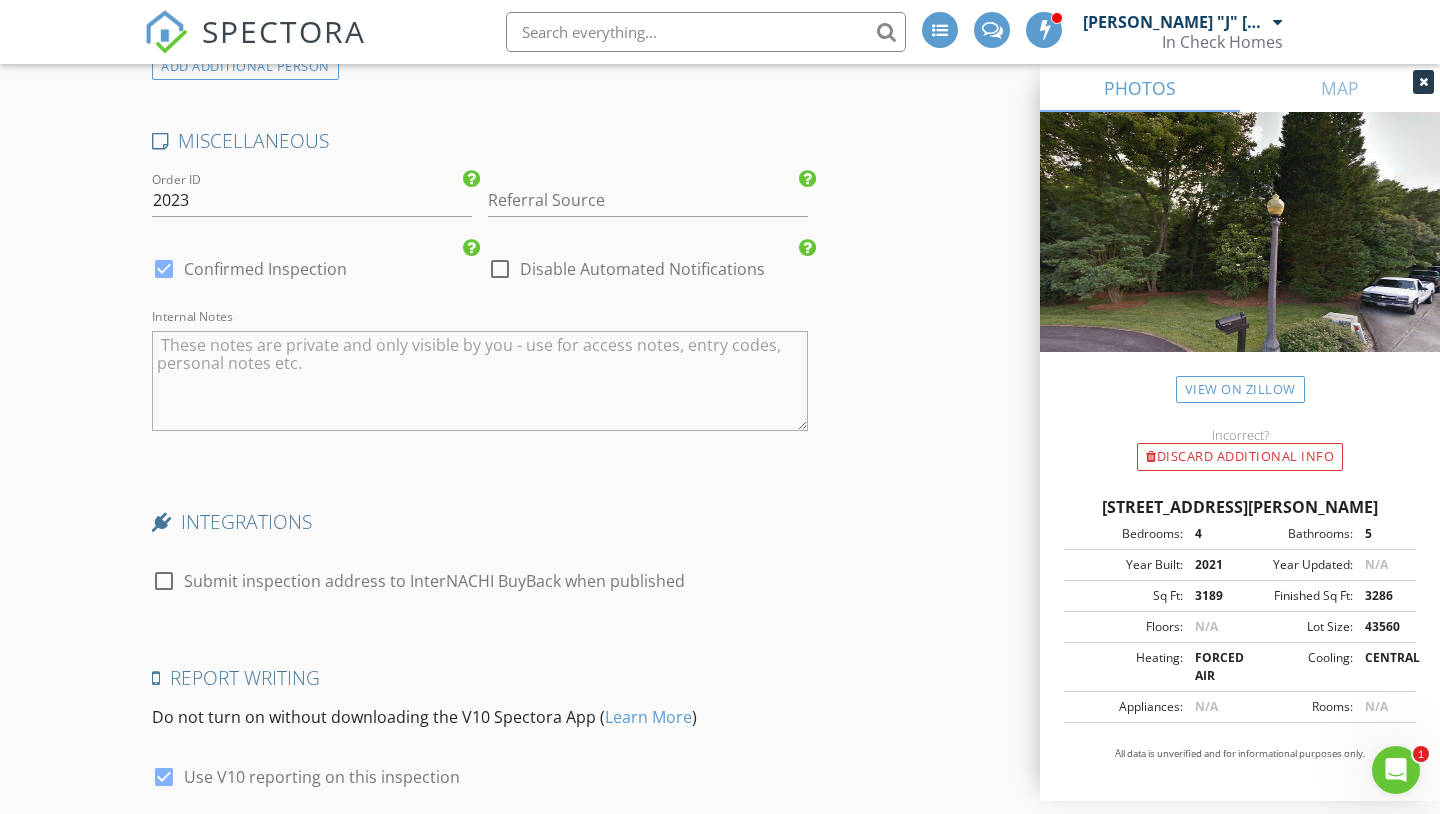 scroll, scrollTop: 4418, scrollLeft: 0, axis: vertical 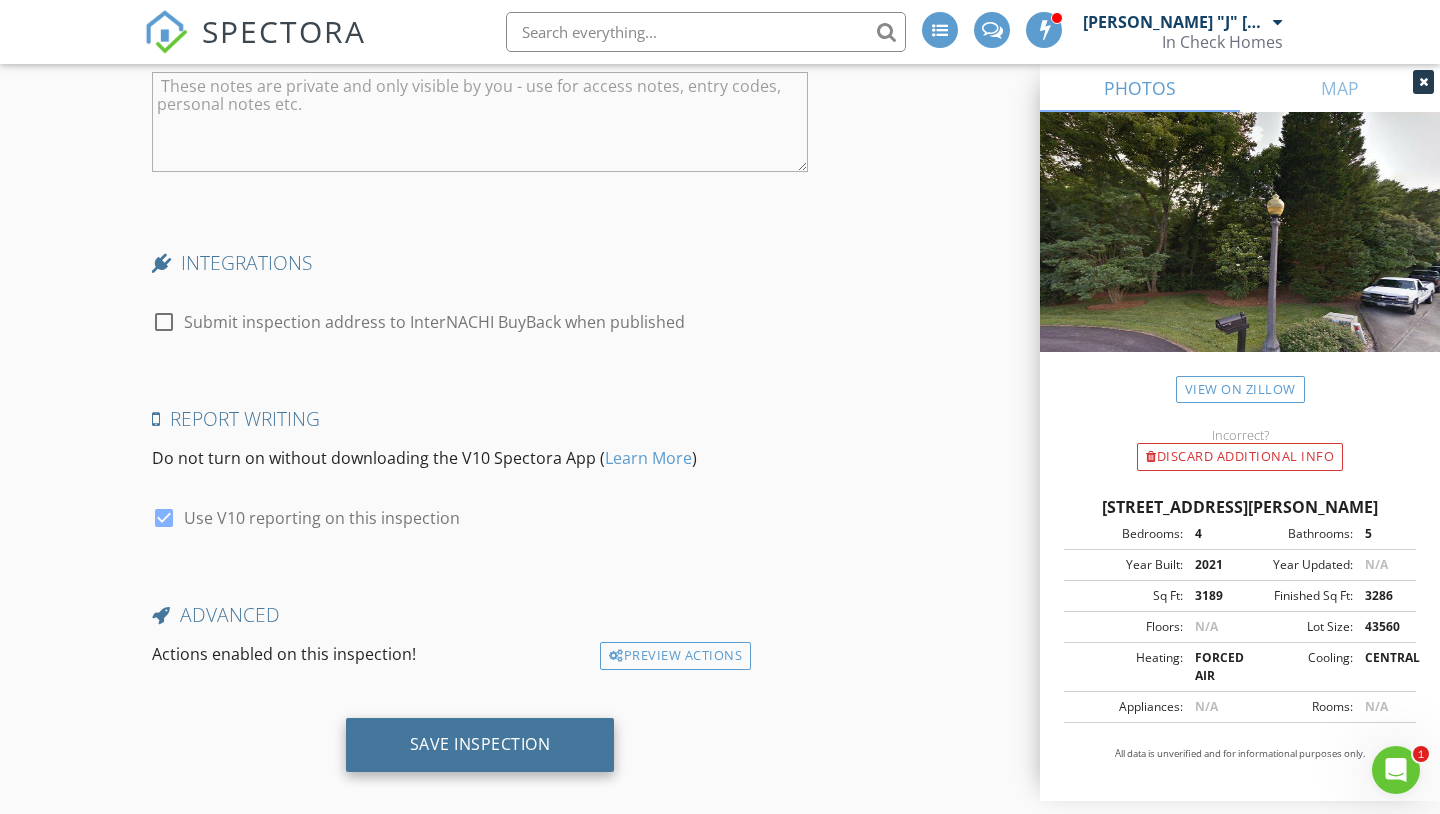 click on "Save Inspection" at bounding box center [480, 745] 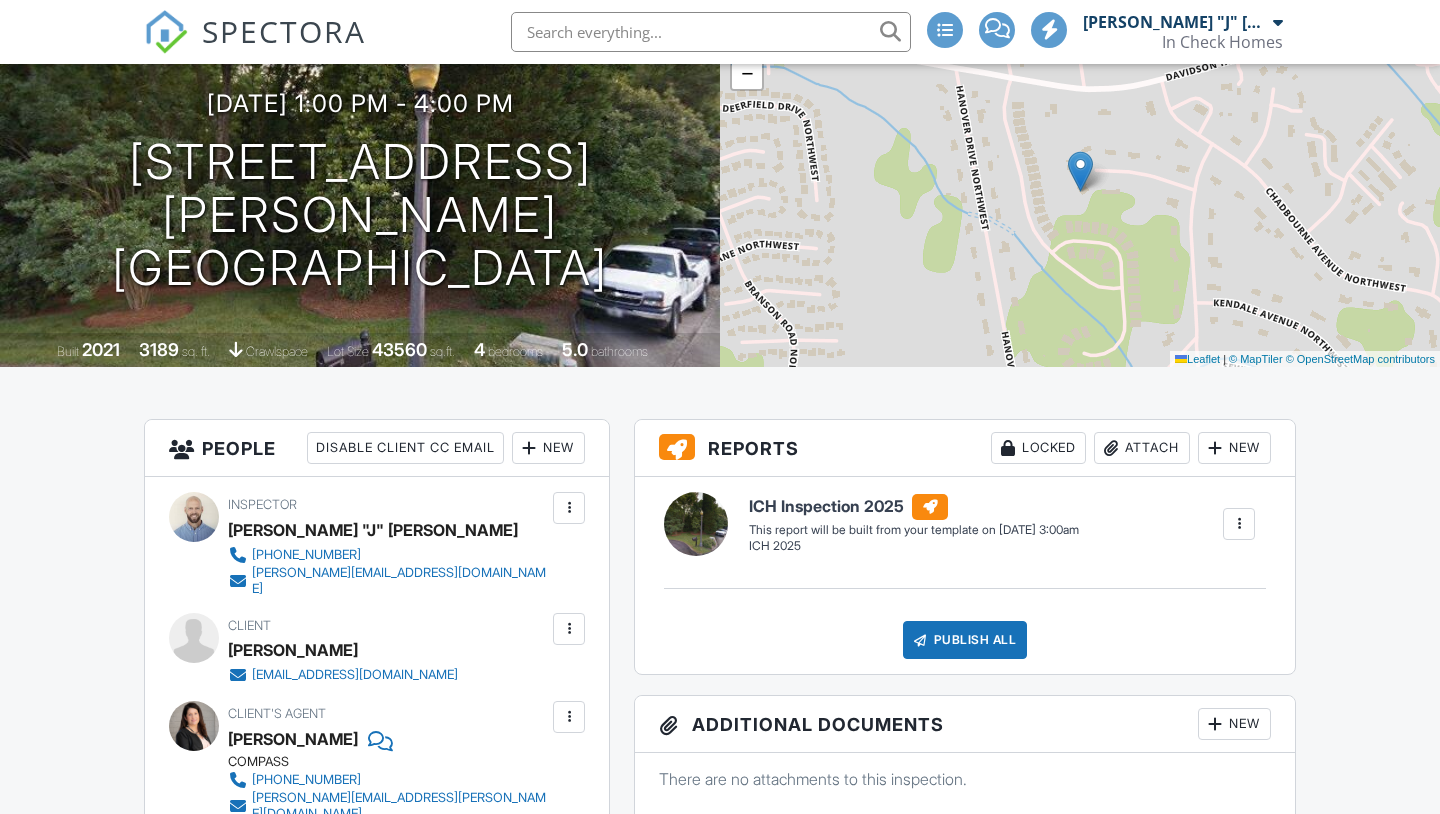 scroll, scrollTop: 236, scrollLeft: 0, axis: vertical 